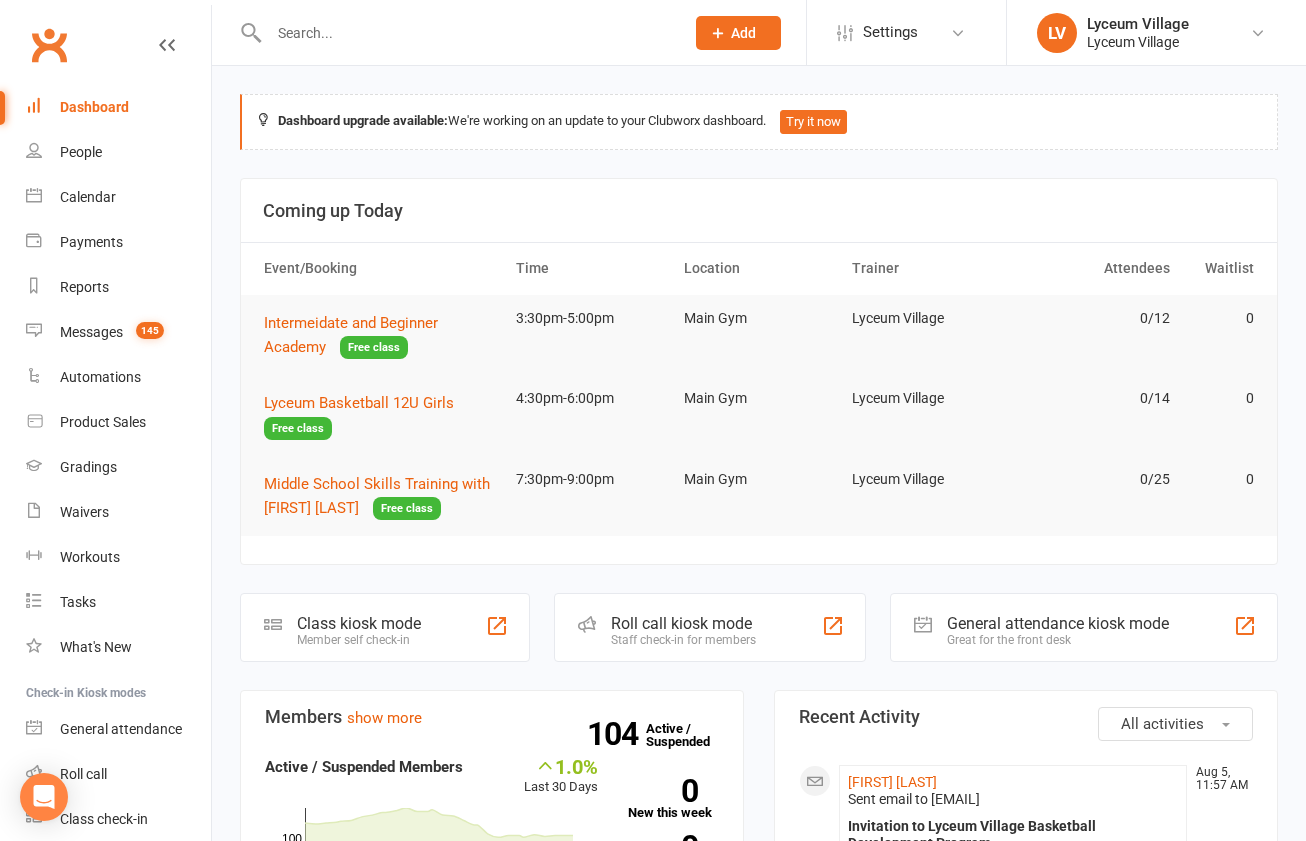scroll, scrollTop: 438, scrollLeft: 0, axis: vertical 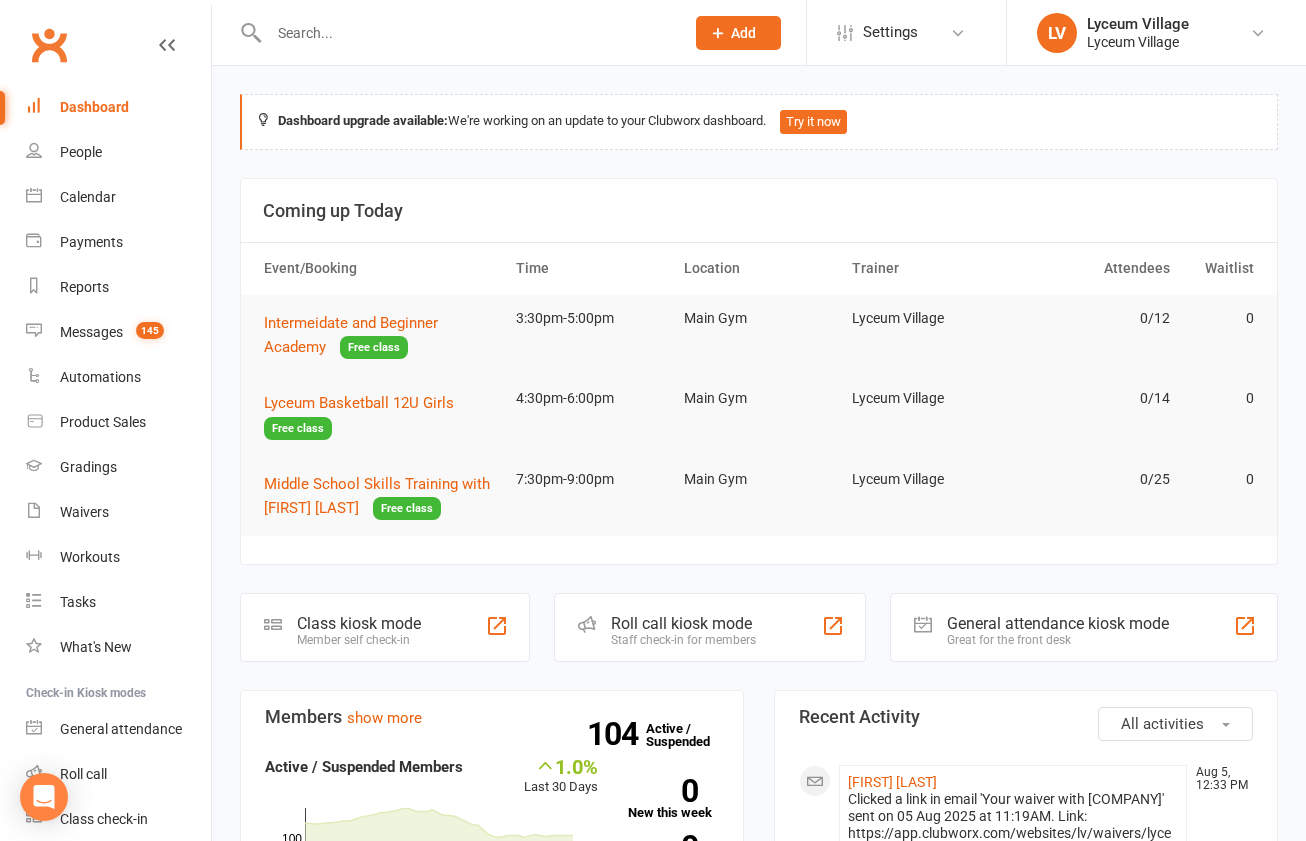 click at bounding box center (466, 33) 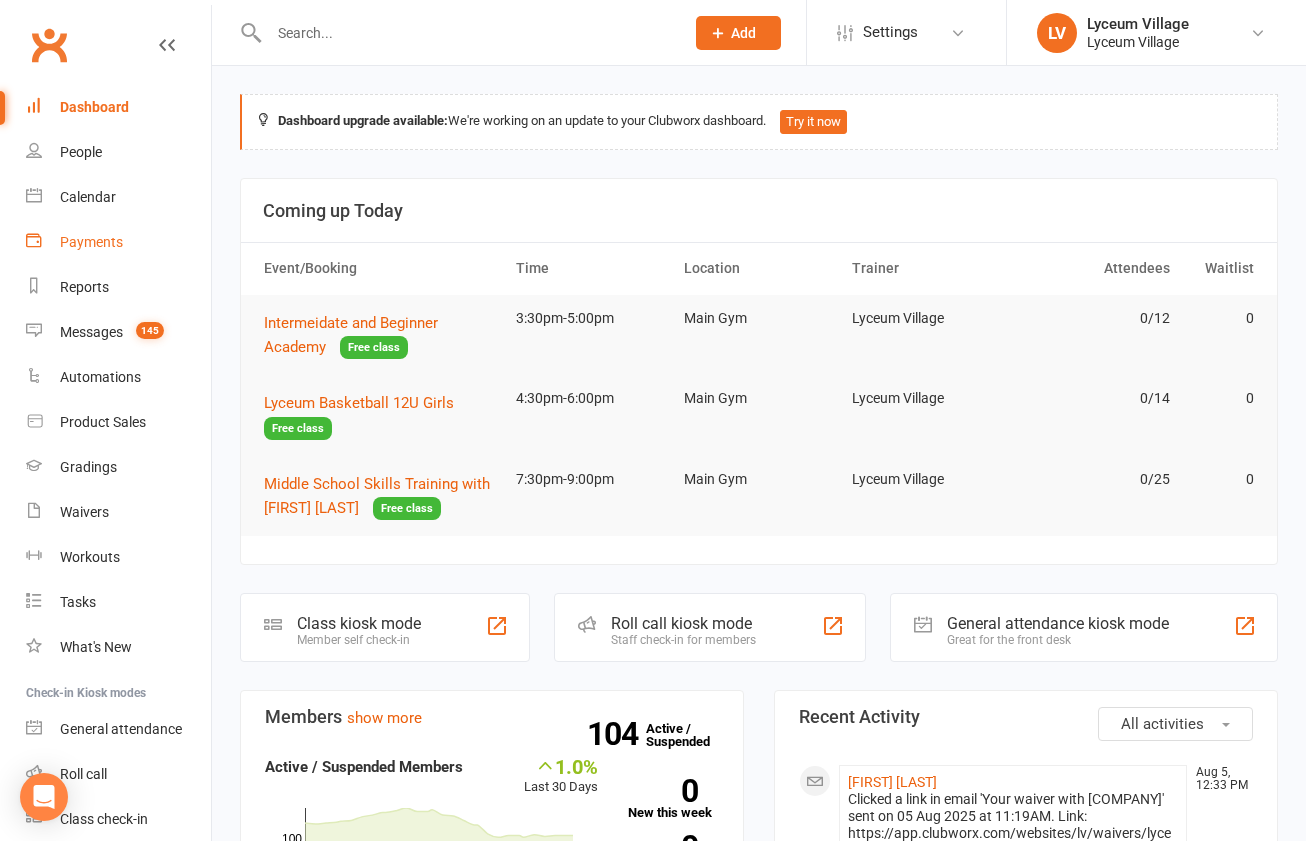 click on "Payments" at bounding box center [91, 242] 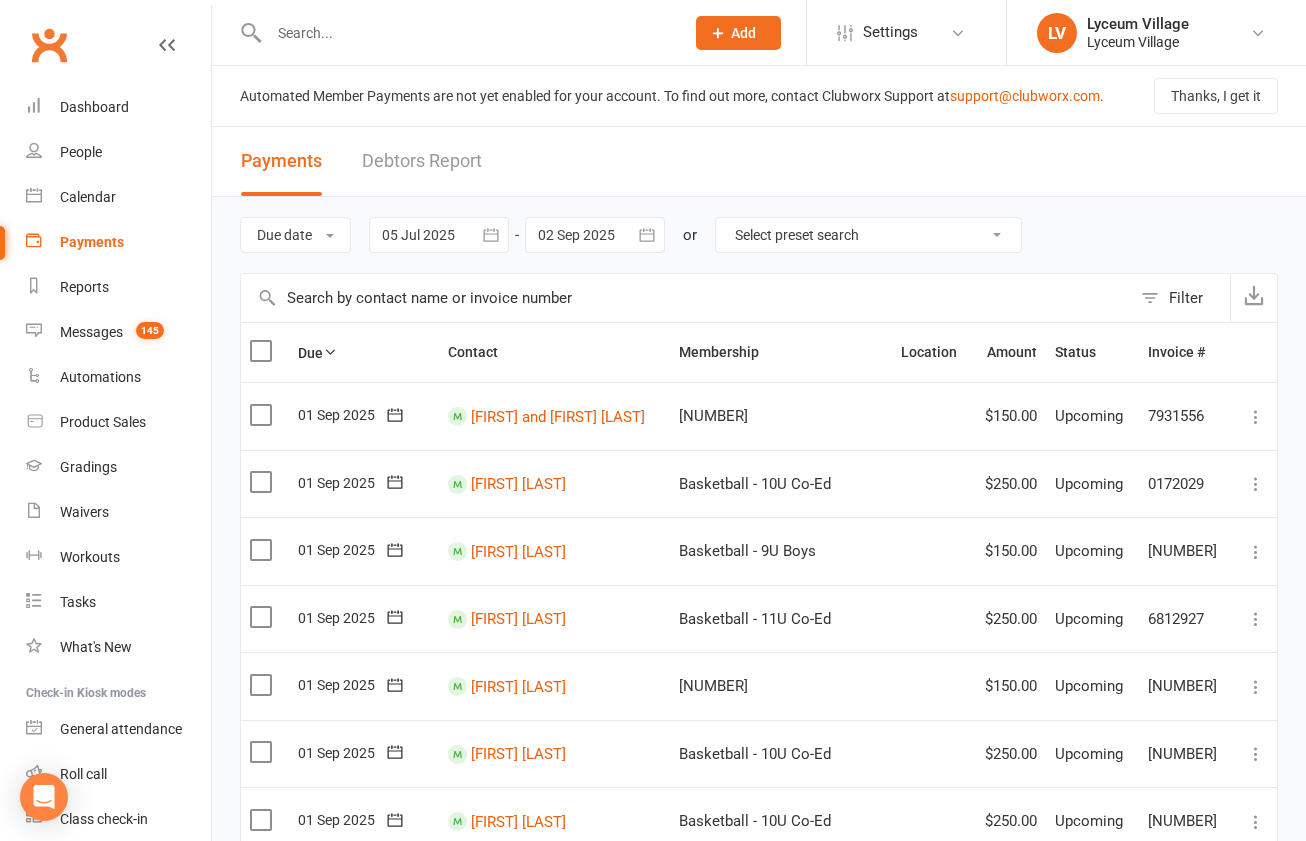 click at bounding box center [595, 235] 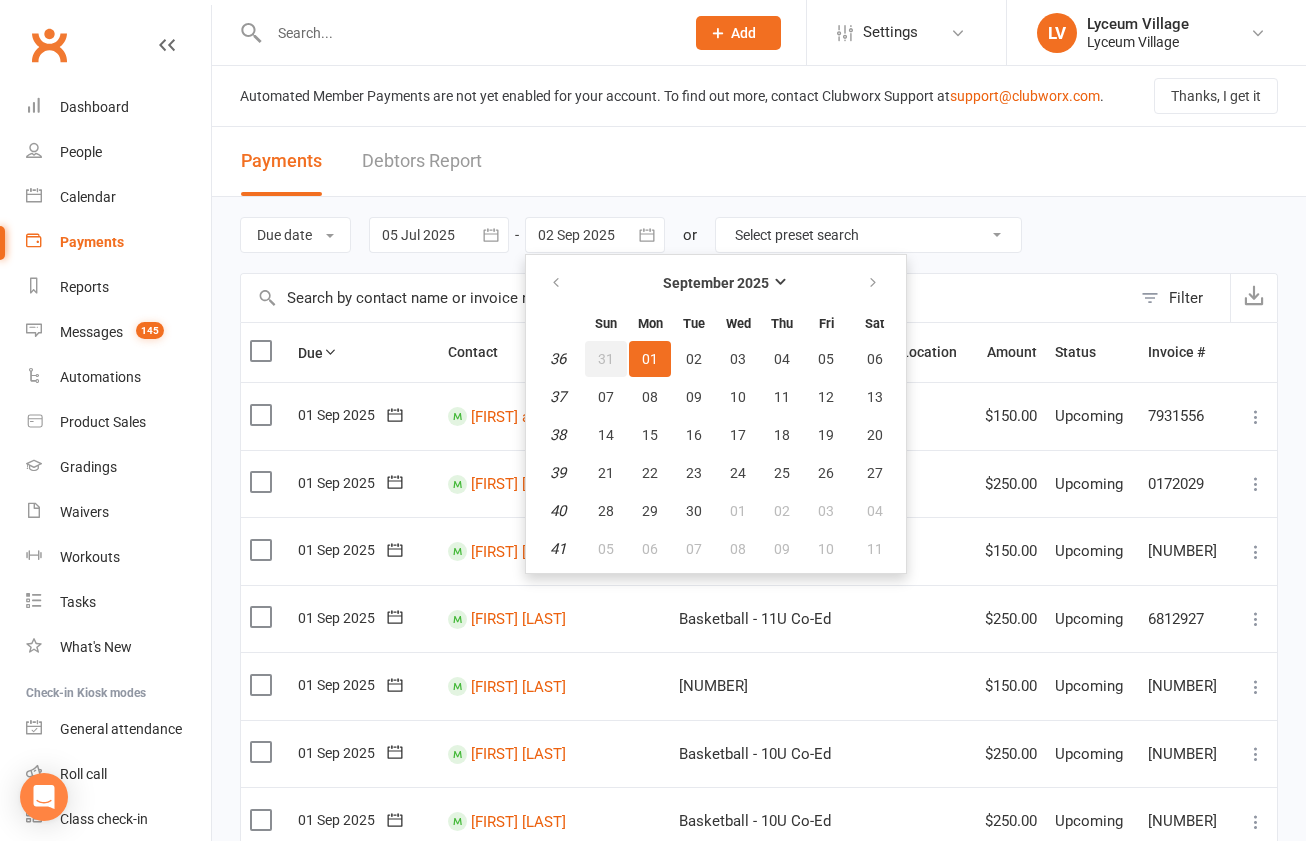 click on "31" at bounding box center [606, 359] 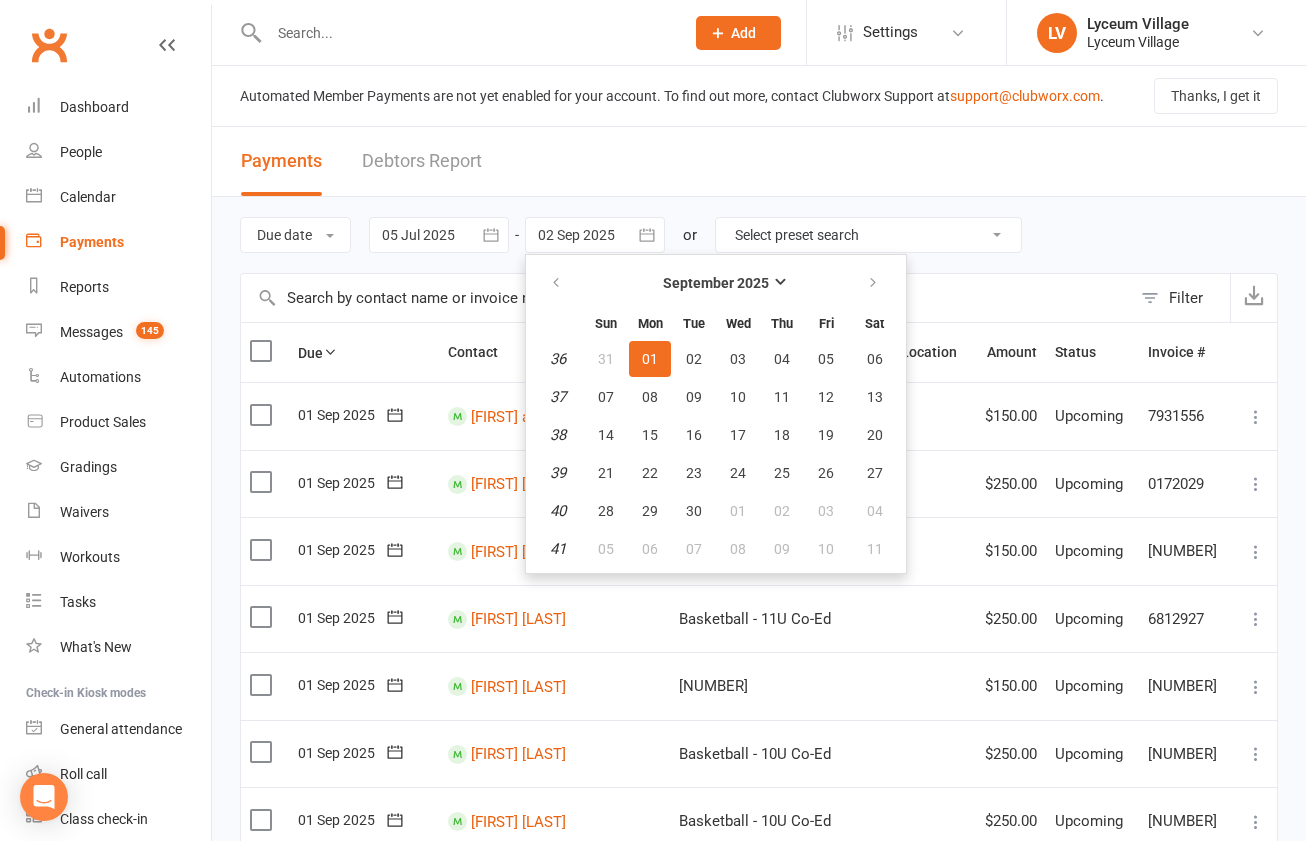 type on "31 Aug 2025" 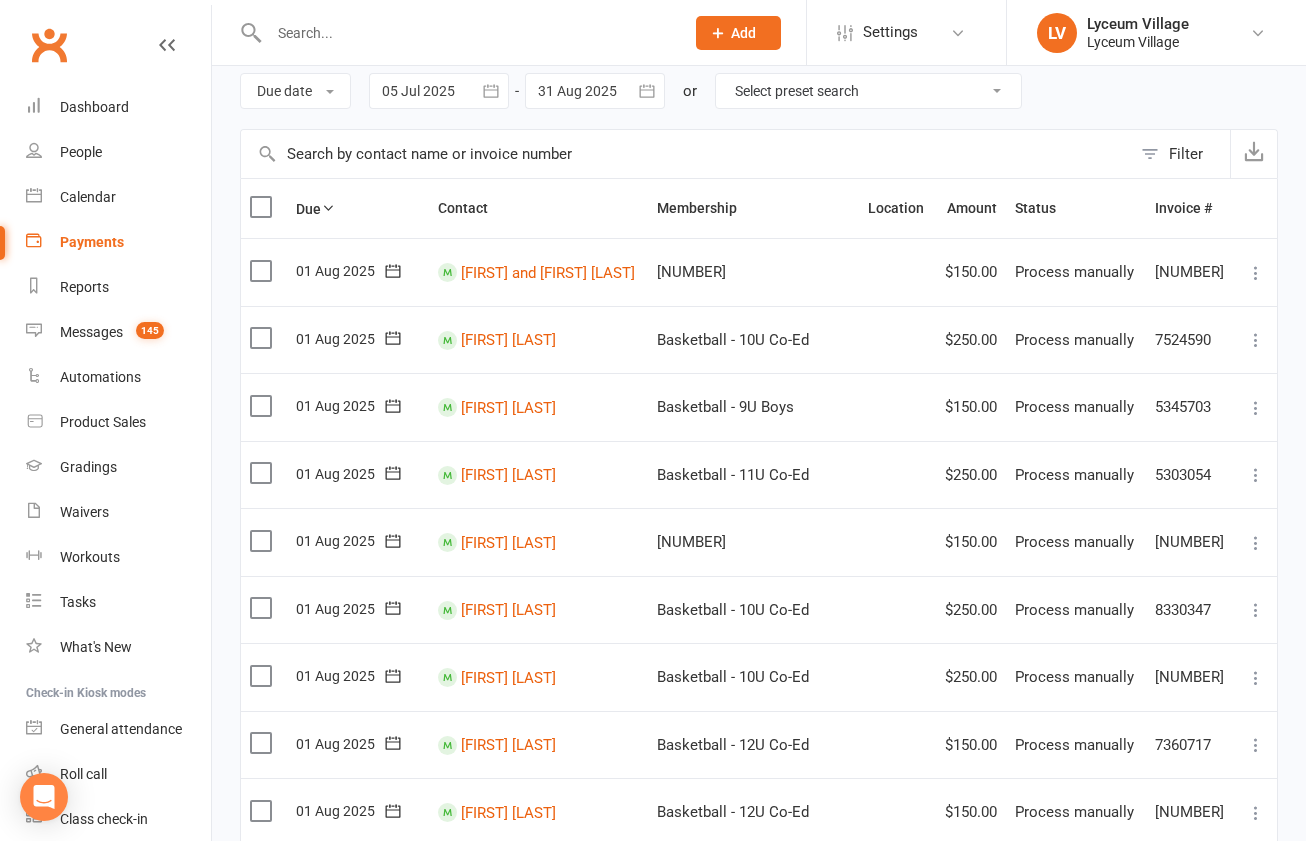 scroll, scrollTop: 180, scrollLeft: 0, axis: vertical 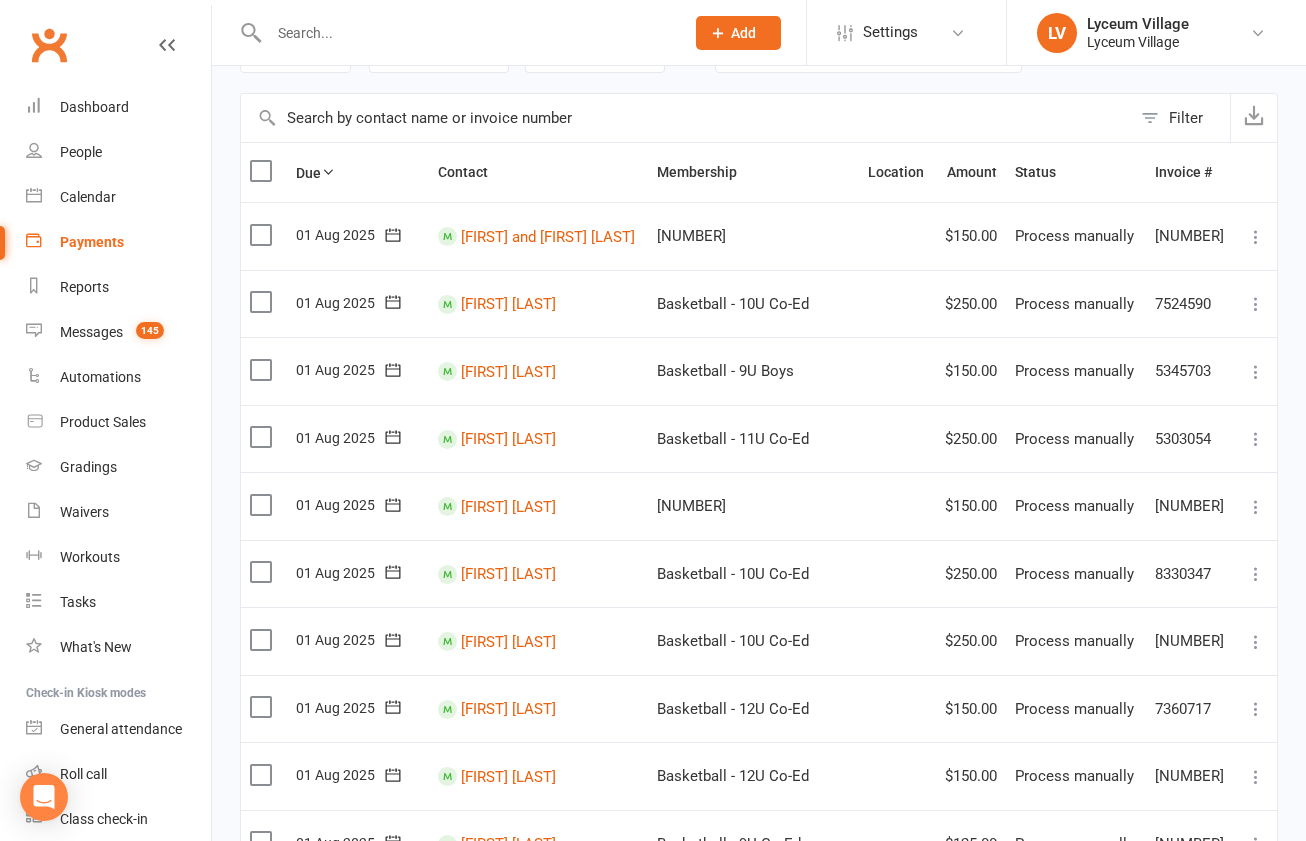 click at bounding box center (263, 235) 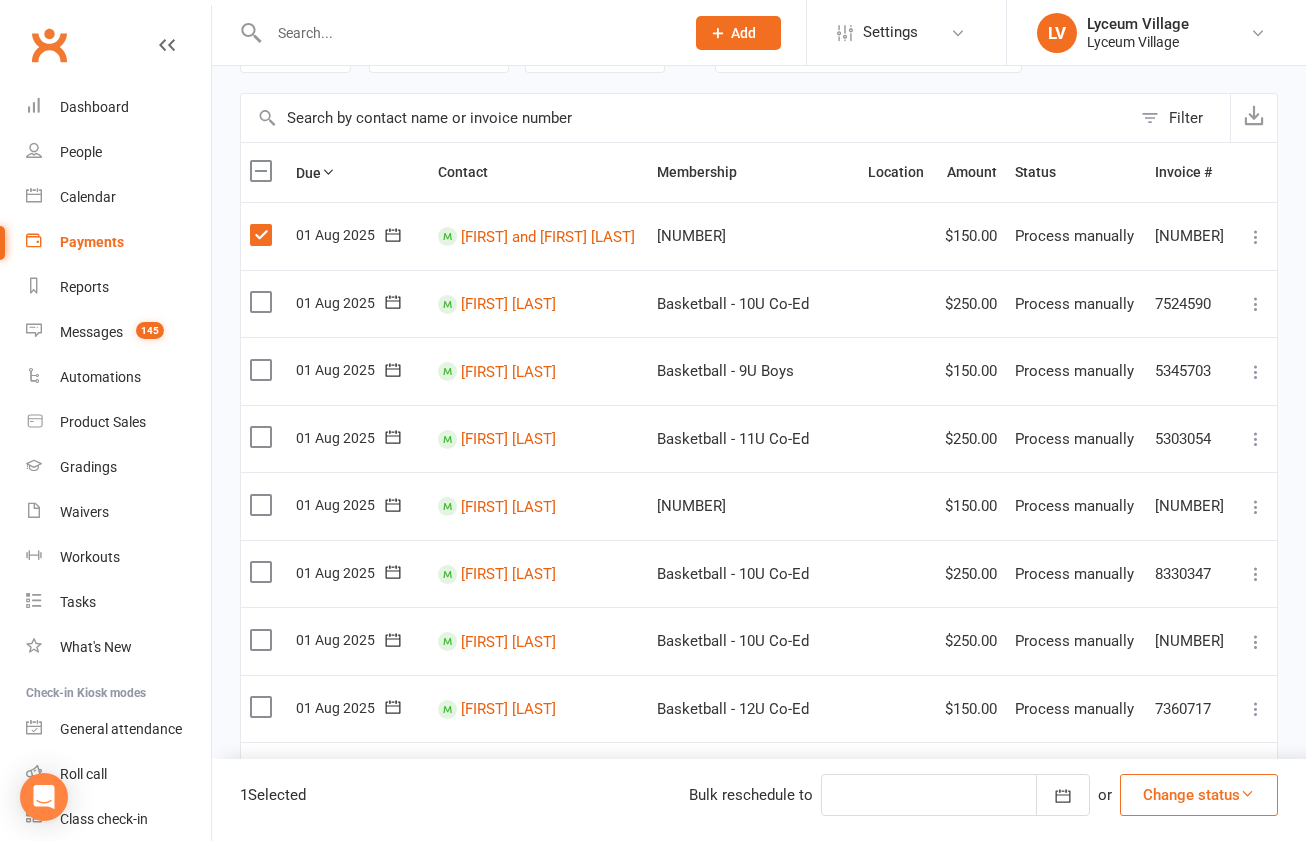click on "Change status" at bounding box center (1199, 795) 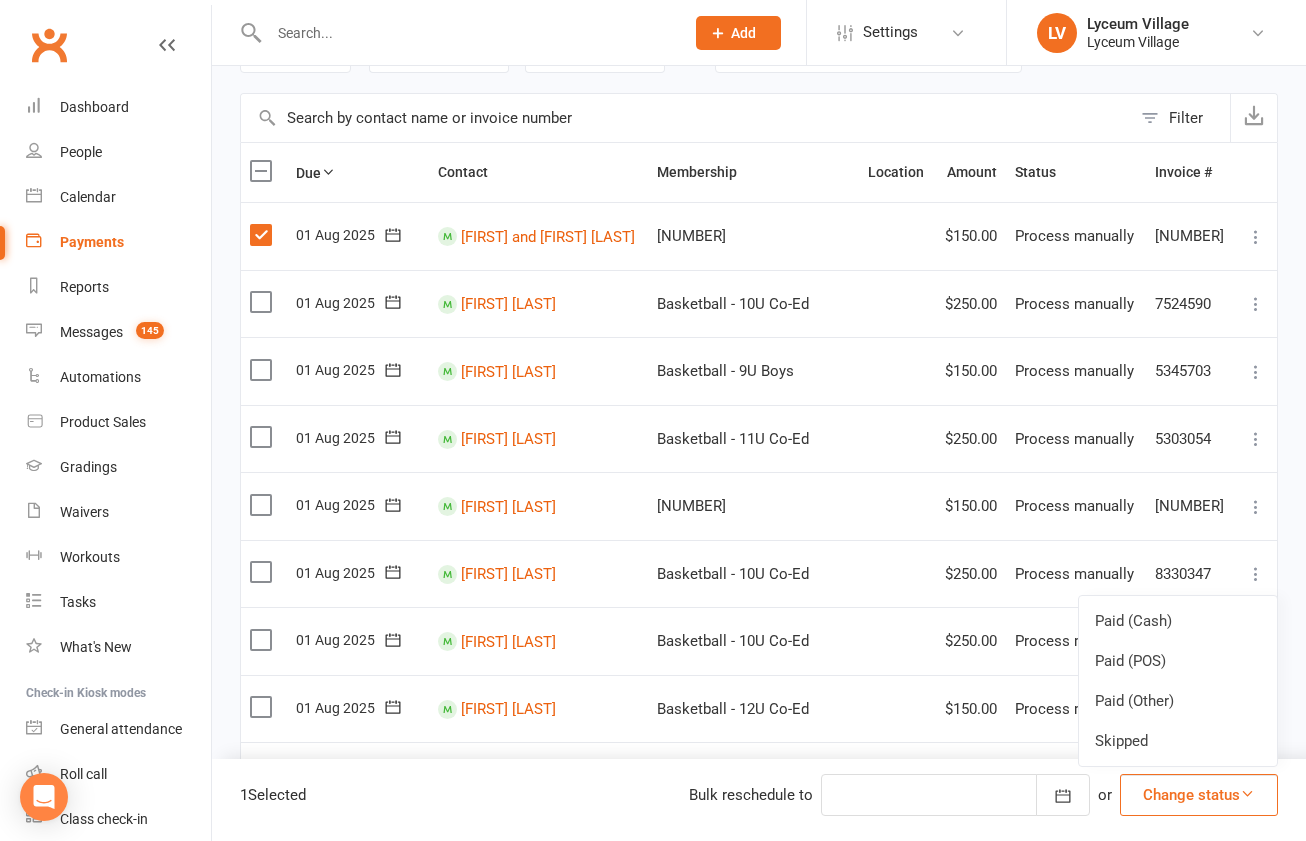click on "Skipped" at bounding box center (1178, 741) 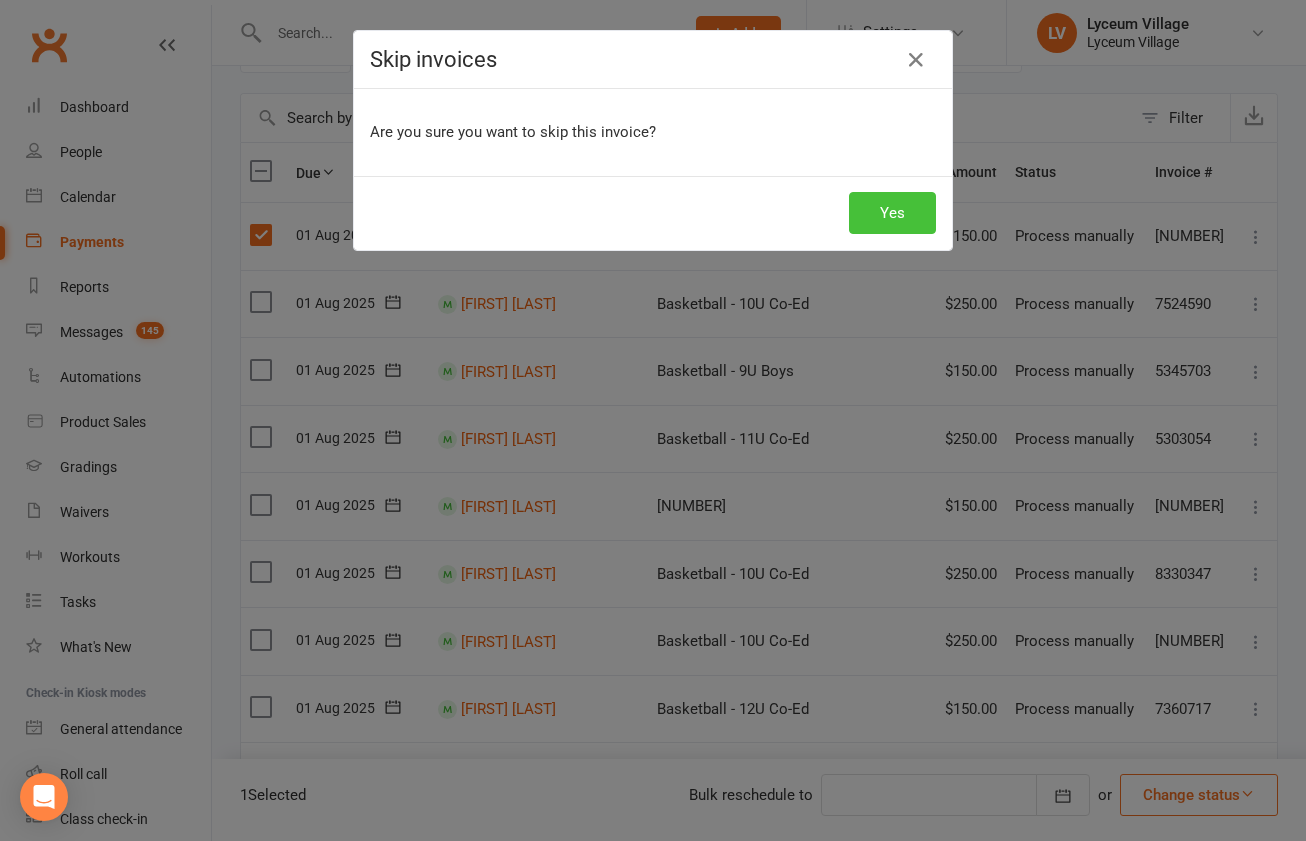 click on "Yes" at bounding box center [892, 213] 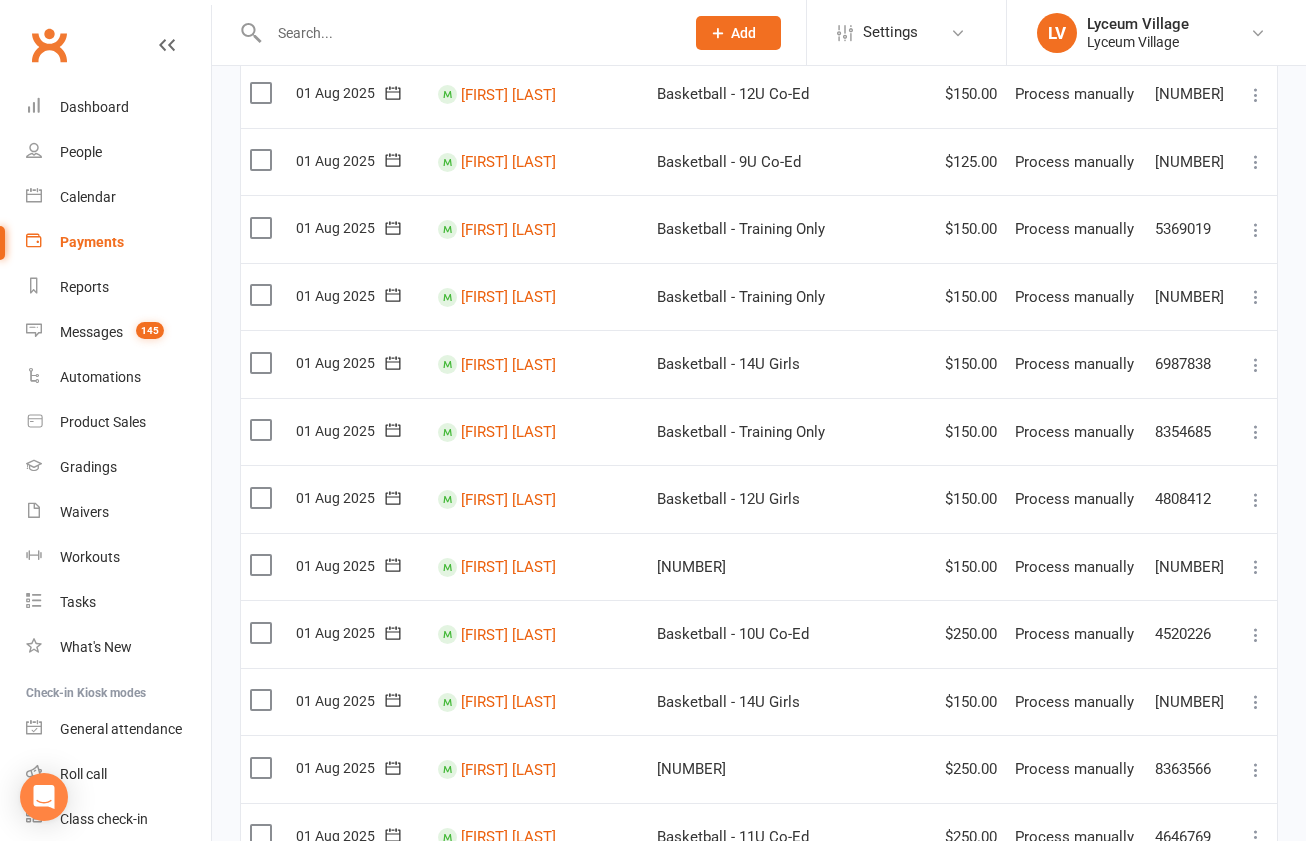 scroll, scrollTop: 863, scrollLeft: 0, axis: vertical 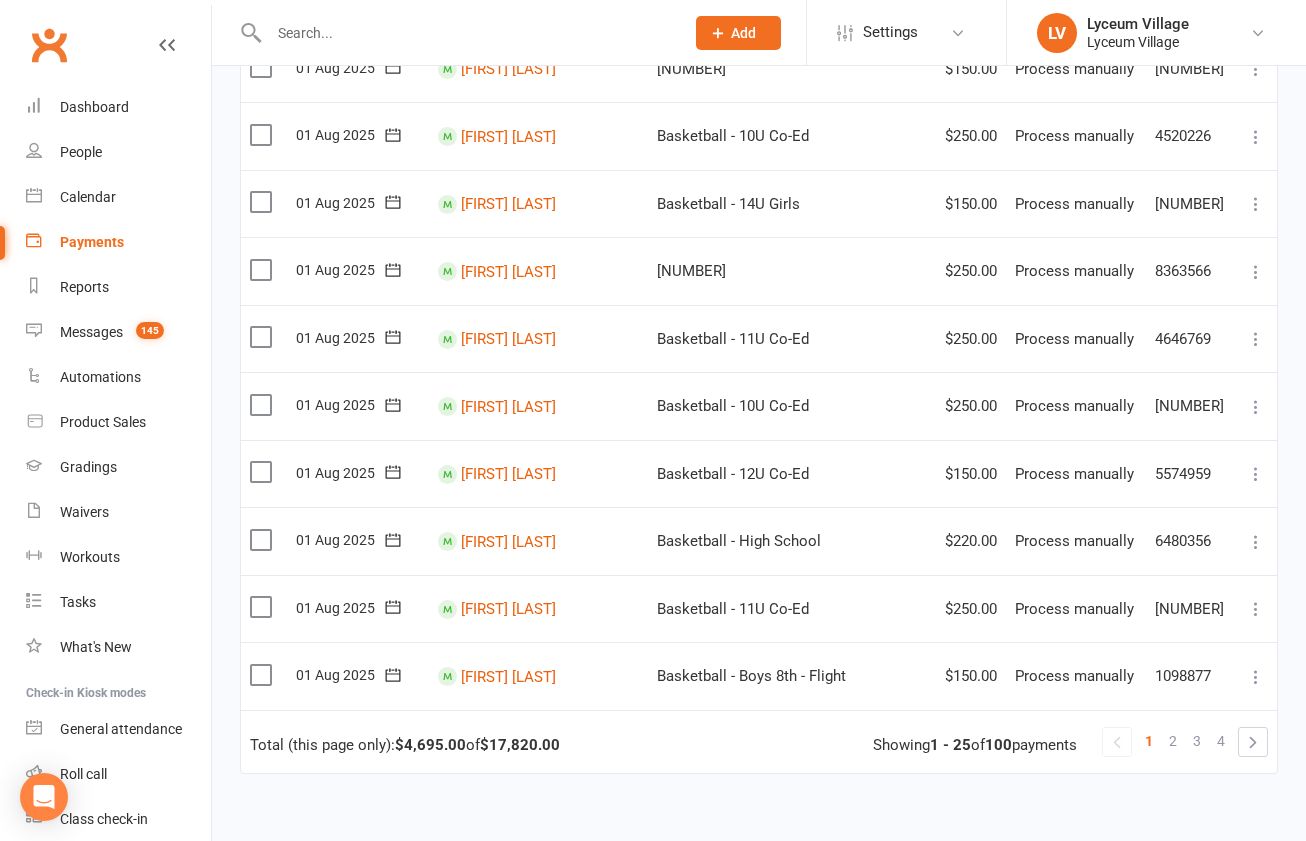 click at bounding box center (263, 472) 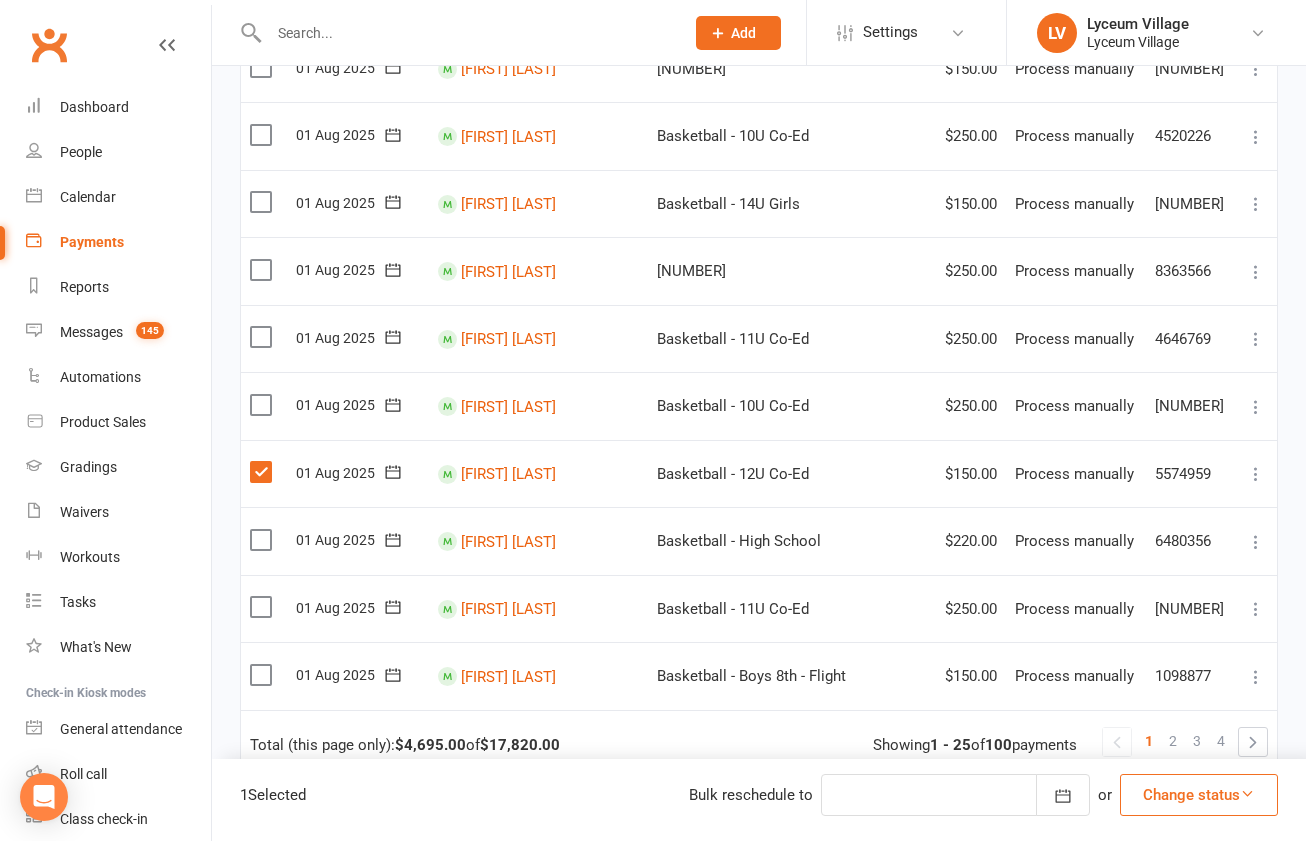 click on "Change status" at bounding box center [1199, 795] 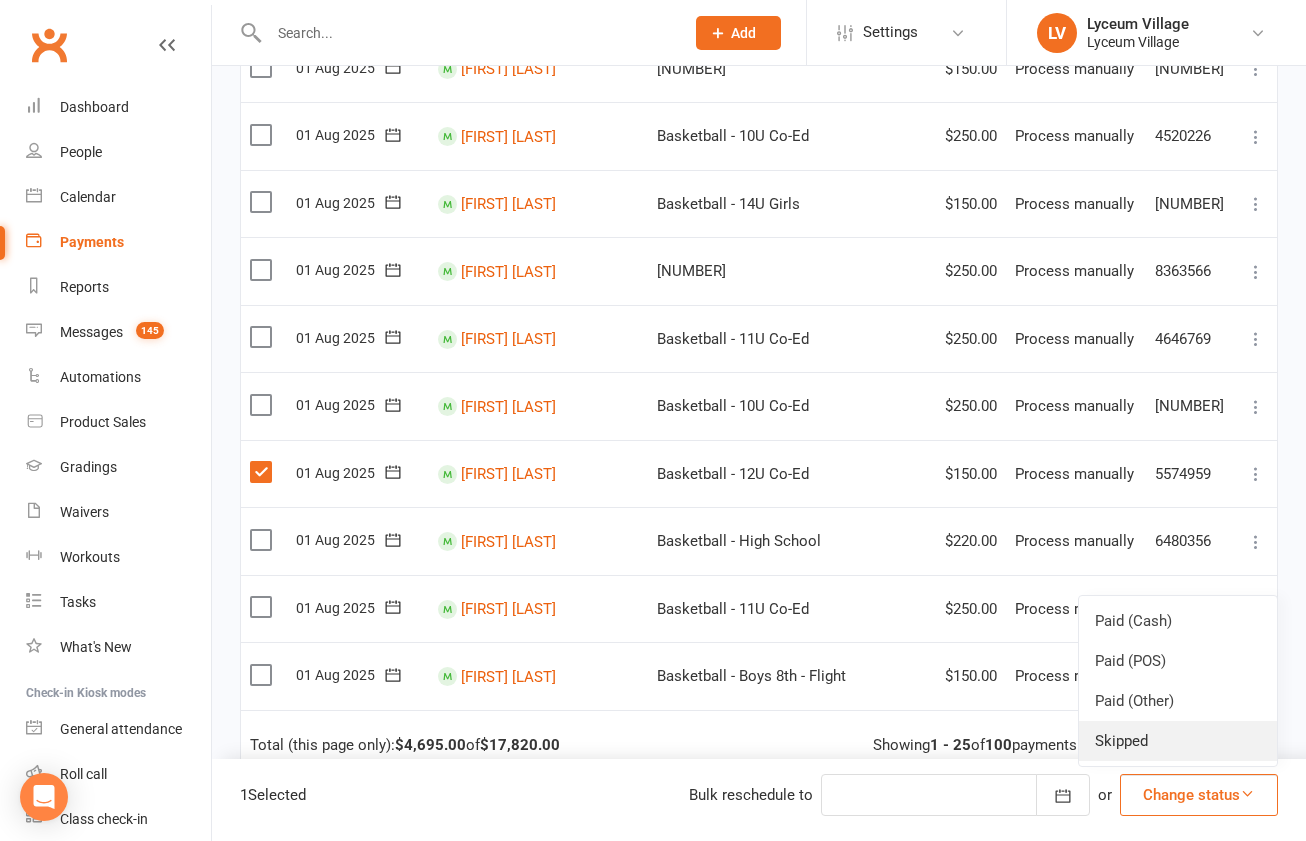 click on "Skipped" at bounding box center [1178, 741] 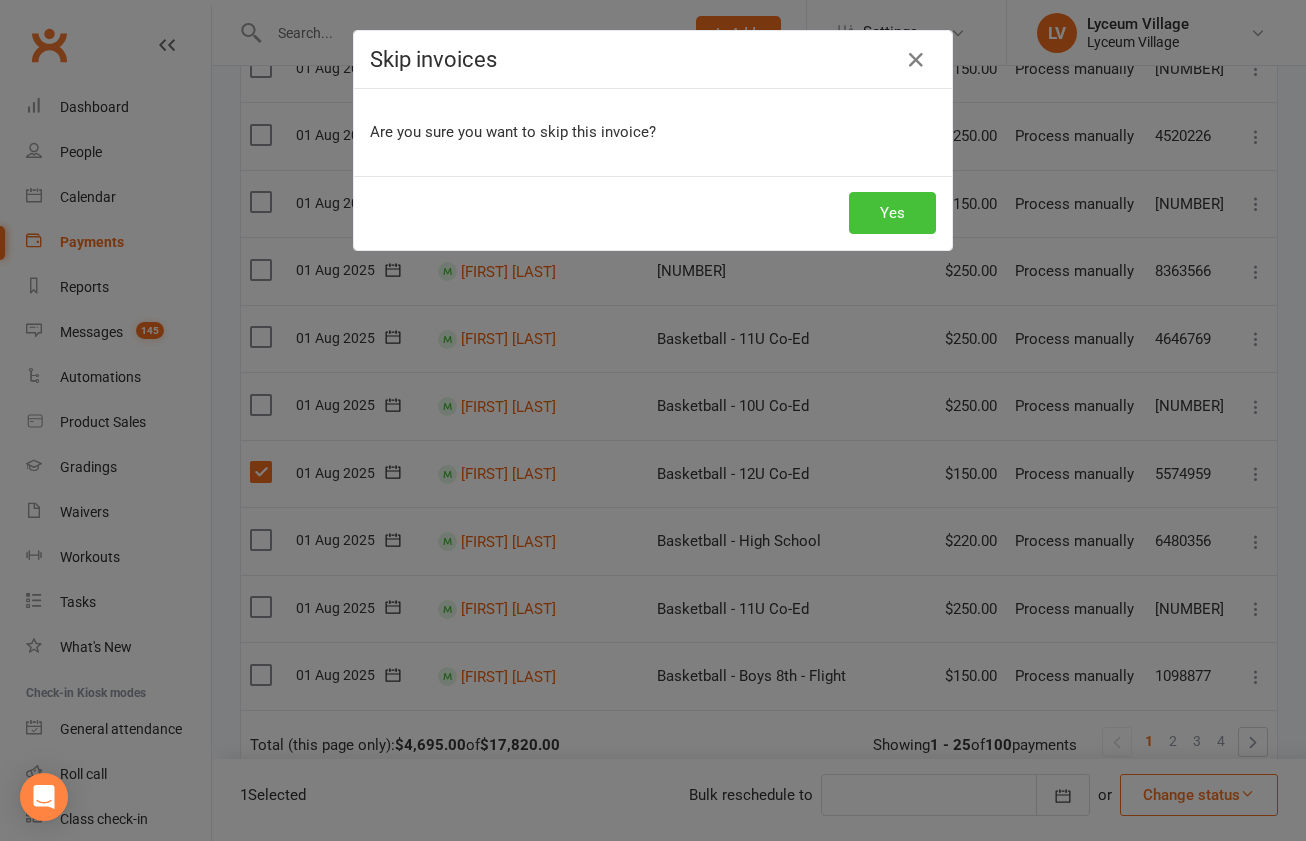 click on "Yes" at bounding box center (892, 213) 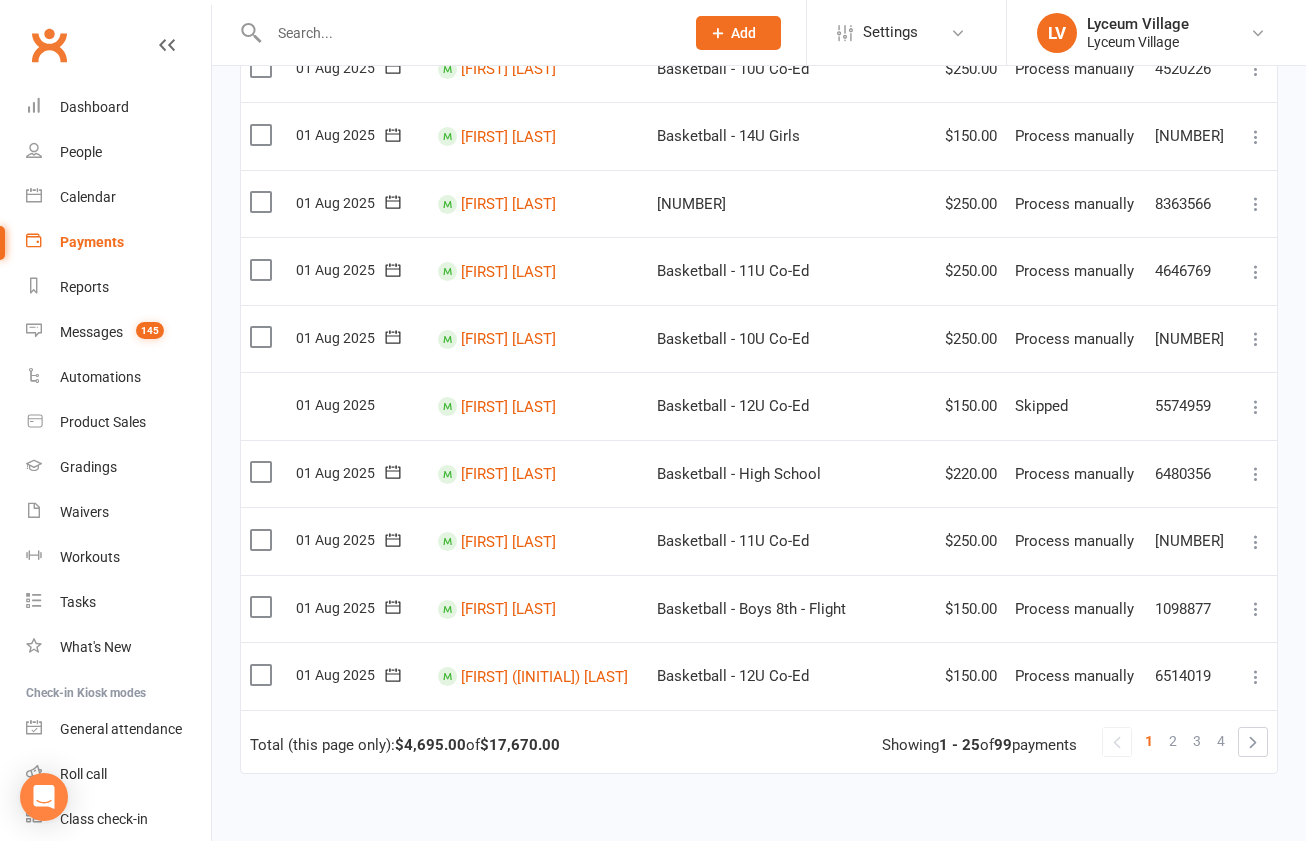 click on "2" at bounding box center [1173, 741] 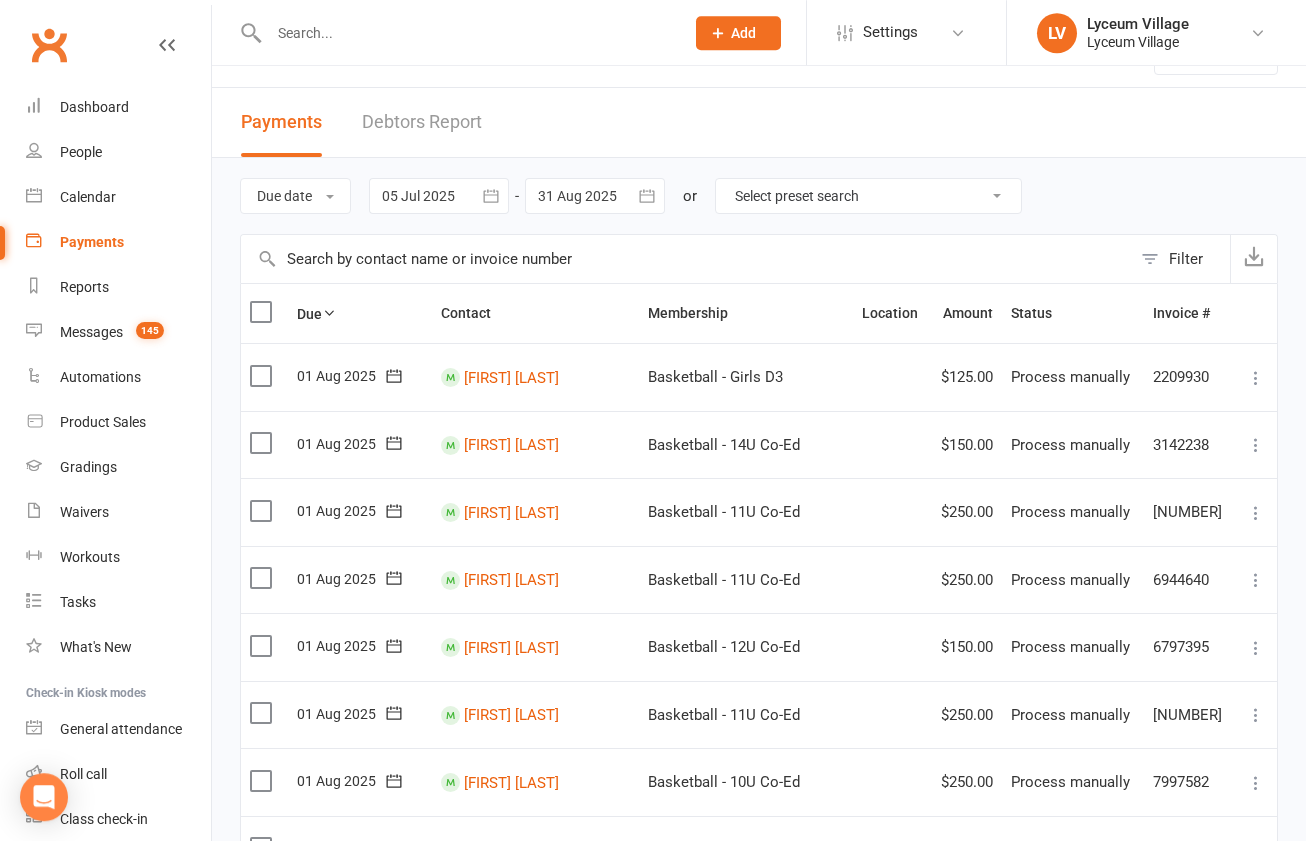 scroll, scrollTop: 41, scrollLeft: 0, axis: vertical 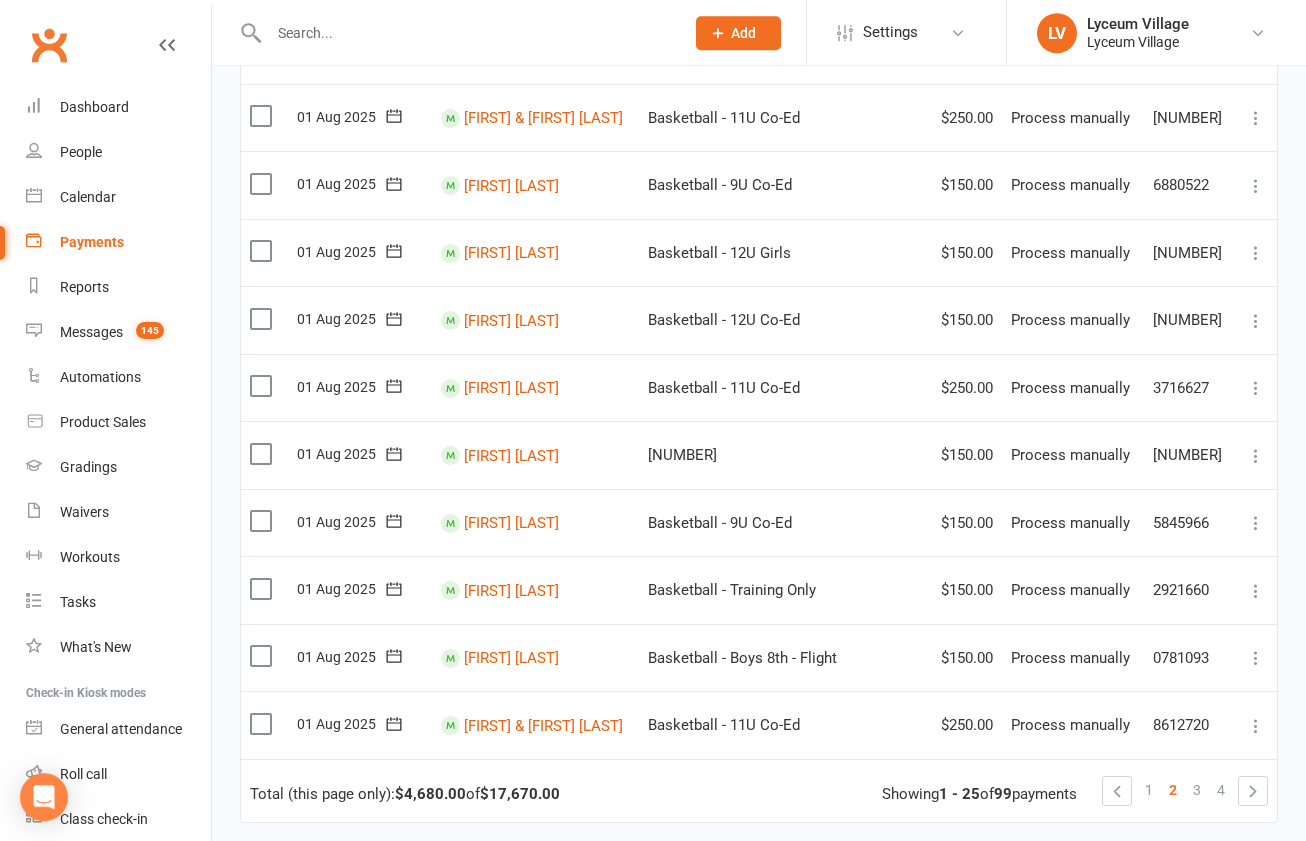 click at bounding box center [263, 454] 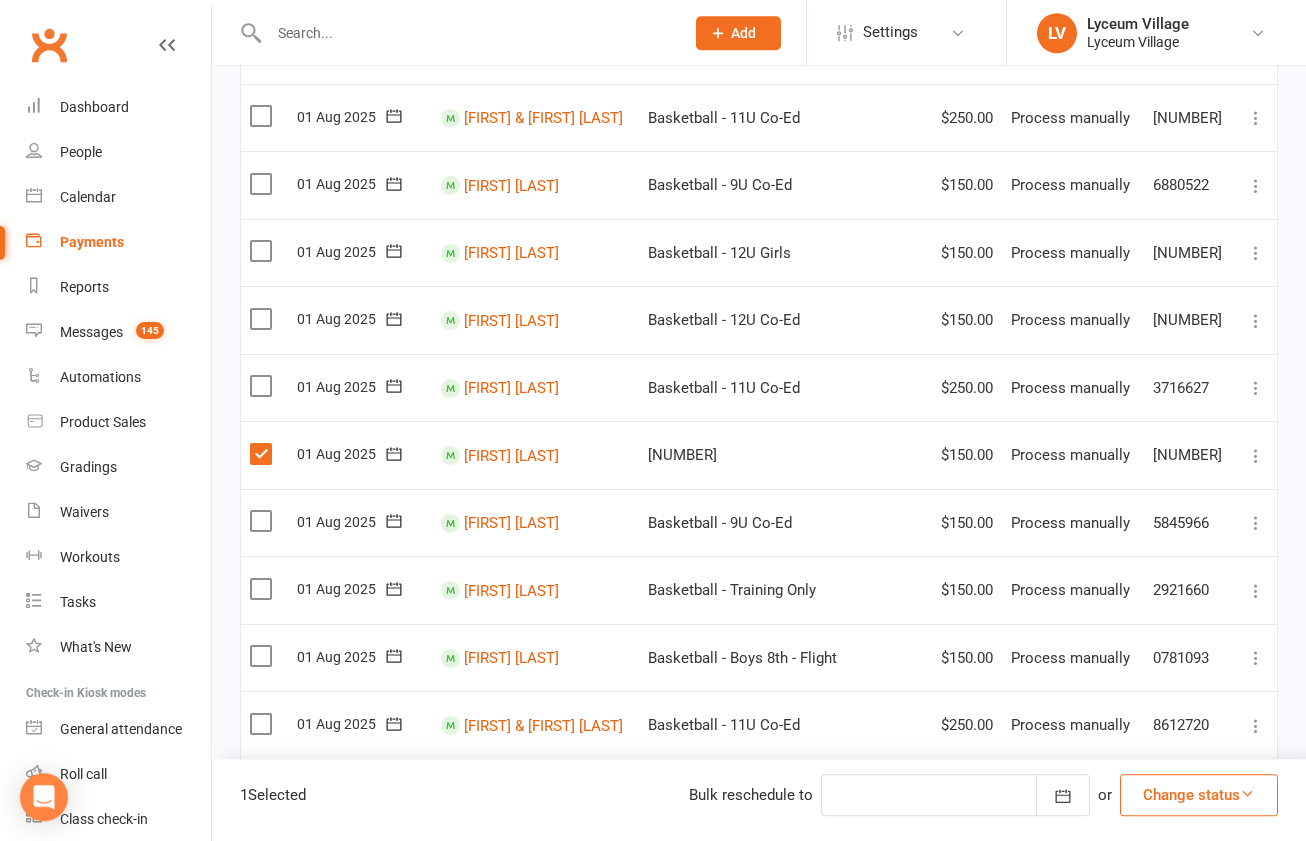 click on "Change status" at bounding box center (1199, 795) 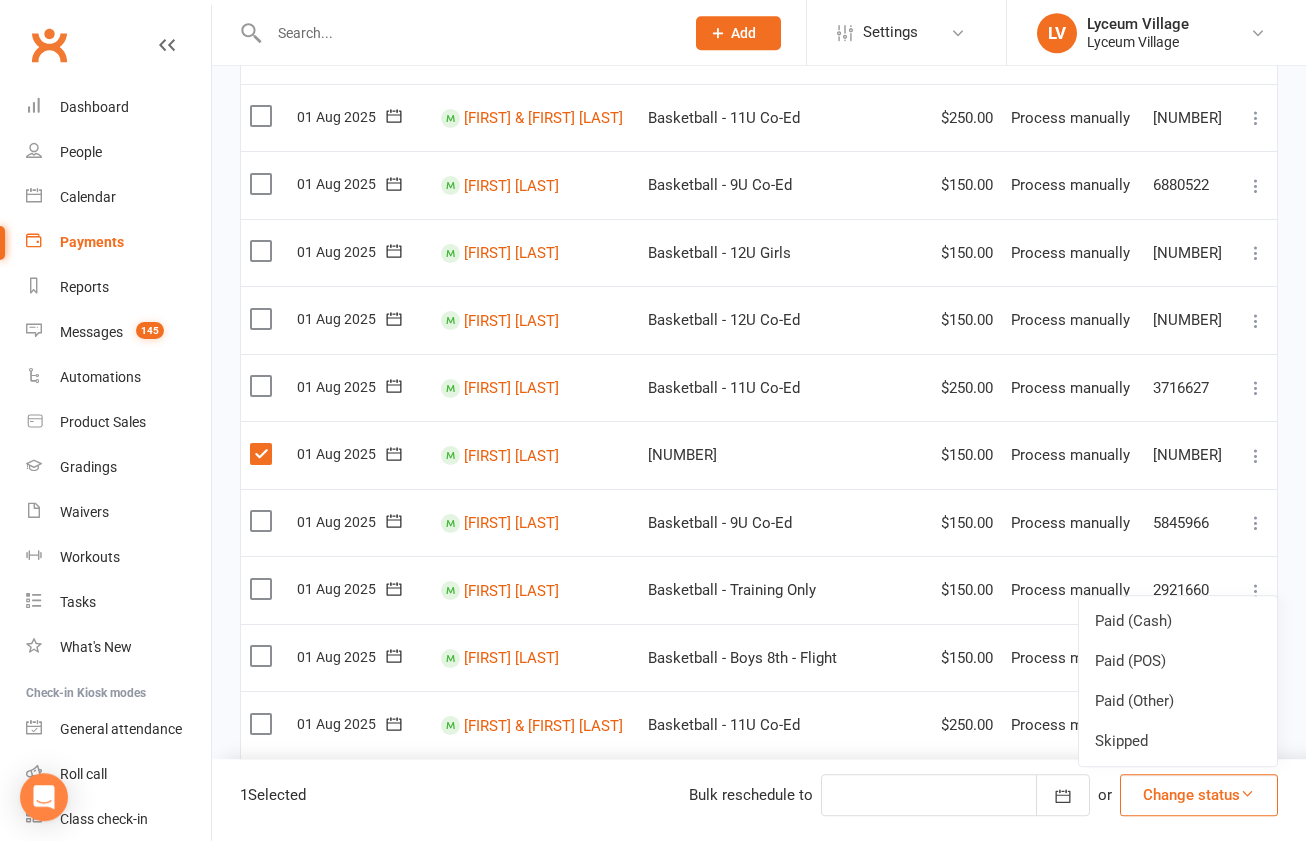 click on "Skipped" at bounding box center (1178, 741) 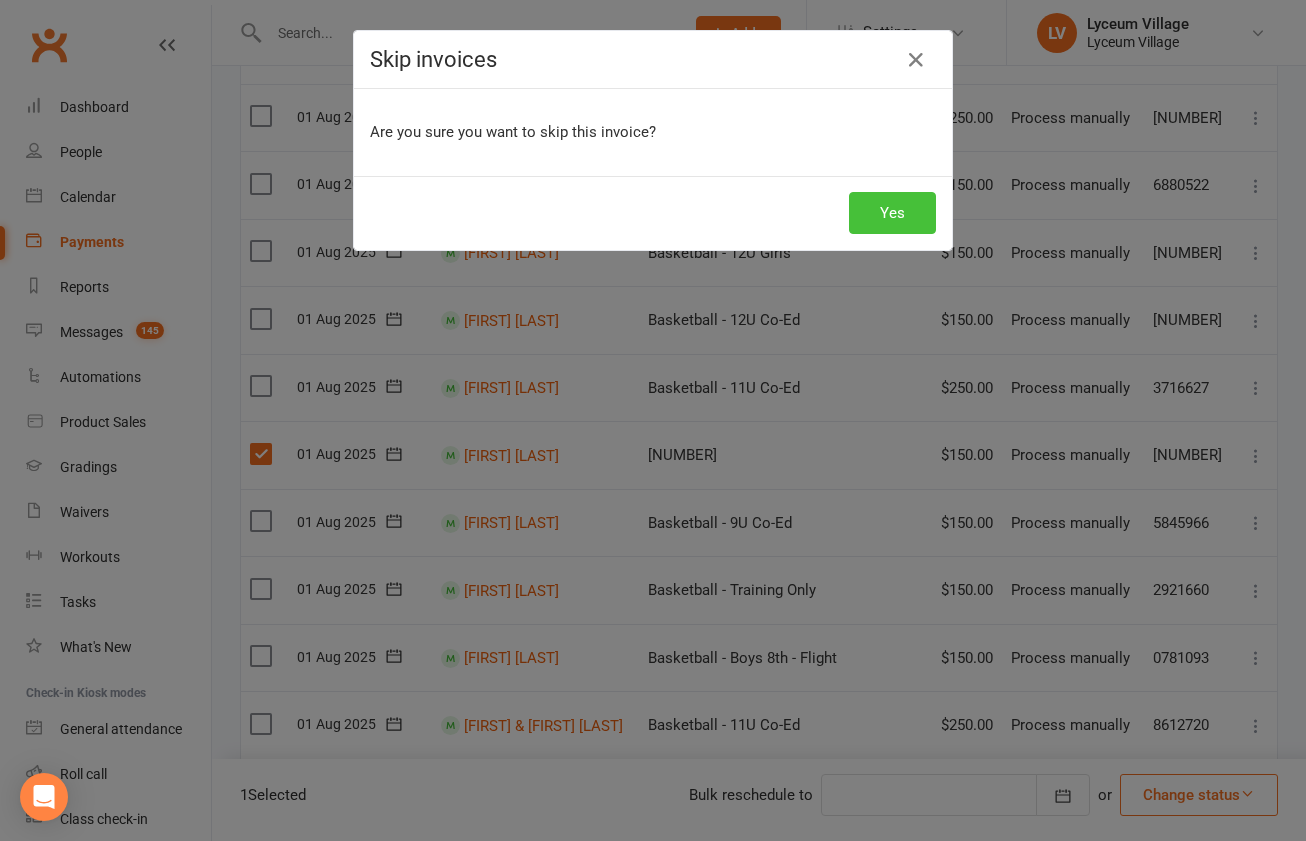 click on "Yes" at bounding box center (892, 213) 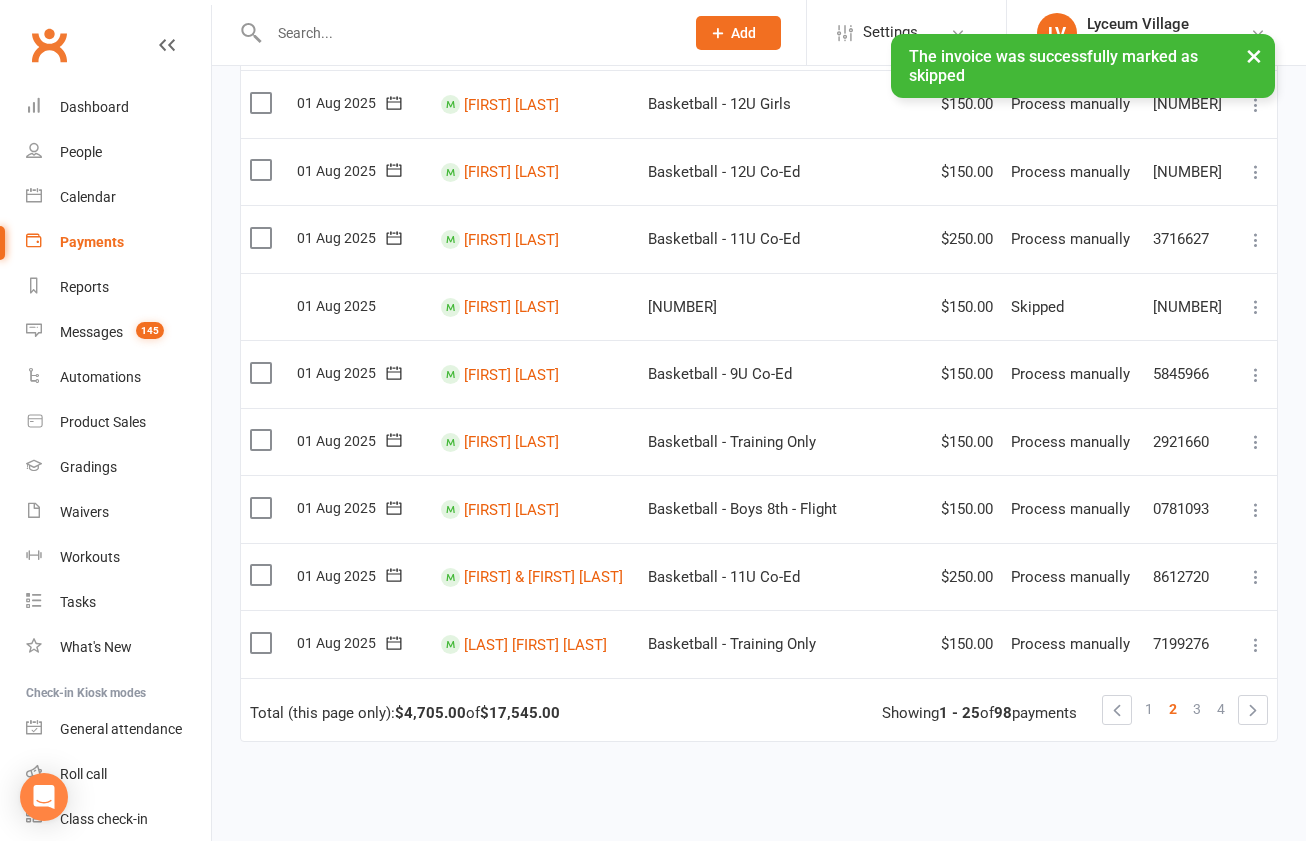 scroll, scrollTop: 1393, scrollLeft: 0, axis: vertical 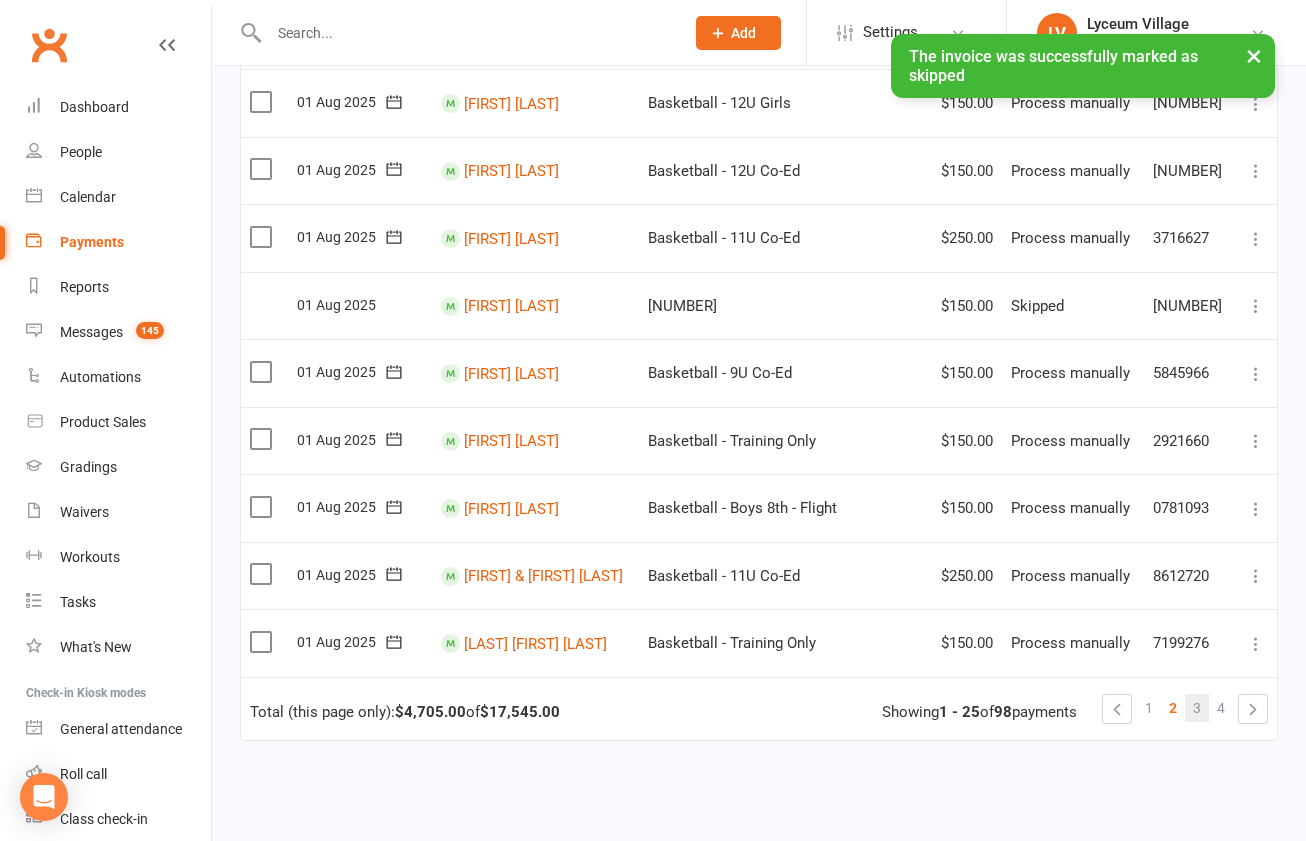 click on "3" at bounding box center [1197, 708] 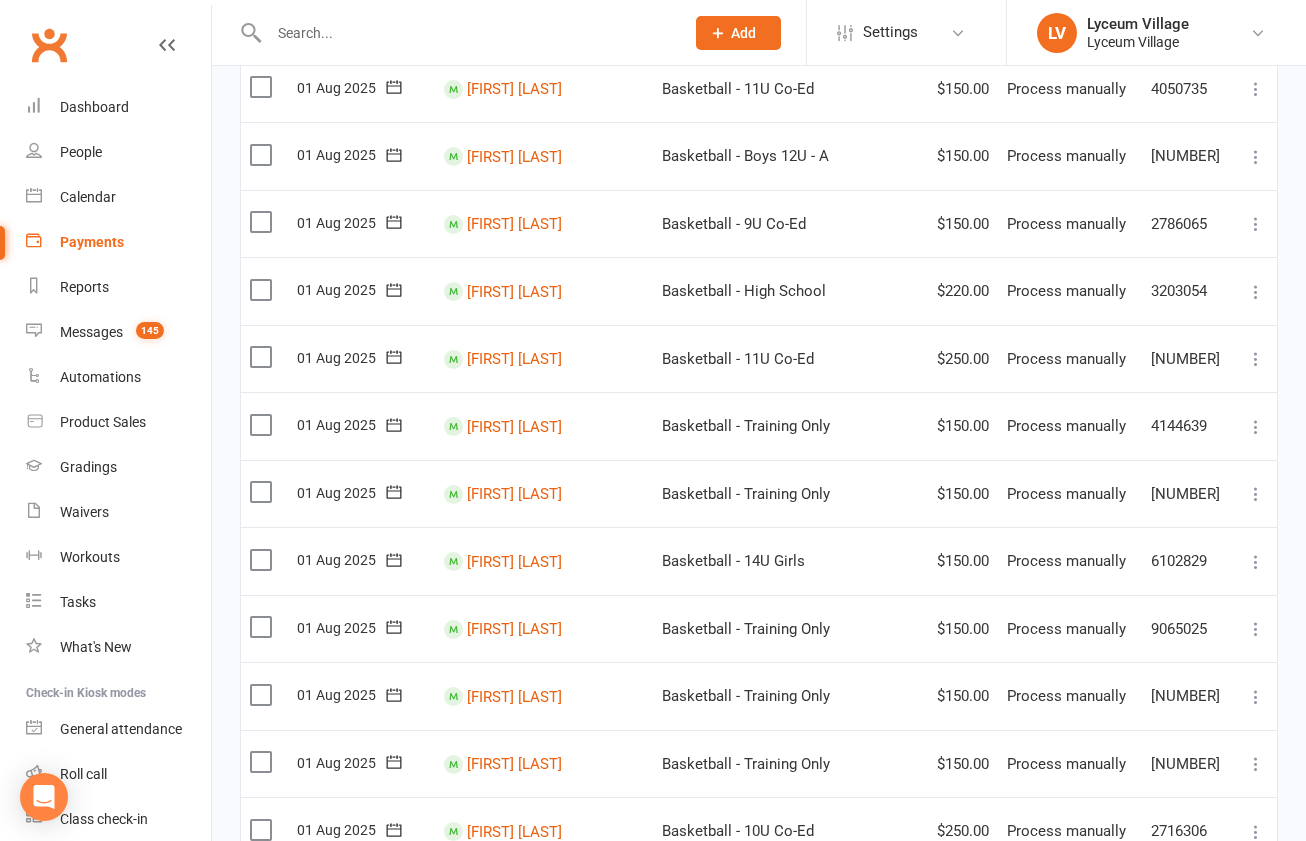scroll, scrollTop: 659, scrollLeft: 0, axis: vertical 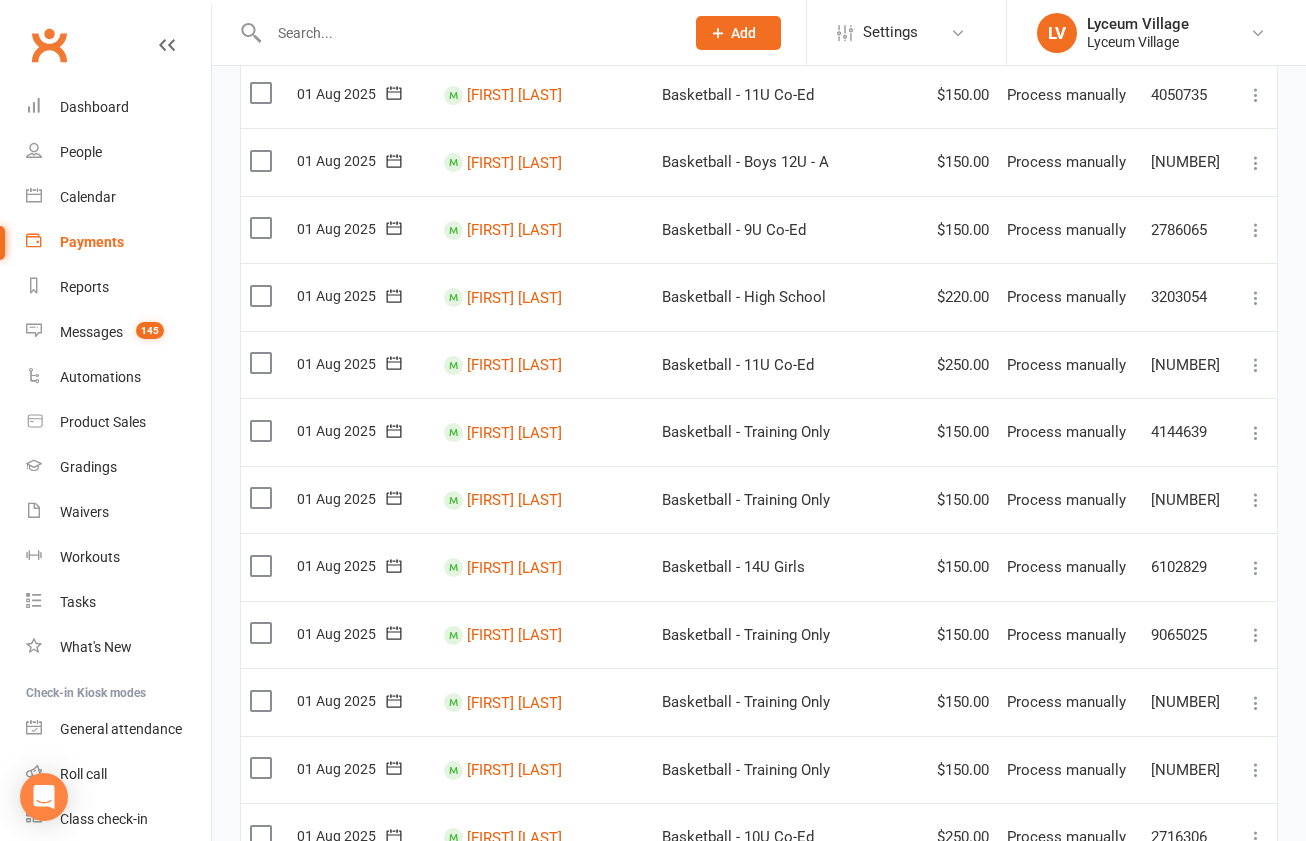 click at bounding box center (263, 363) 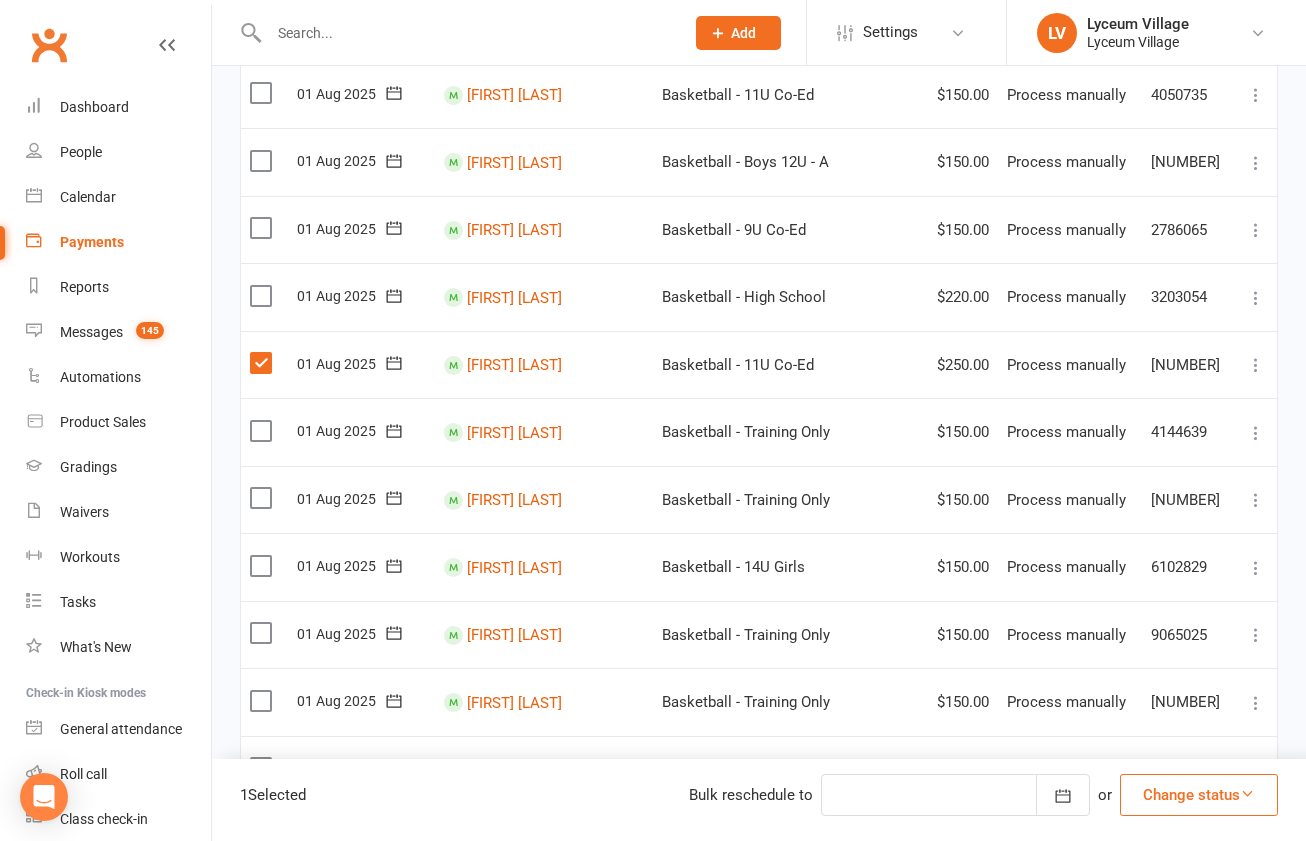 click on "Change status" at bounding box center (1199, 795) 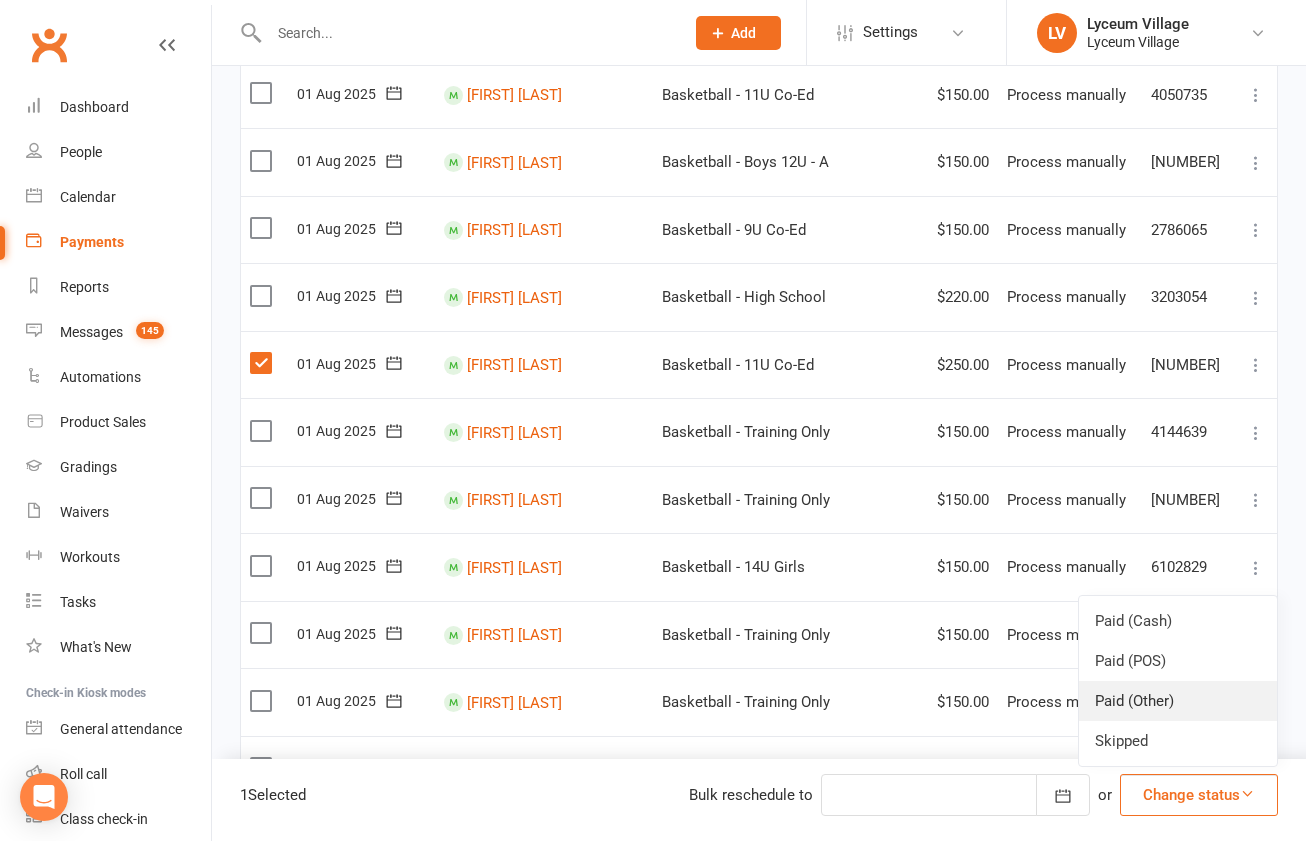 click on "Paid (Other)" at bounding box center [1178, 701] 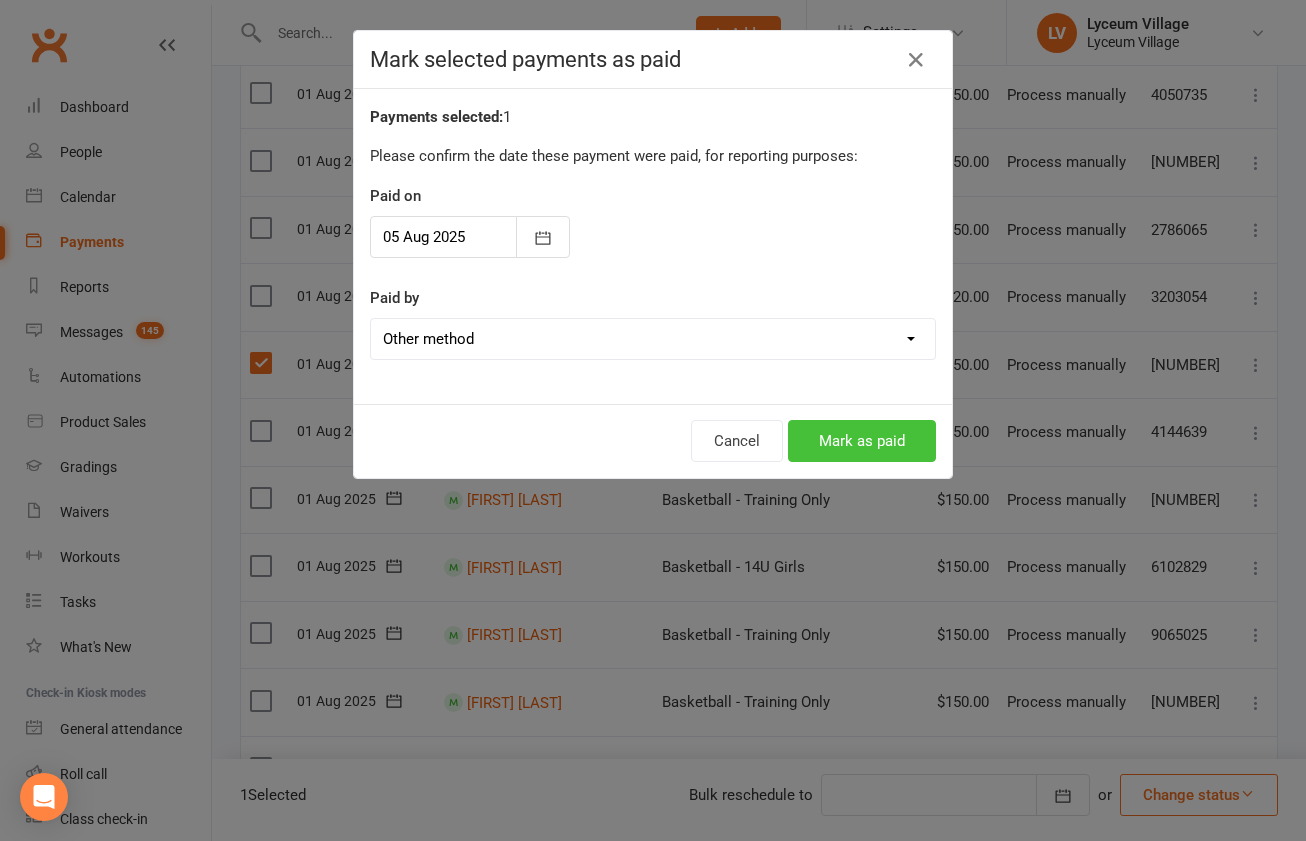 click on "Mark as paid" at bounding box center [862, 441] 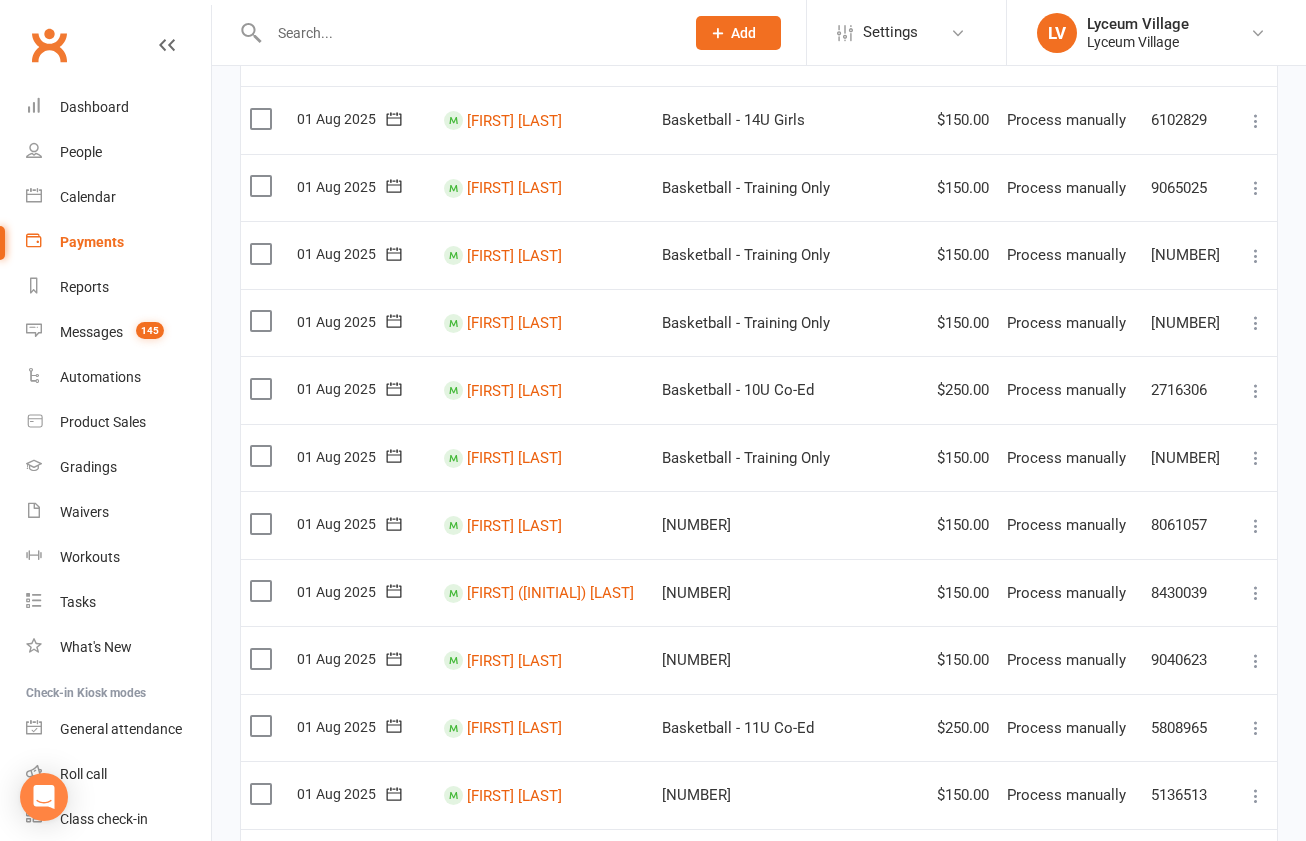 scroll, scrollTop: 1123, scrollLeft: 0, axis: vertical 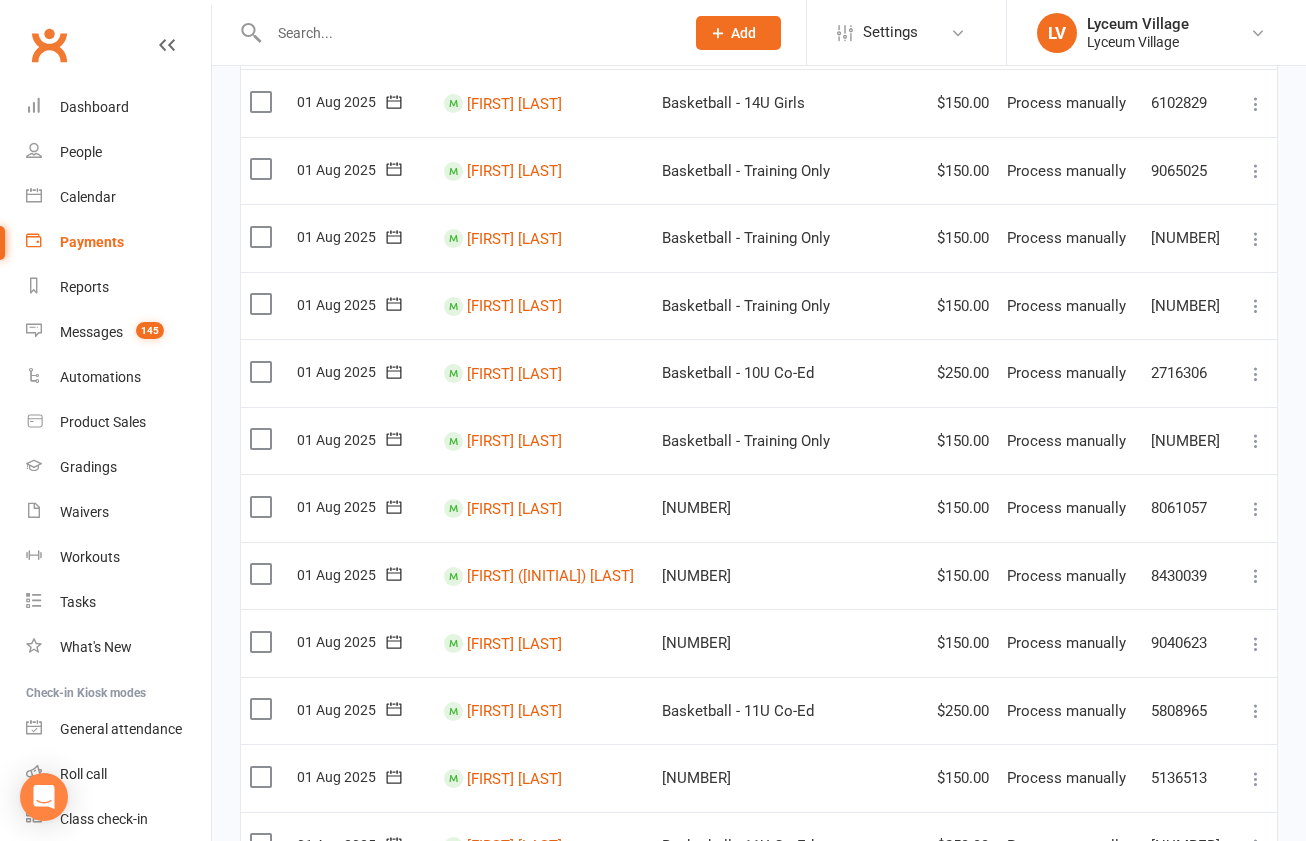 click at bounding box center [263, 574] 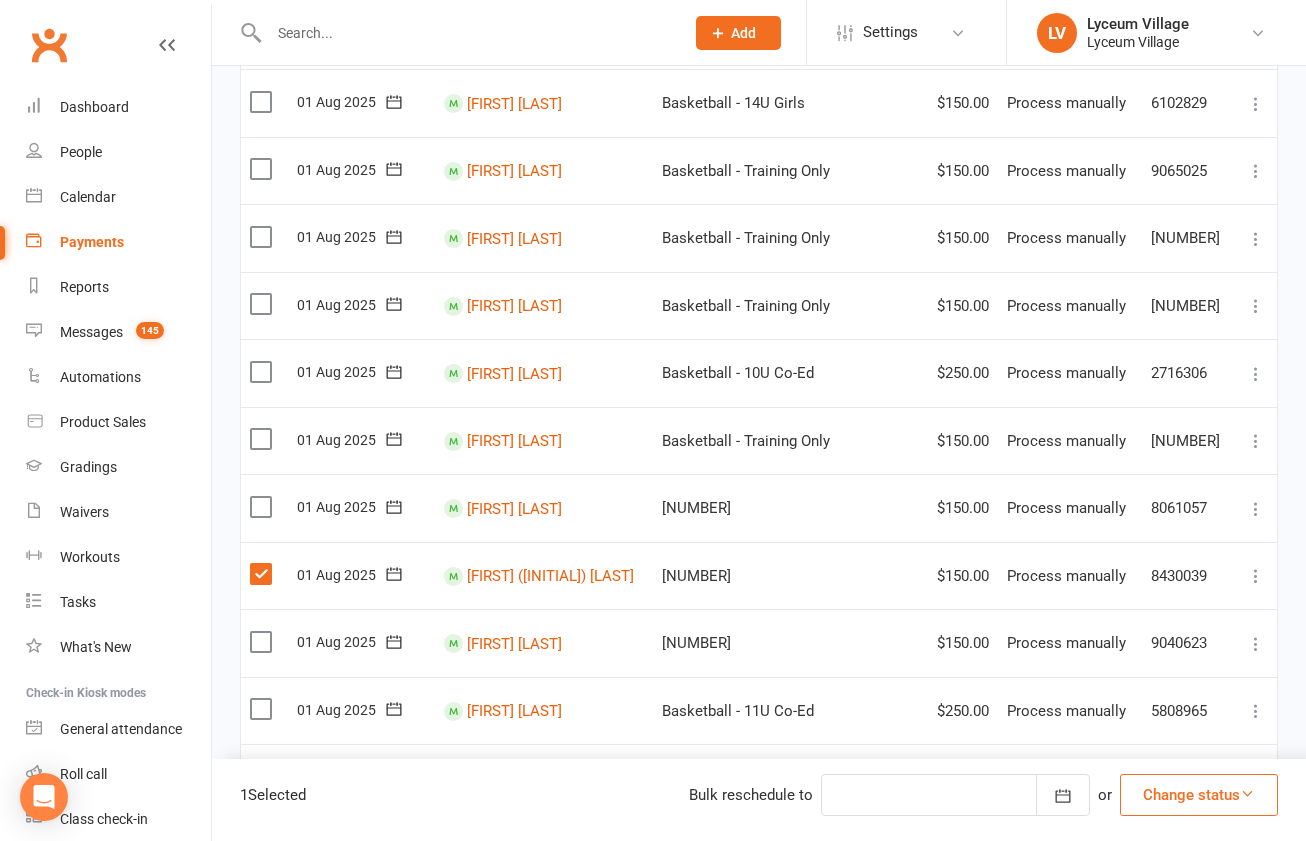 click on "Change status" at bounding box center (1199, 795) 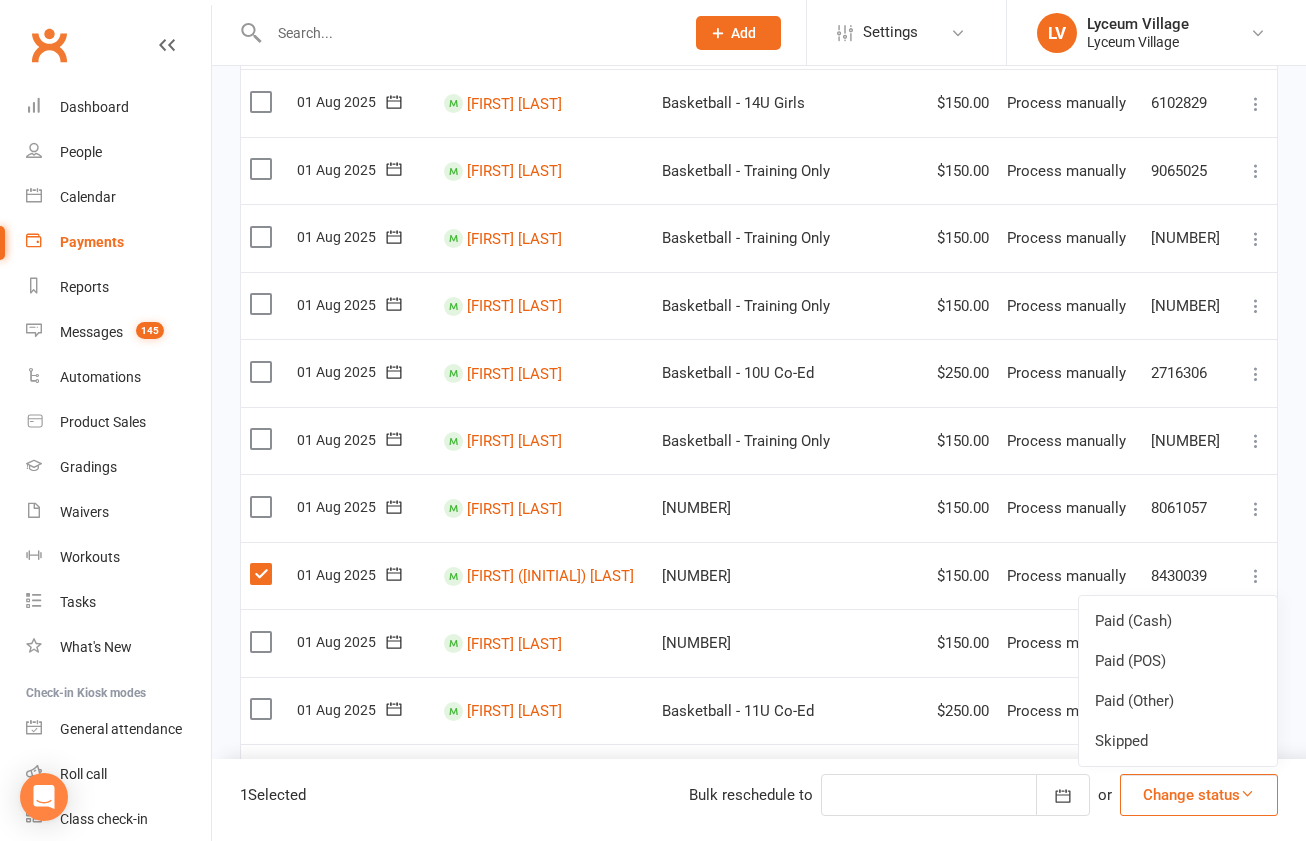 click on "Paid (Other)" at bounding box center (1178, 701) 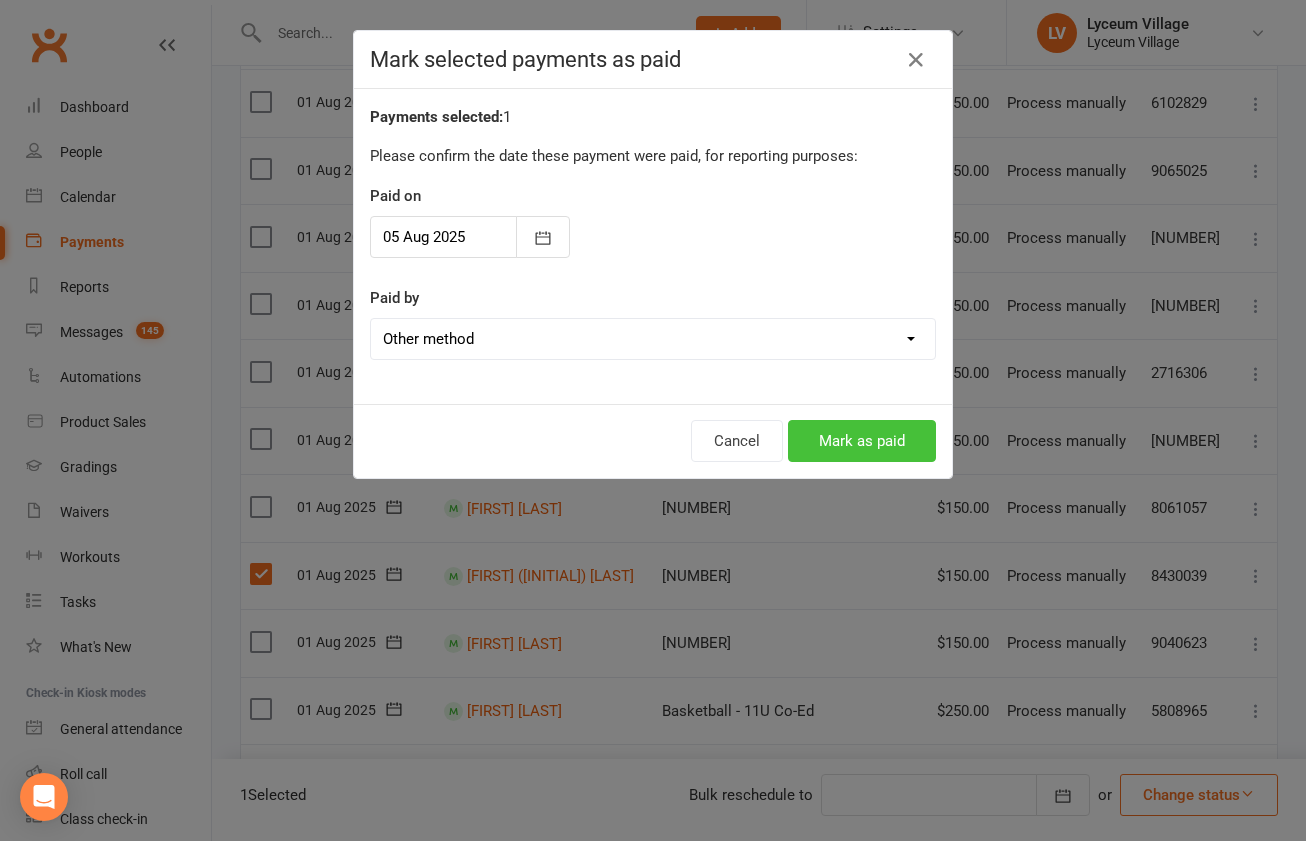 click on "Mark as paid" at bounding box center (862, 441) 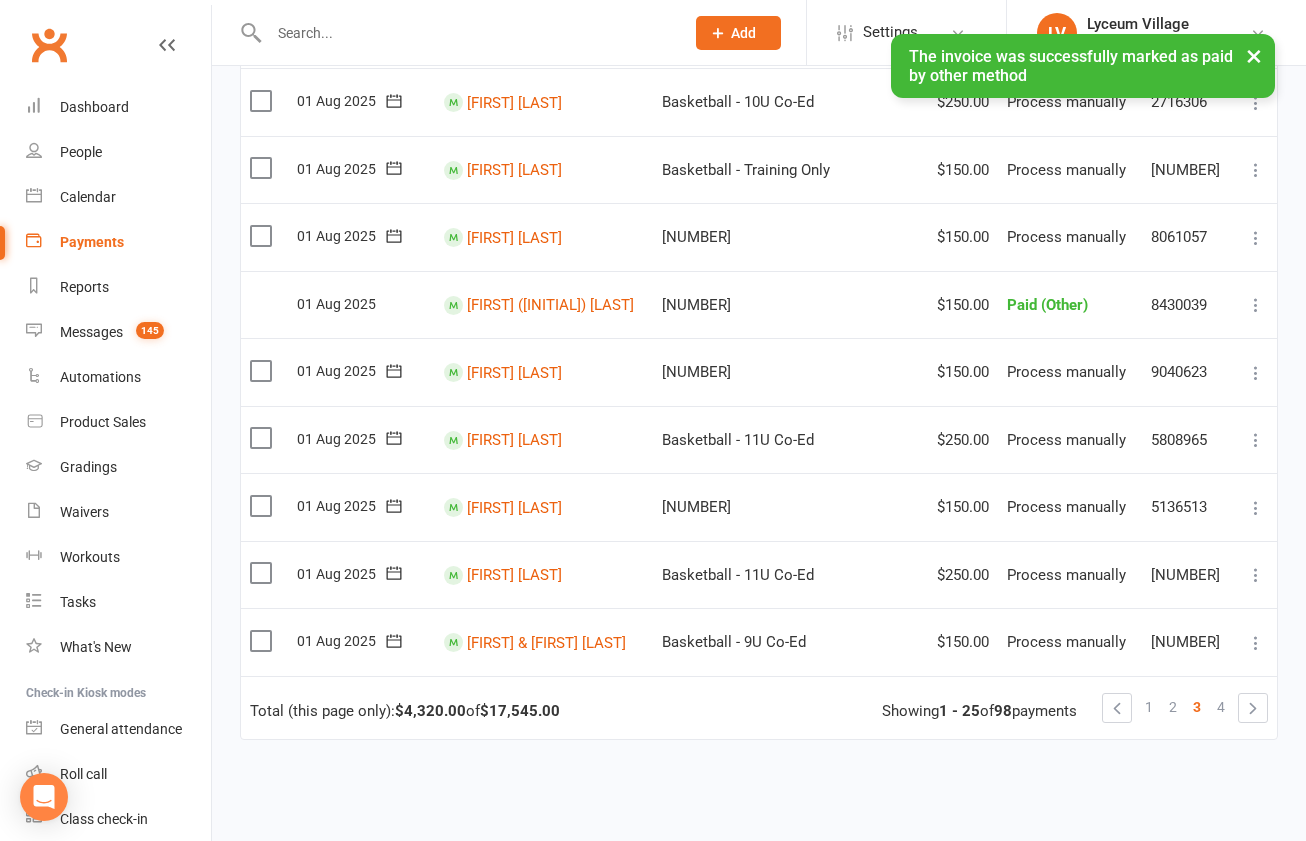 scroll, scrollTop: 1403, scrollLeft: 0, axis: vertical 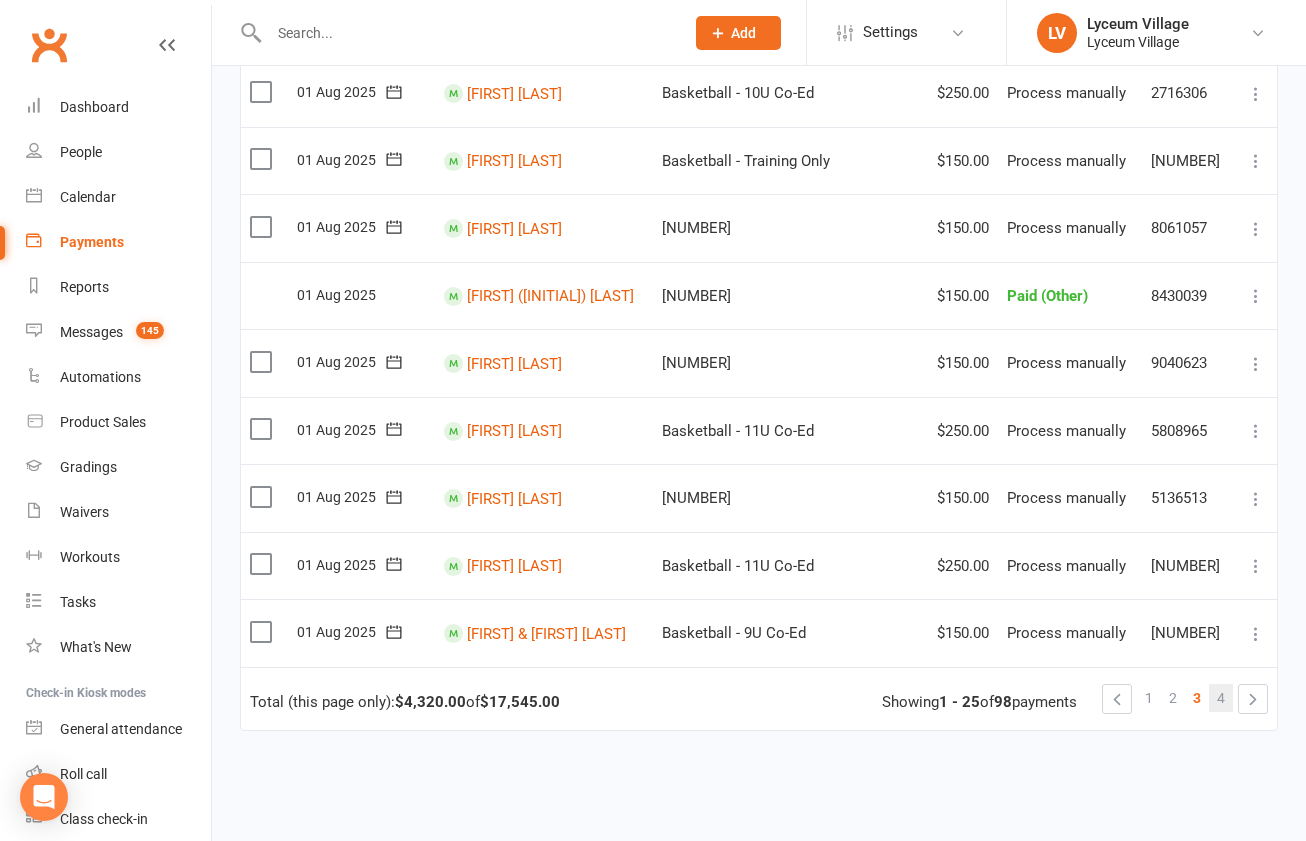 click on "4" at bounding box center (1221, 698) 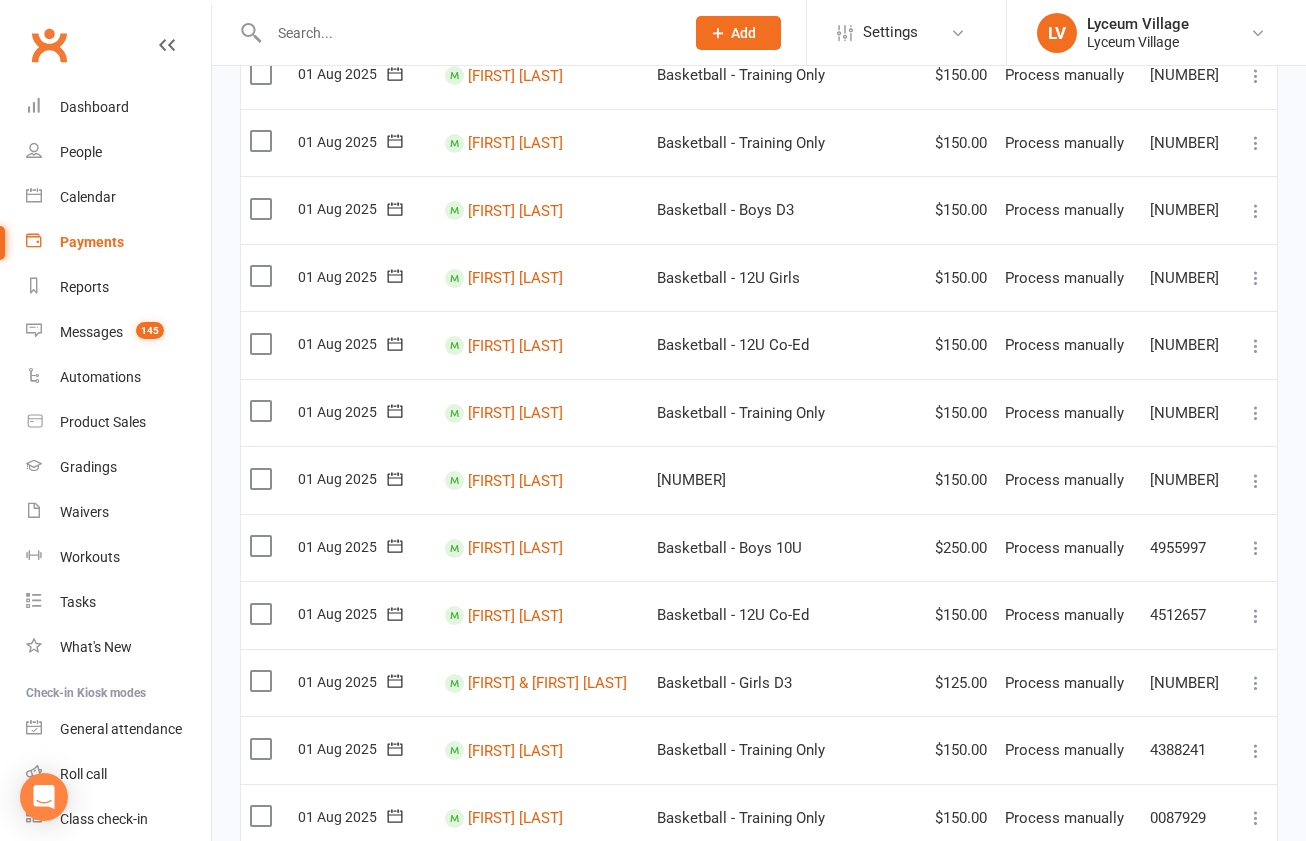 scroll, scrollTop: 1019, scrollLeft: 0, axis: vertical 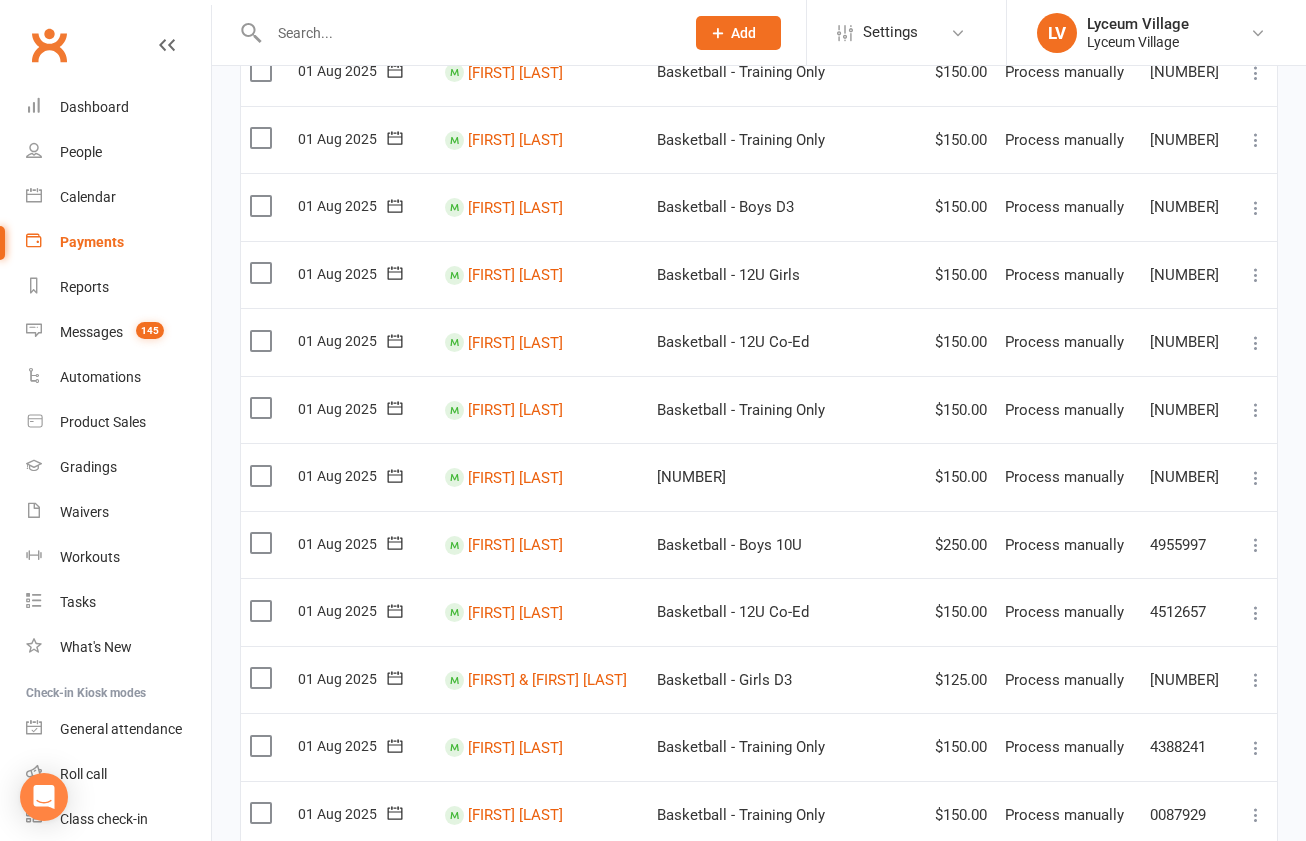click at bounding box center (263, 341) 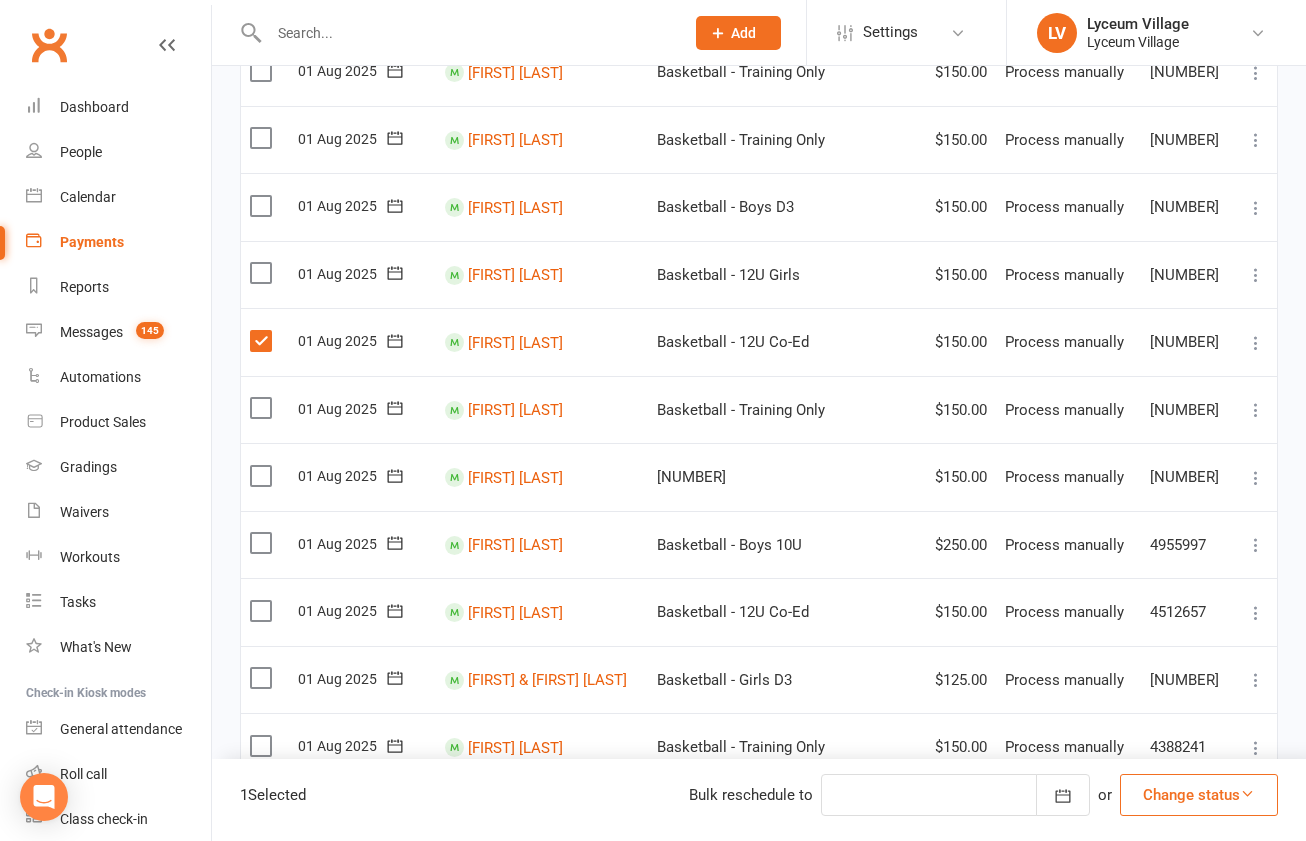 click on "Change status" at bounding box center [1199, 795] 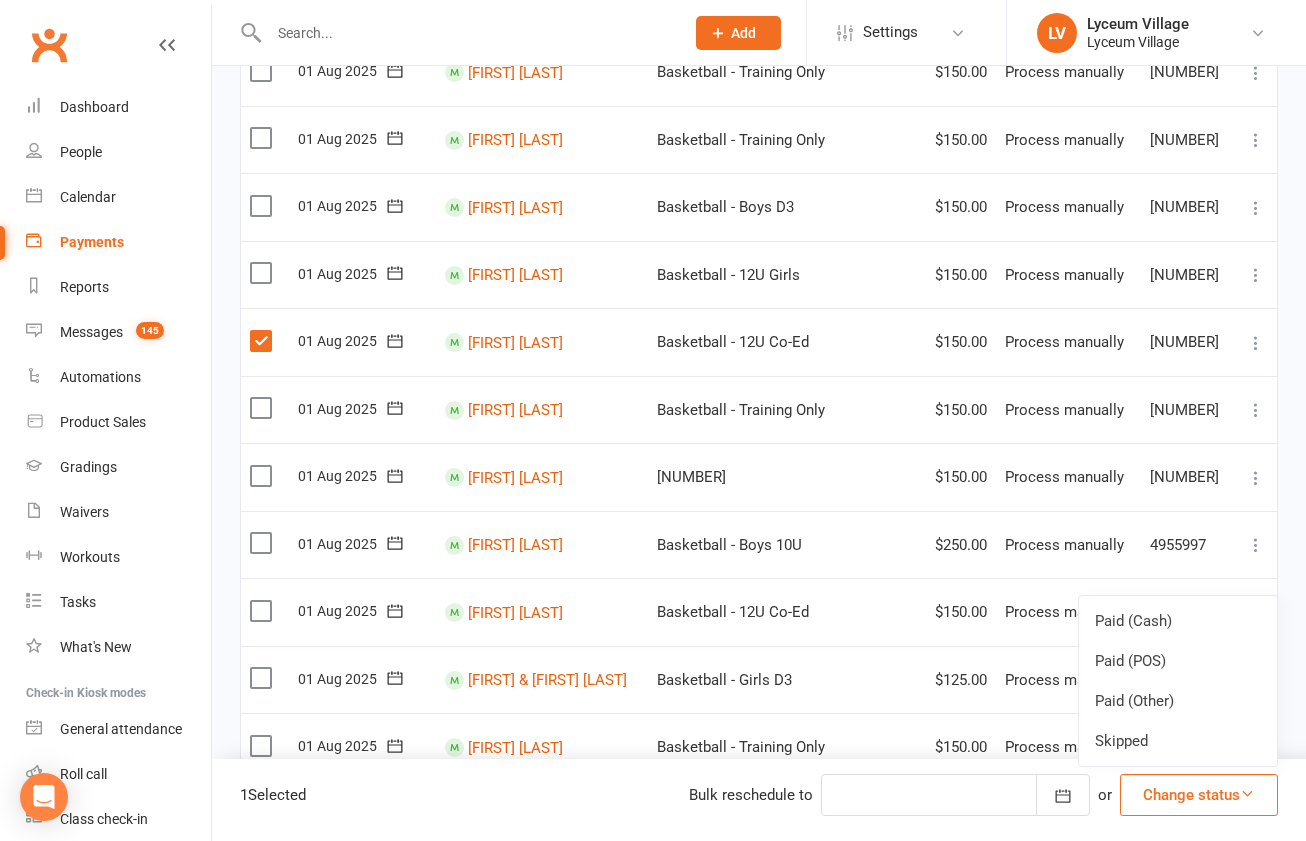 click on "Skipped" at bounding box center (1178, 741) 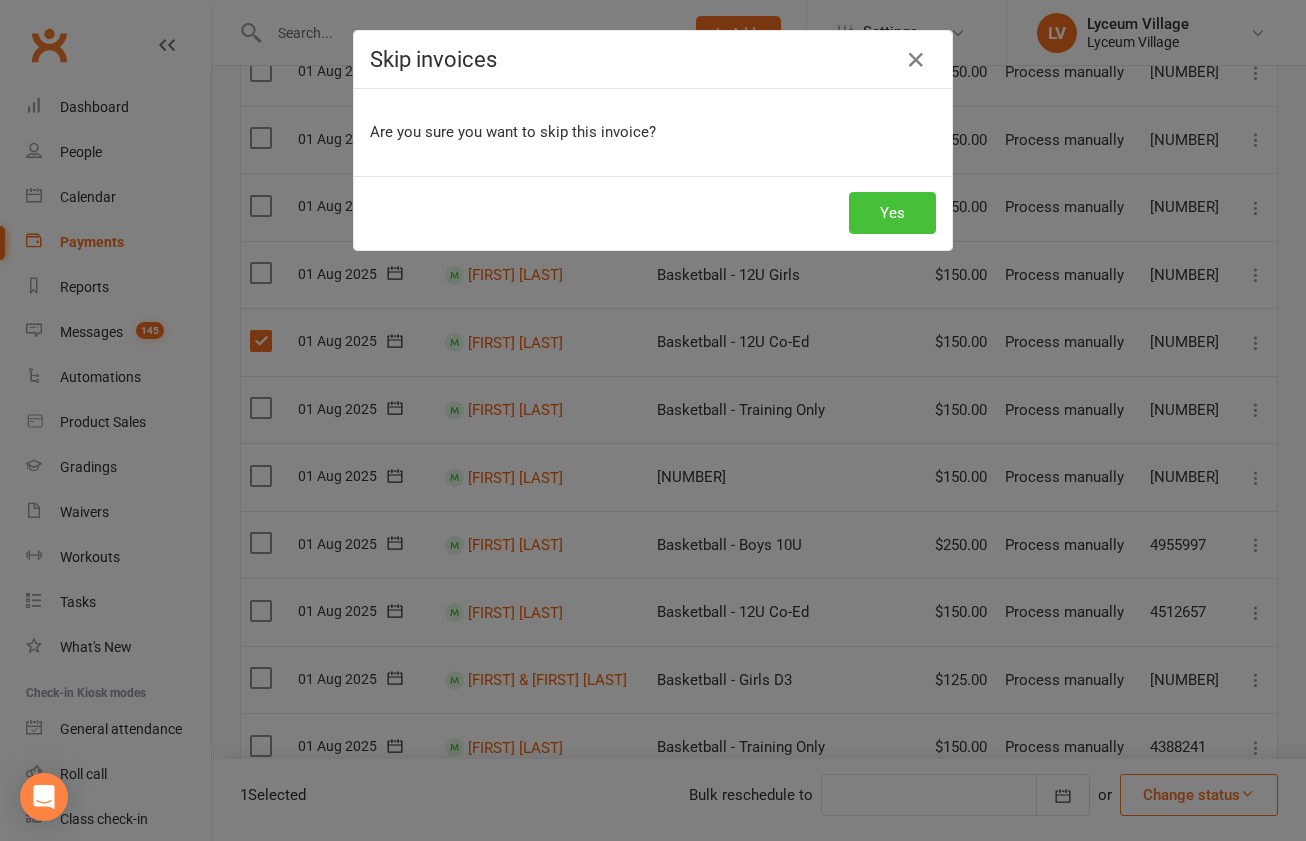 click on "Yes" at bounding box center [892, 213] 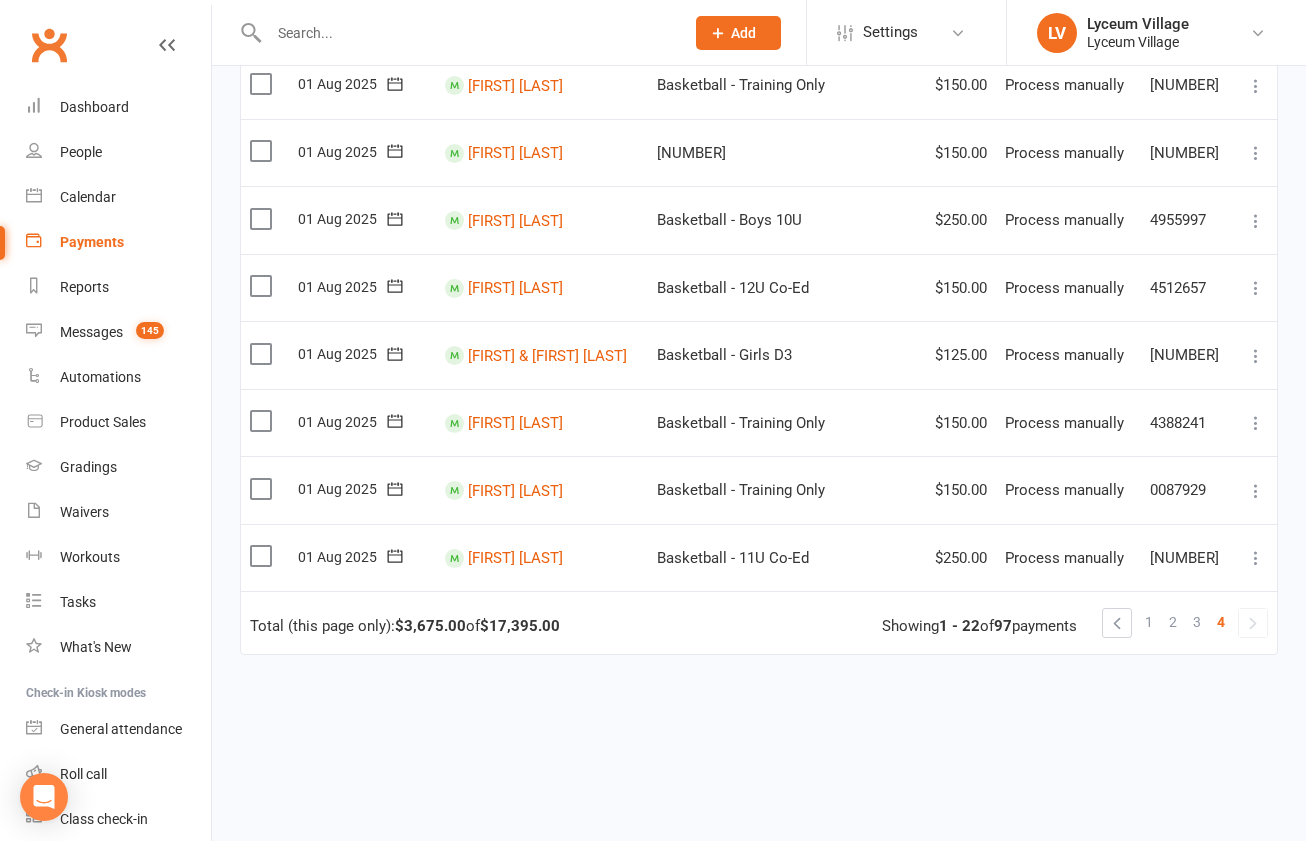 scroll, scrollTop: 1370, scrollLeft: 0, axis: vertical 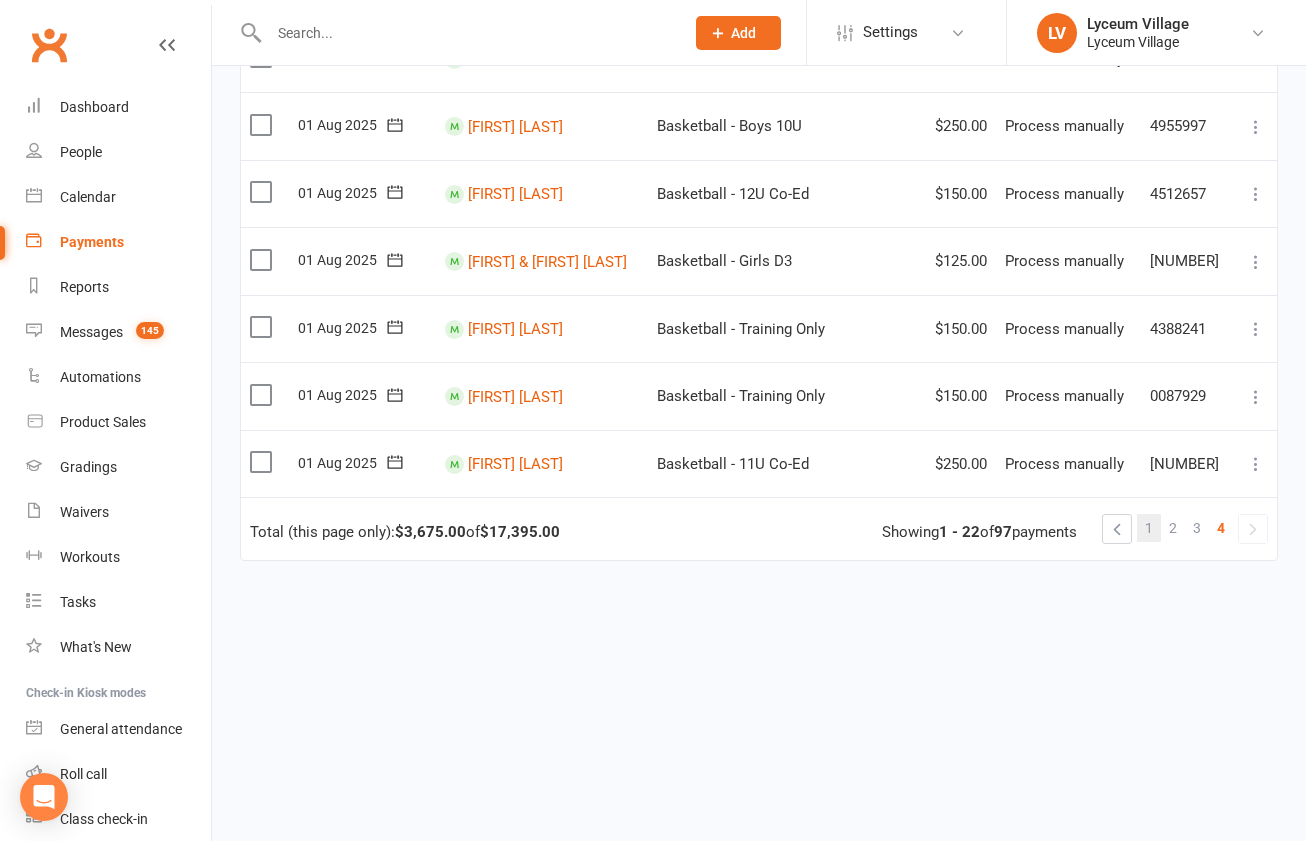 click on "1" at bounding box center [1149, 528] 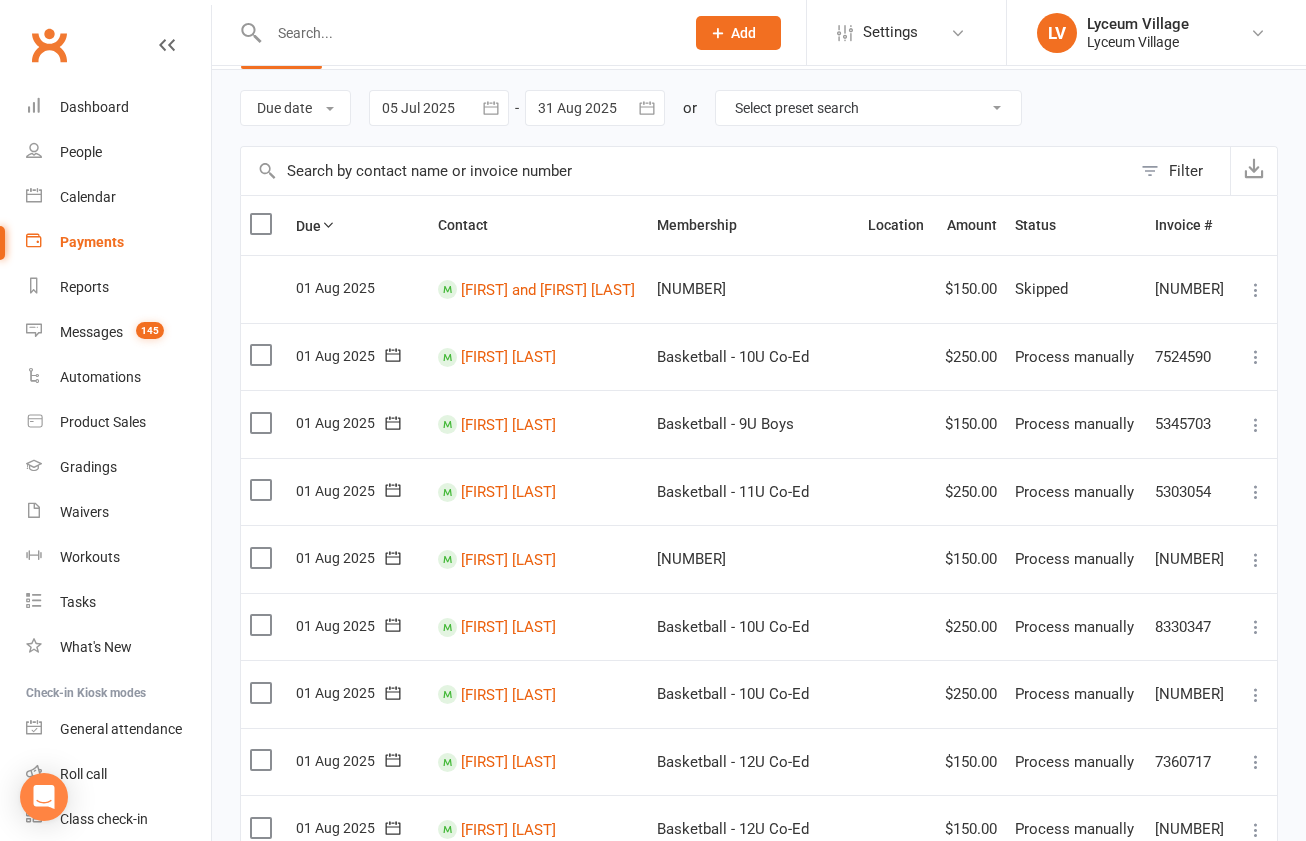 scroll, scrollTop: 0, scrollLeft: 0, axis: both 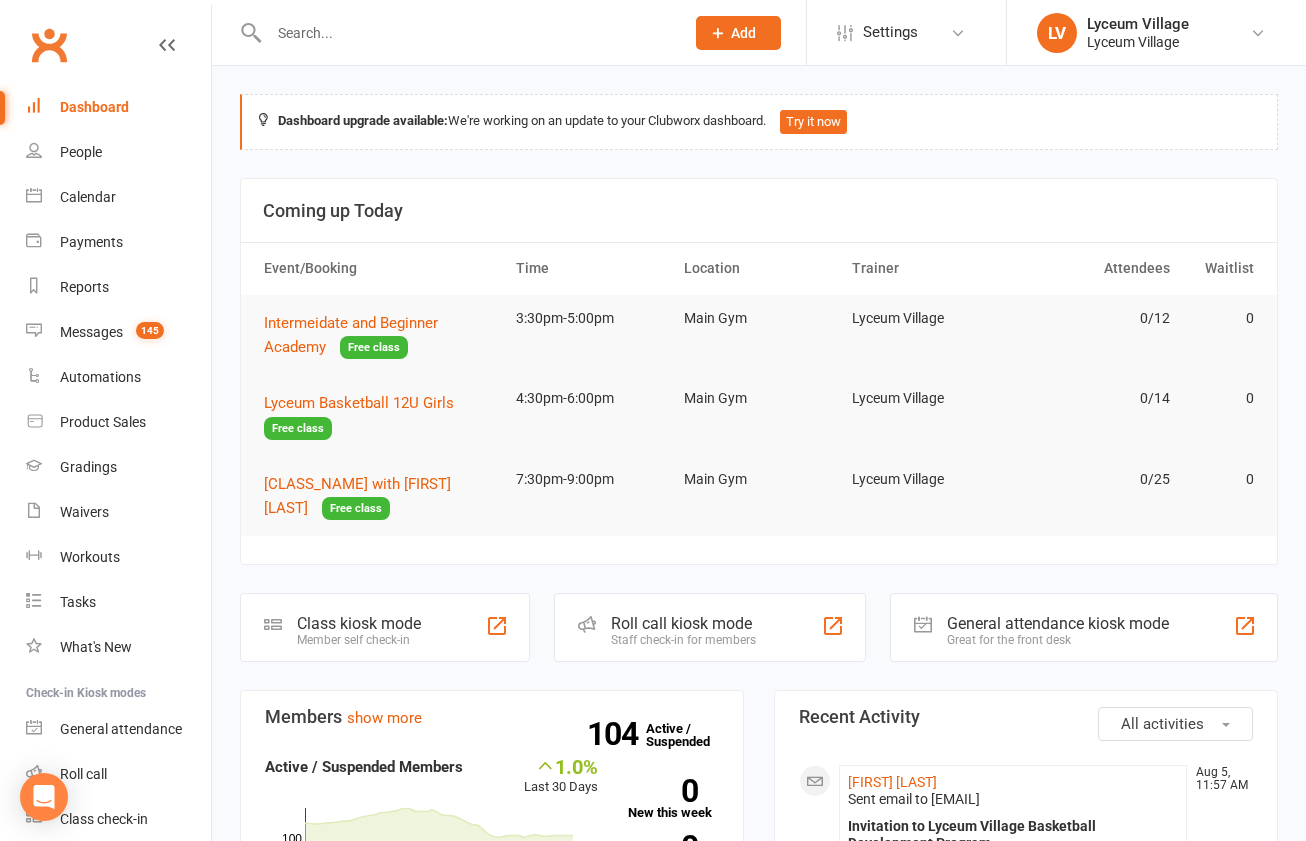 click at bounding box center [466, 33] 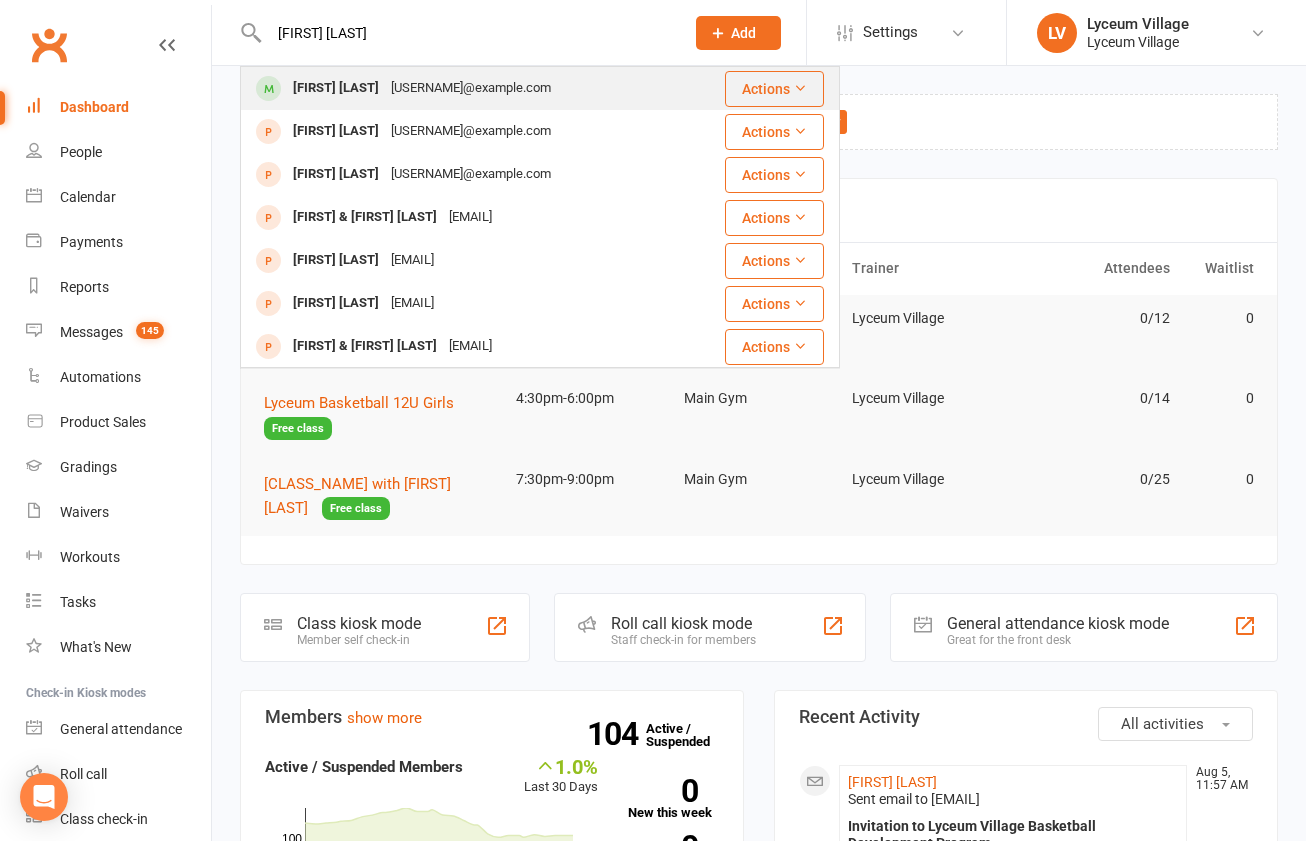 type on "[FIRST] [LAST]" 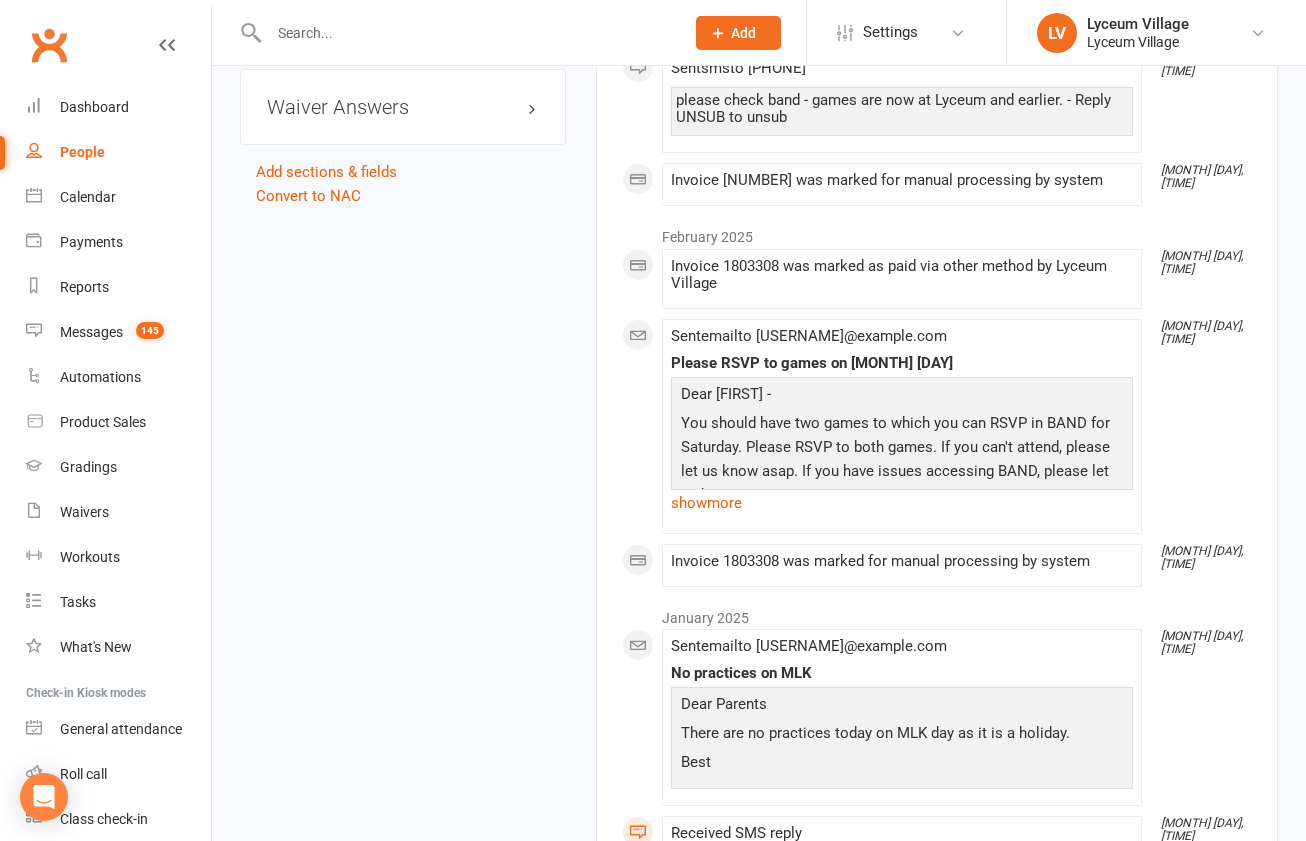 scroll, scrollTop: 2944, scrollLeft: 0, axis: vertical 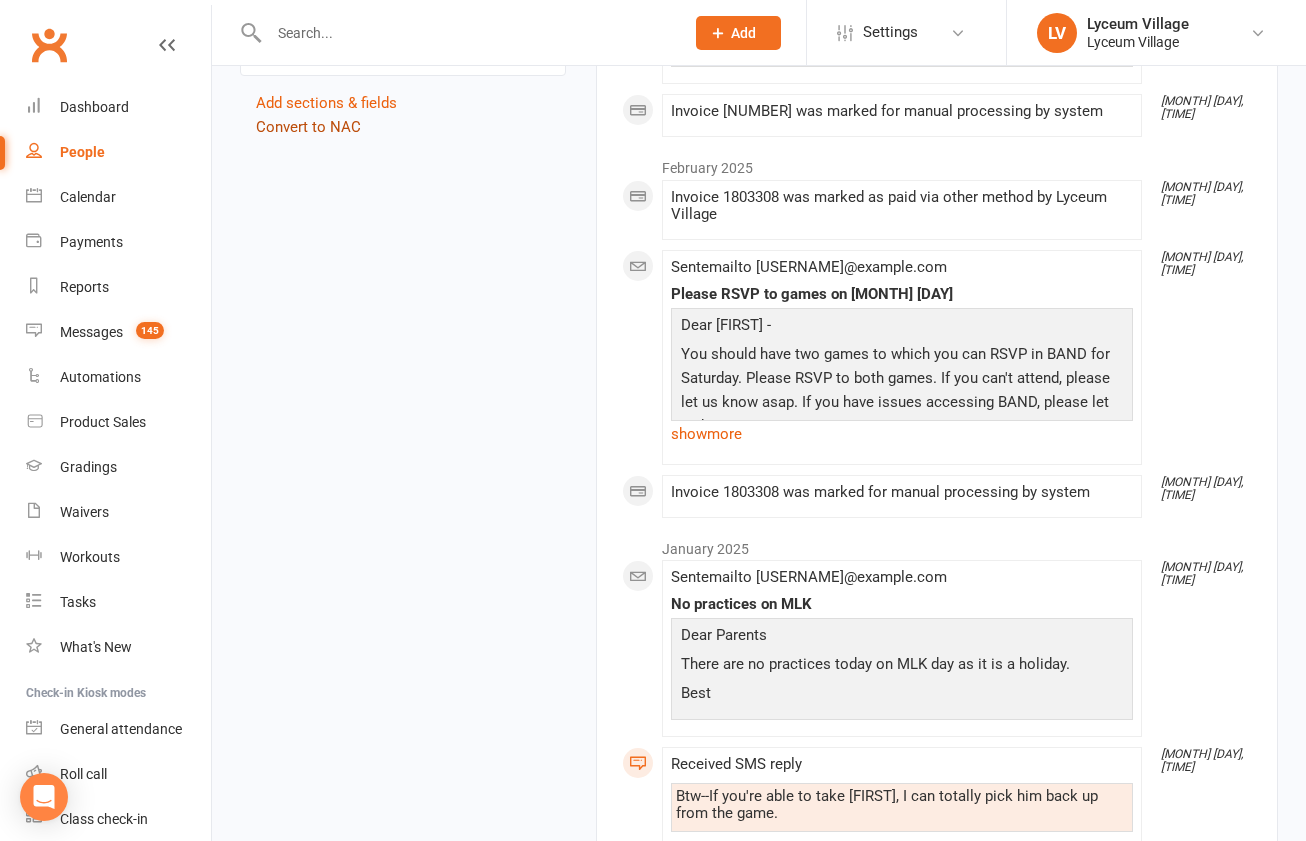click on "Convert to NAC" at bounding box center (308, 127) 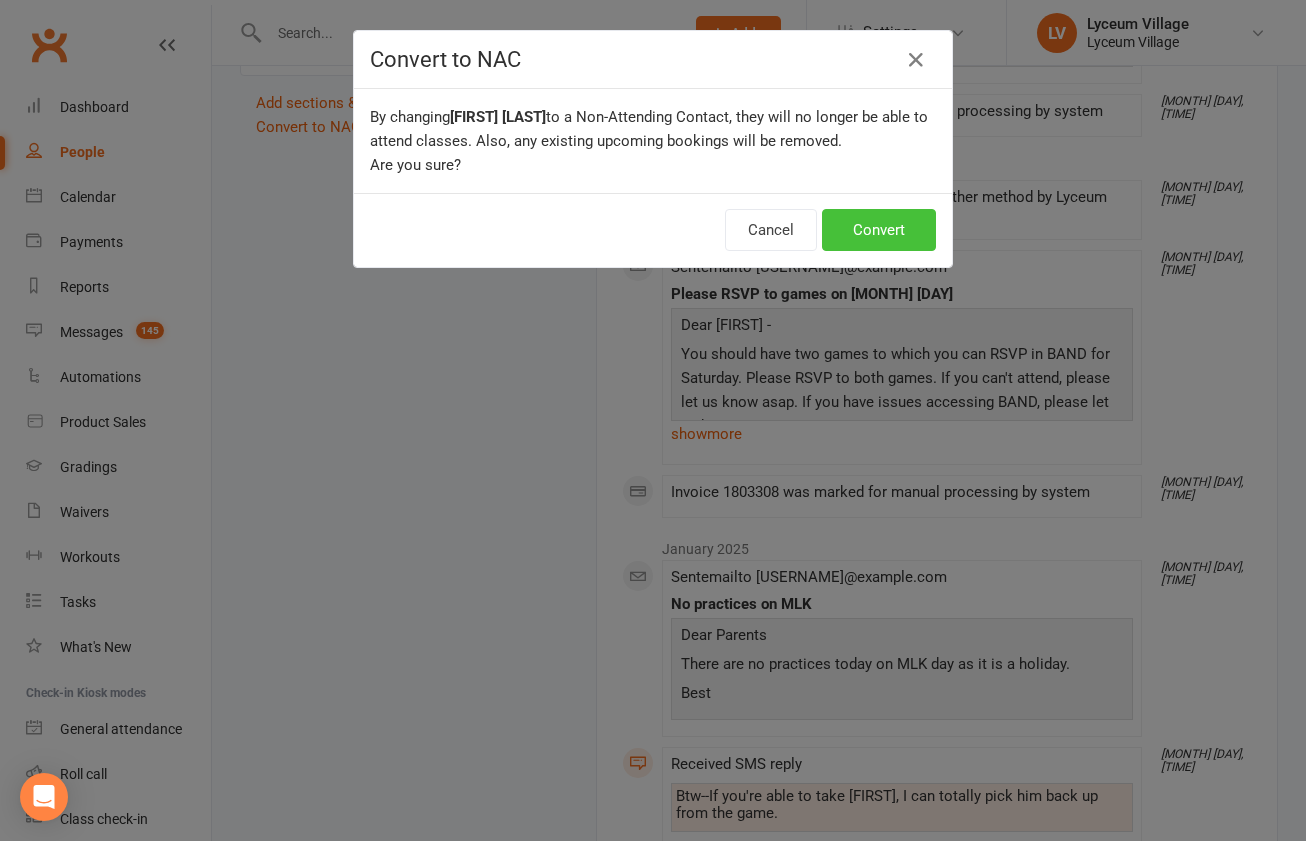 click on "Convert" at bounding box center [879, 230] 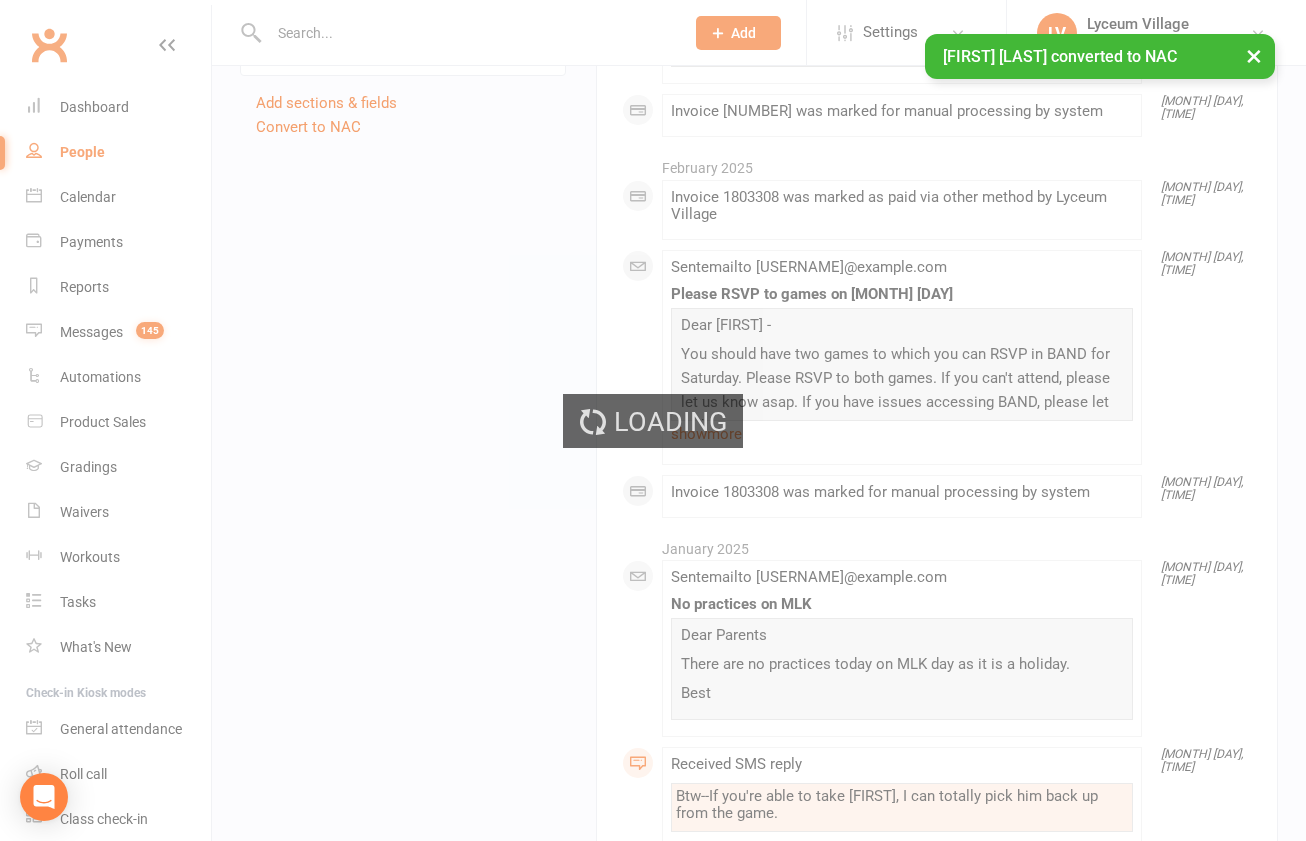 scroll, scrollTop: 0, scrollLeft: 0, axis: both 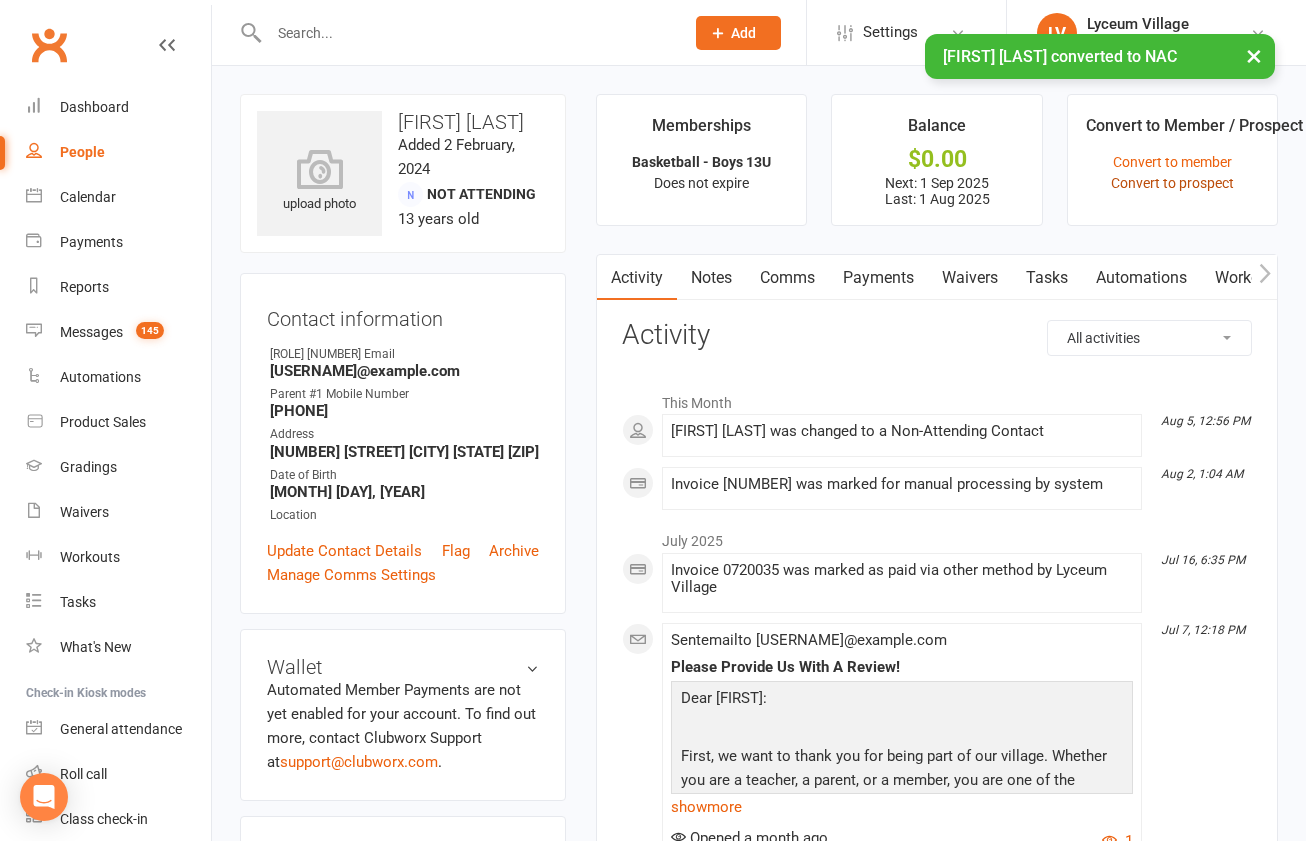 click on "Convert to prospect" at bounding box center (1172, 183) 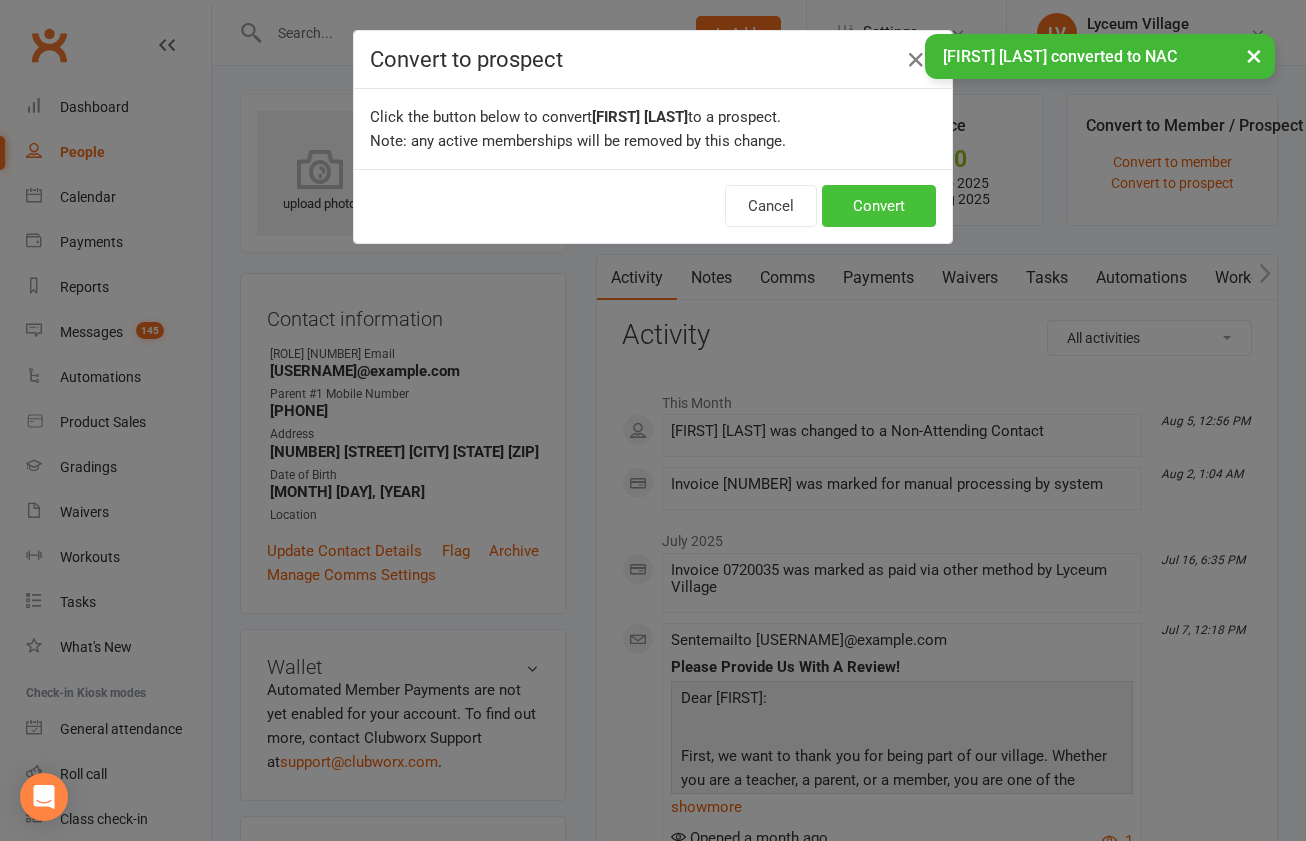 click on "Convert" at bounding box center [879, 206] 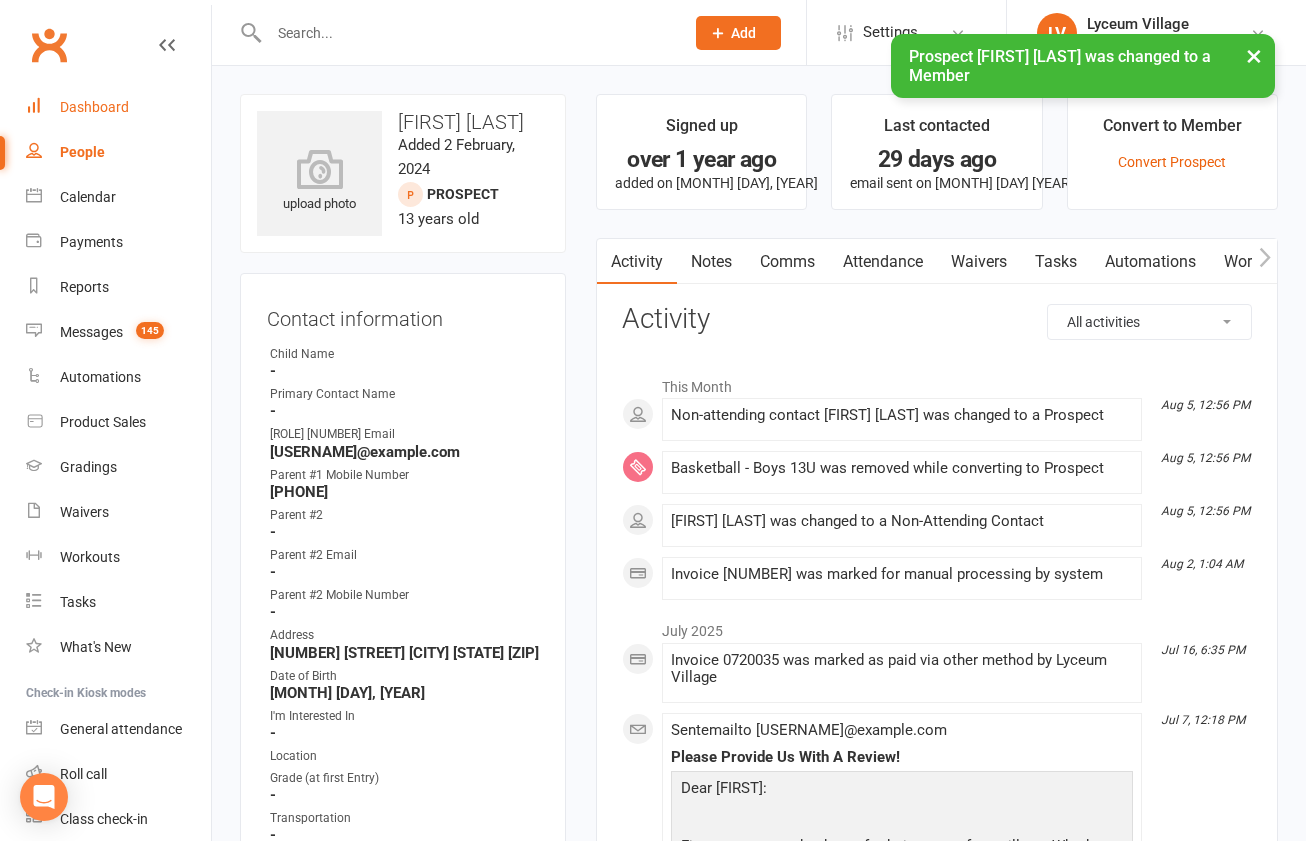 click on "Dashboard" at bounding box center [94, 107] 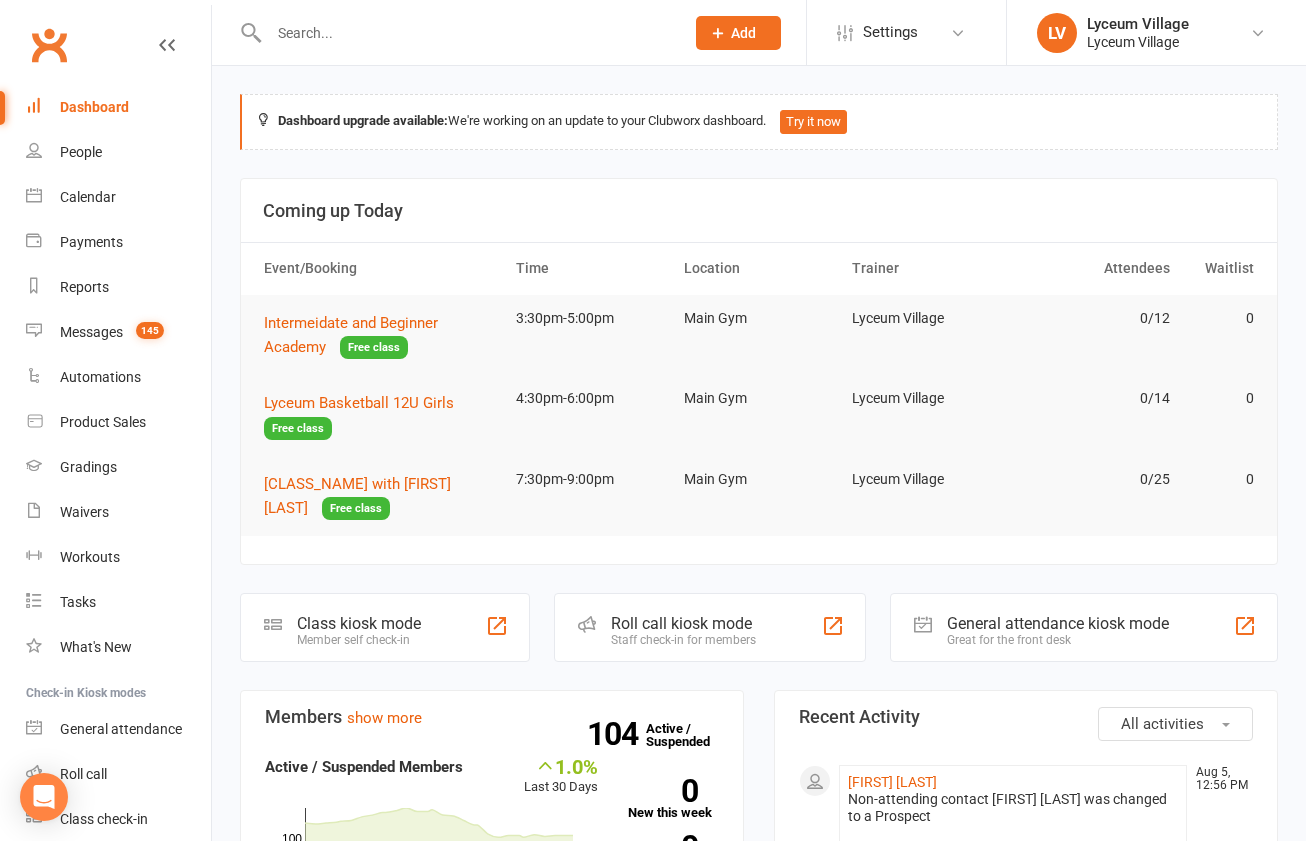 click at bounding box center (455, 32) 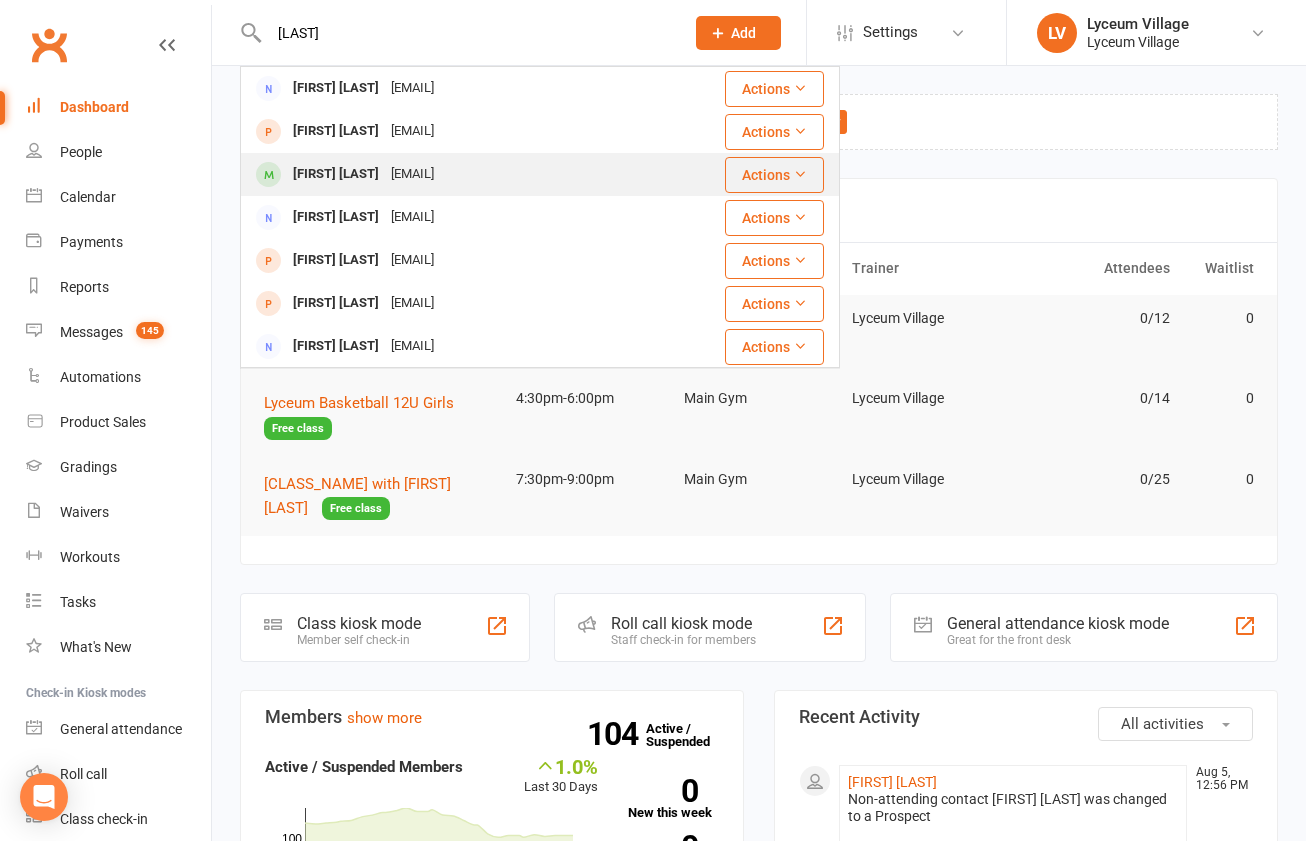type on "[LAST]" 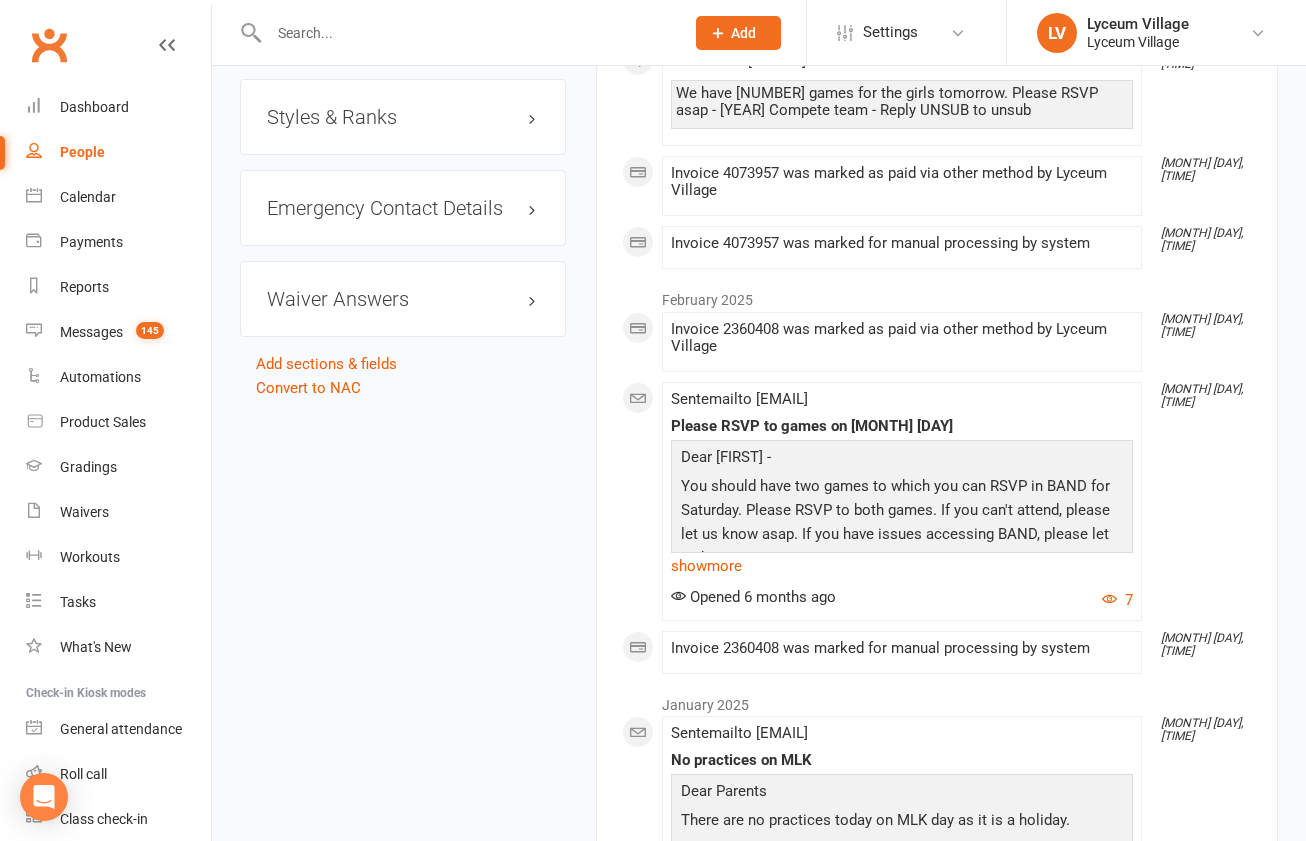 scroll, scrollTop: 2687, scrollLeft: 0, axis: vertical 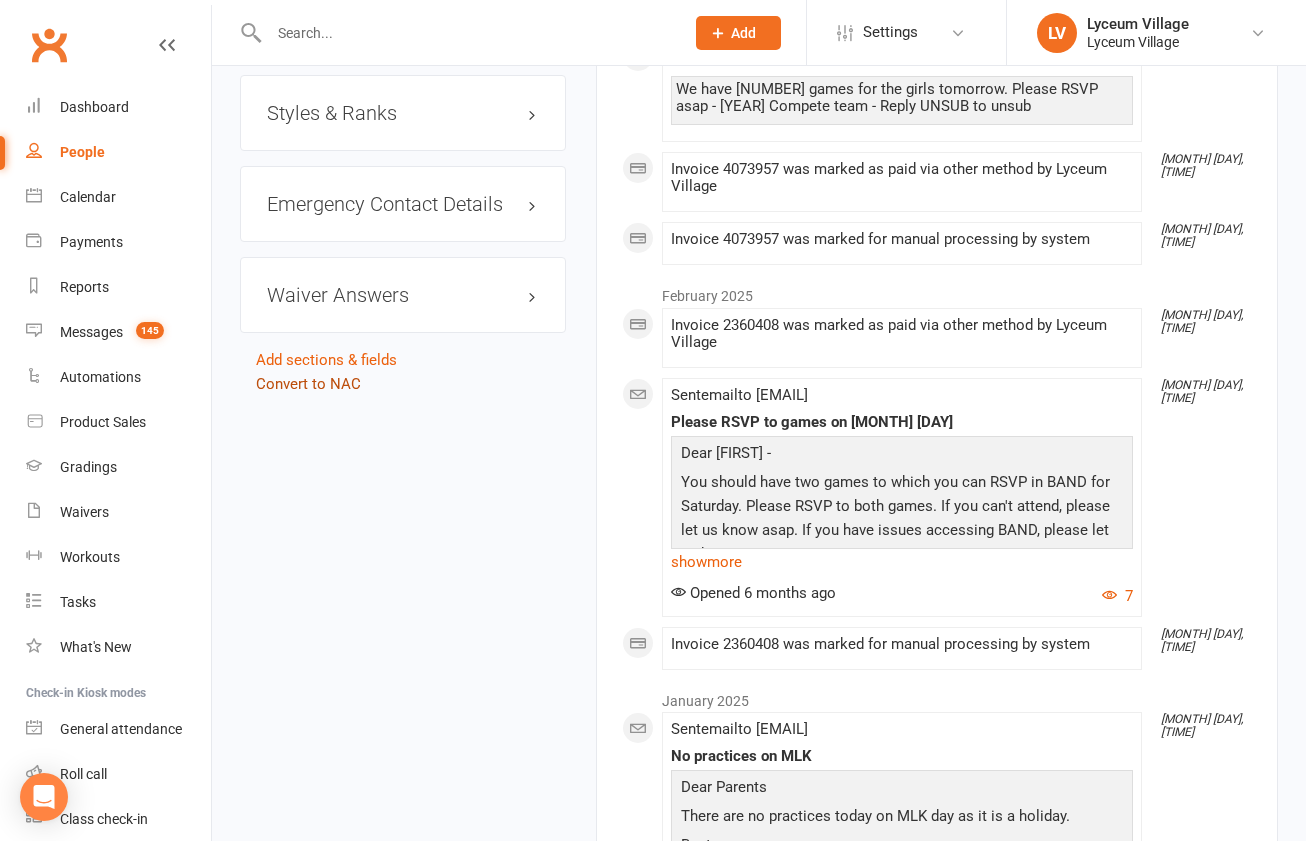 click on "Convert to NAC" at bounding box center (308, 384) 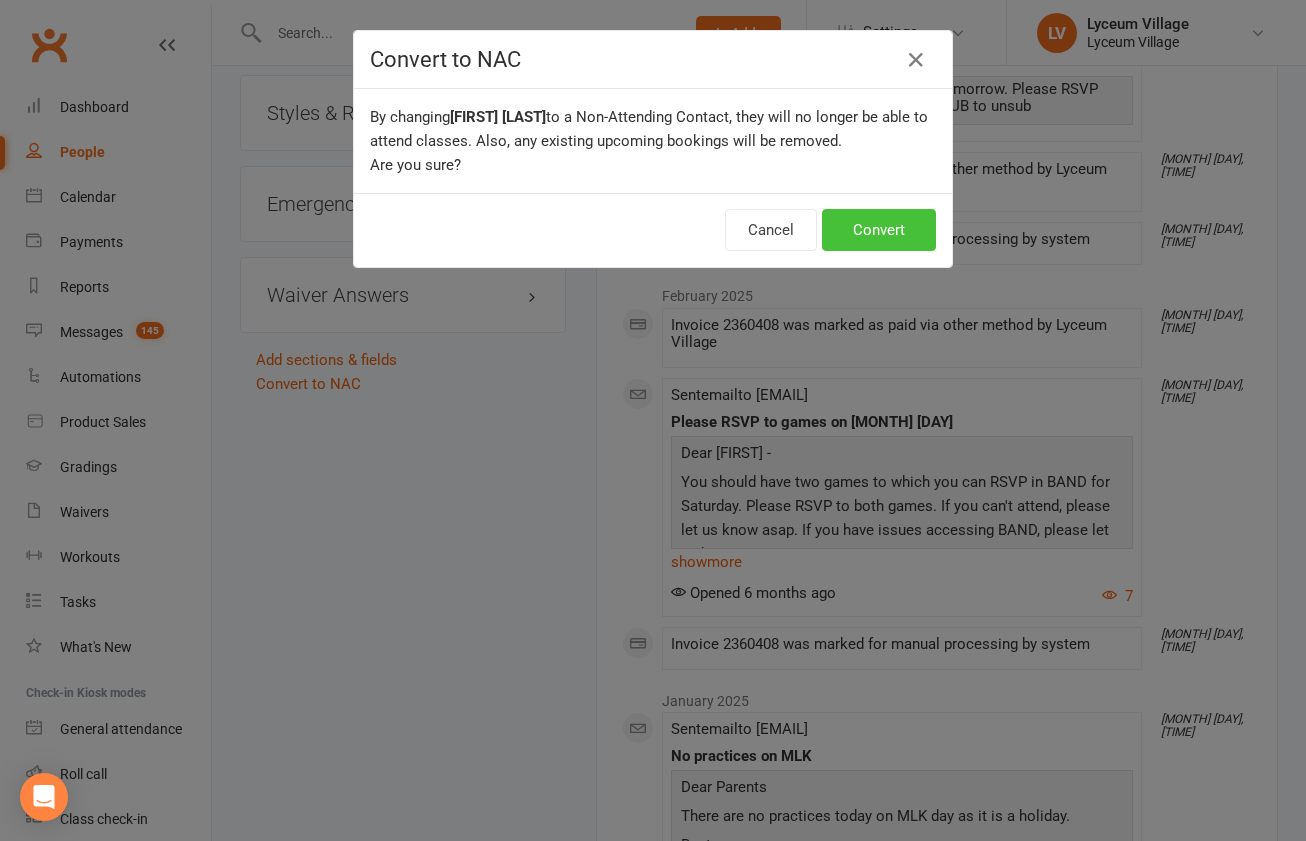 click on "Convert" at bounding box center [879, 230] 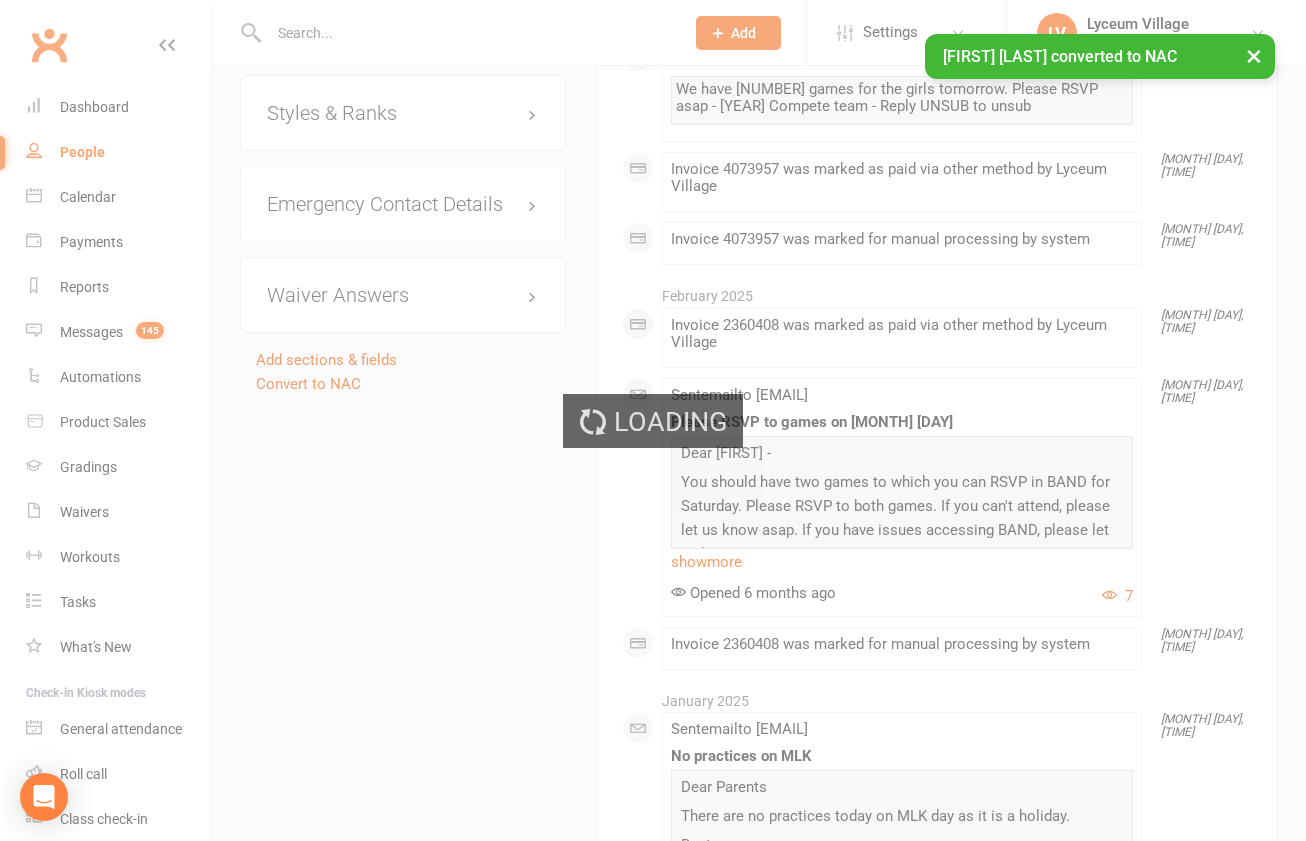 scroll, scrollTop: 0, scrollLeft: 0, axis: both 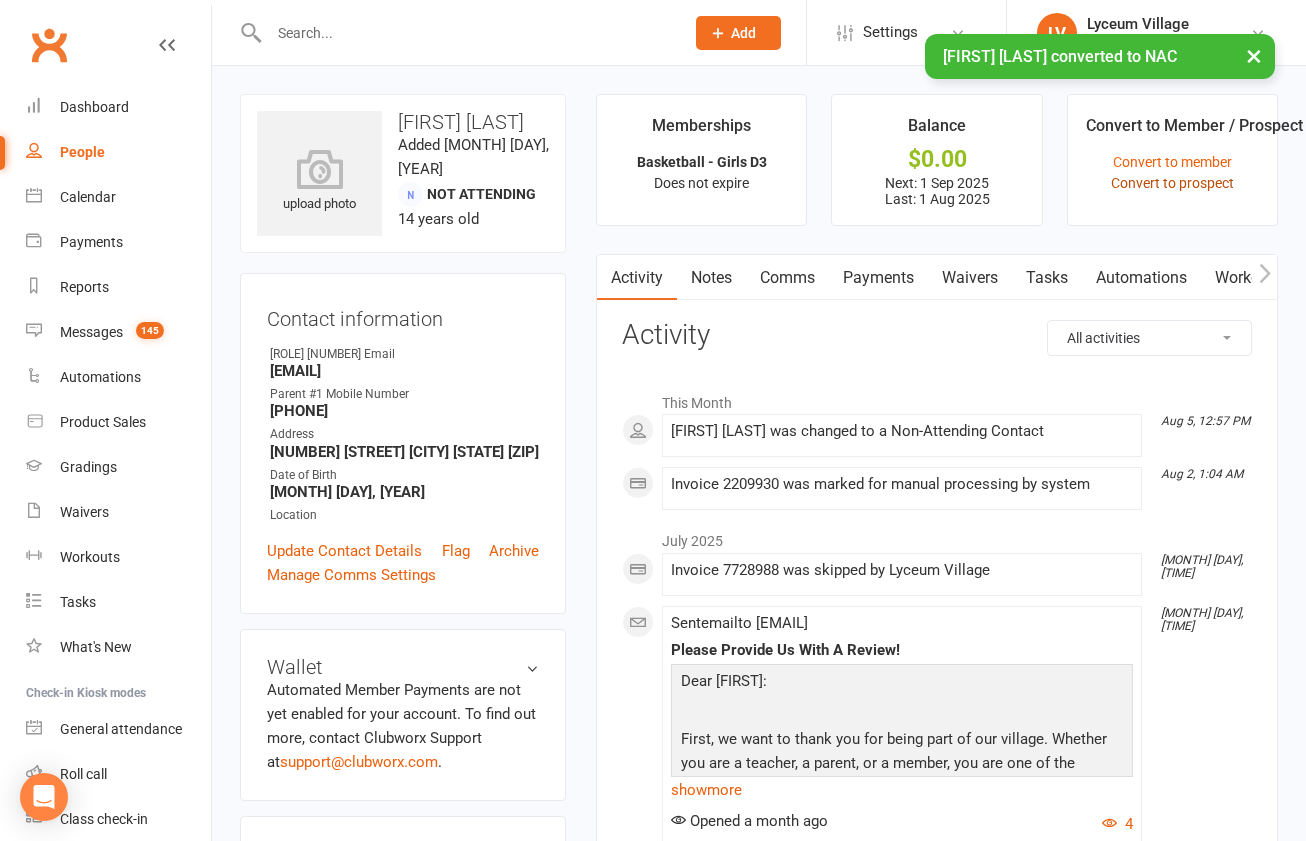 click on "Convert to prospect" at bounding box center [1172, 183] 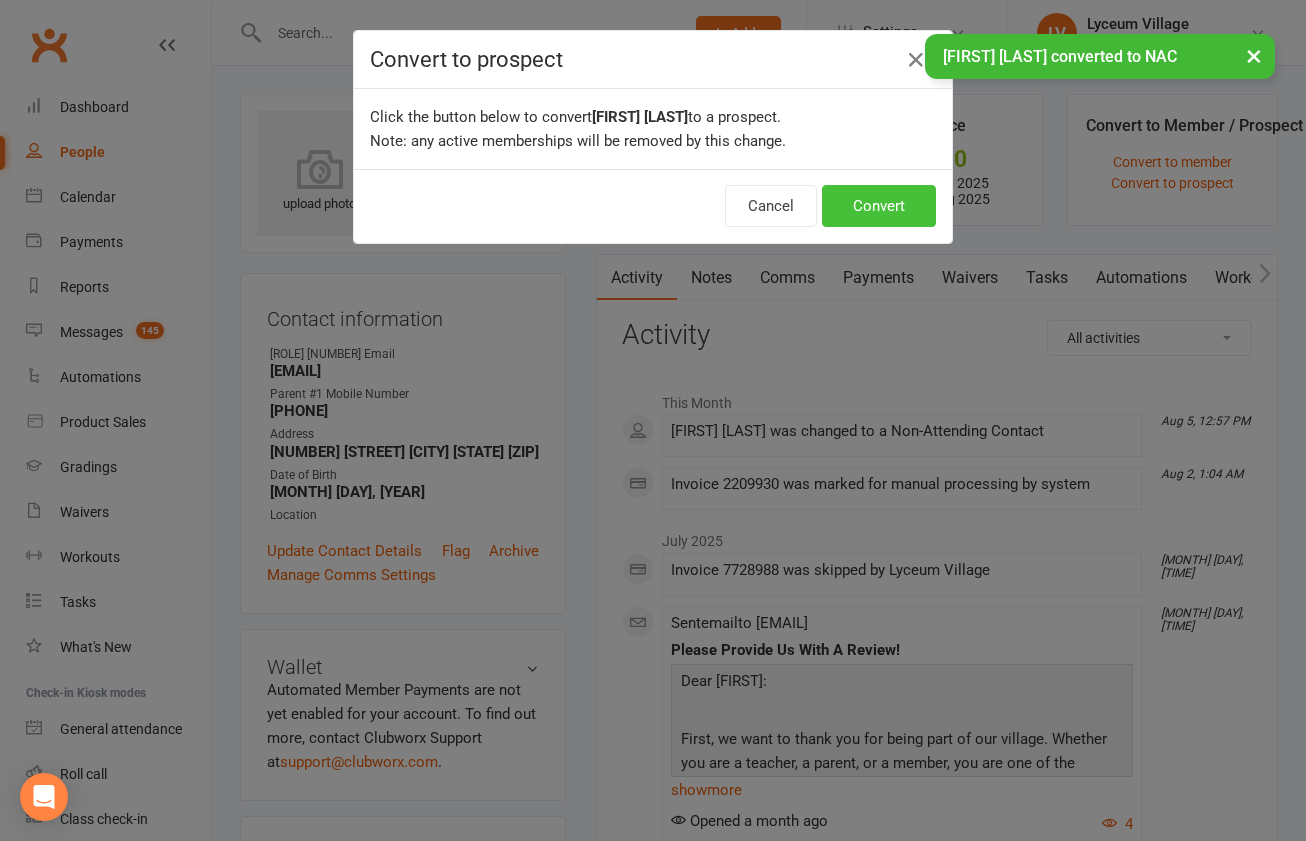 drag, startPoint x: 864, startPoint y: 201, endPoint x: 702, endPoint y: 218, distance: 162.88953 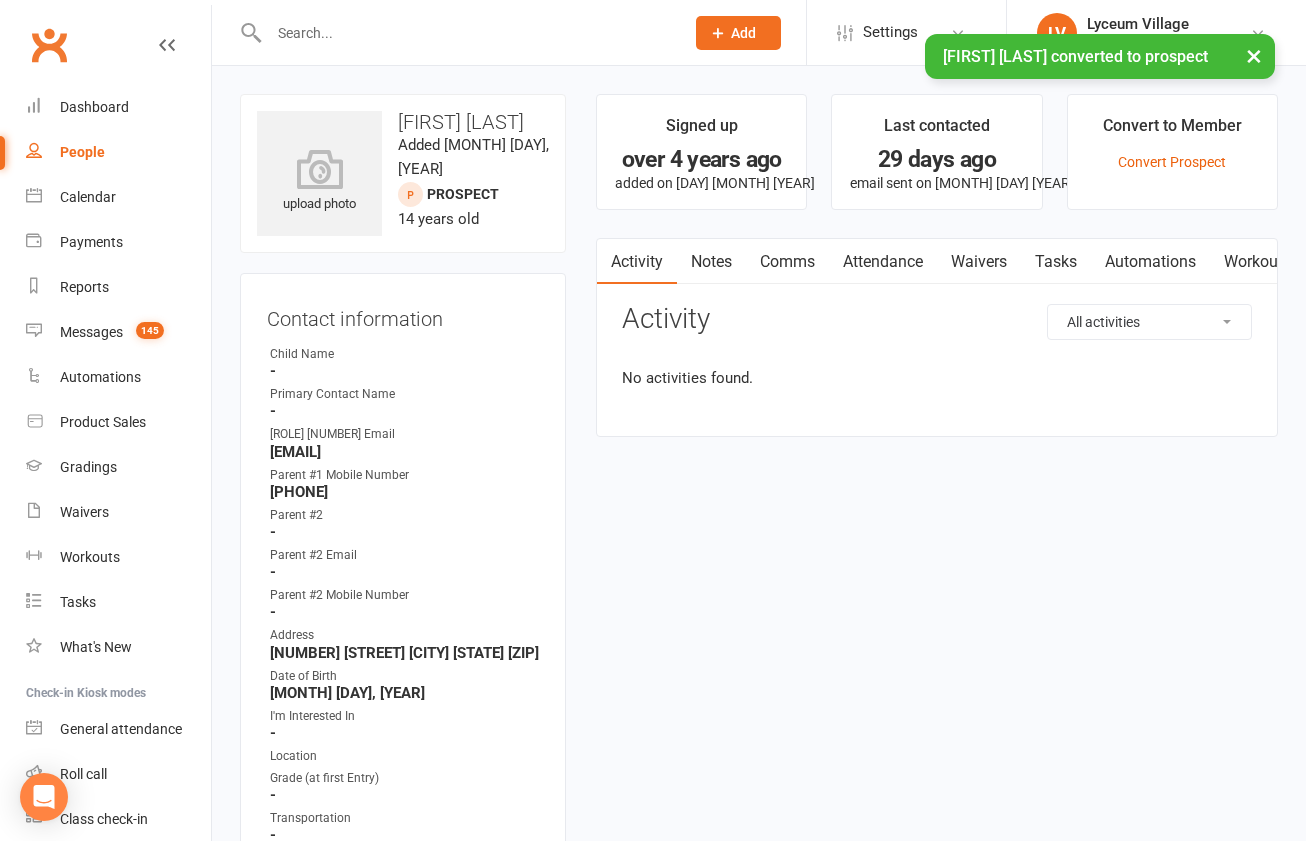 scroll, scrollTop: 0, scrollLeft: 0, axis: both 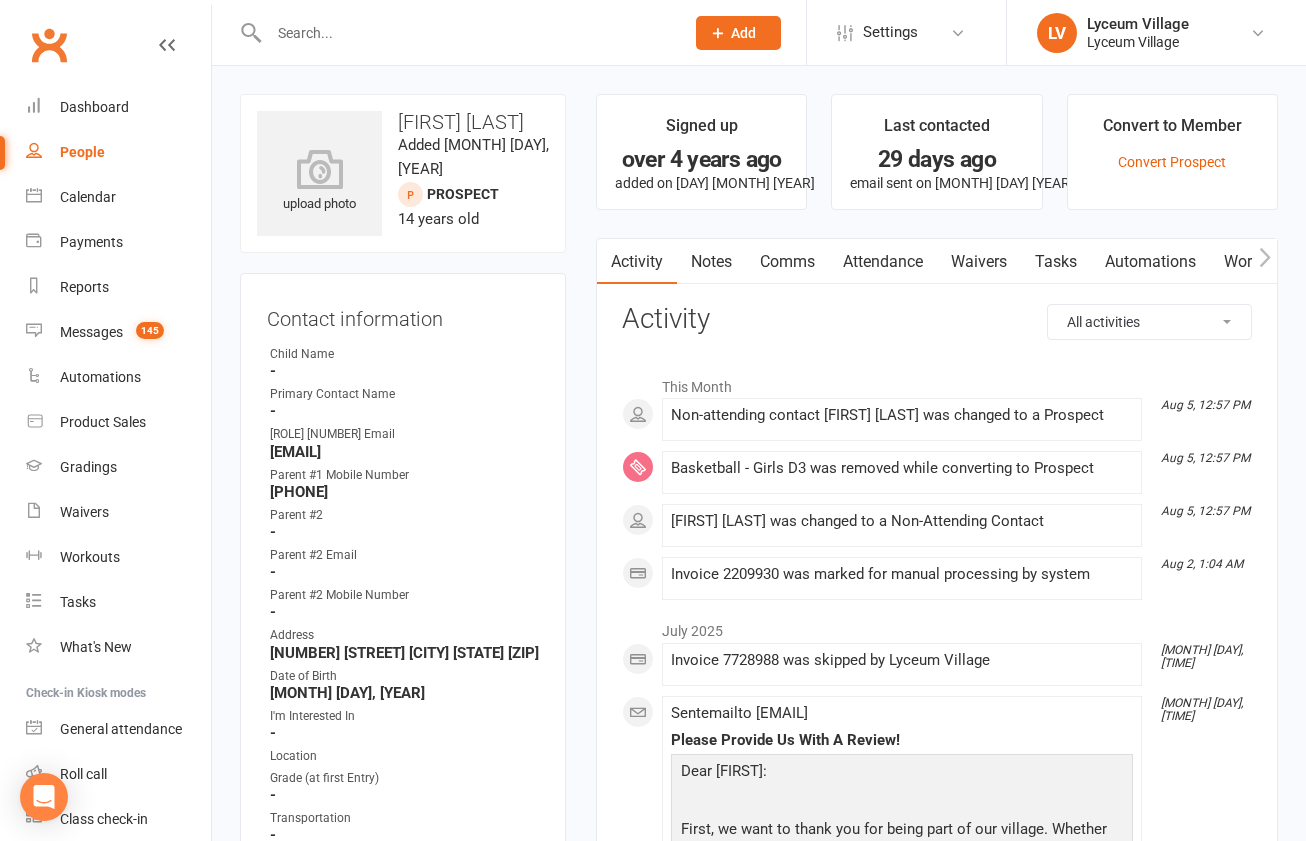 click at bounding box center [466, 33] 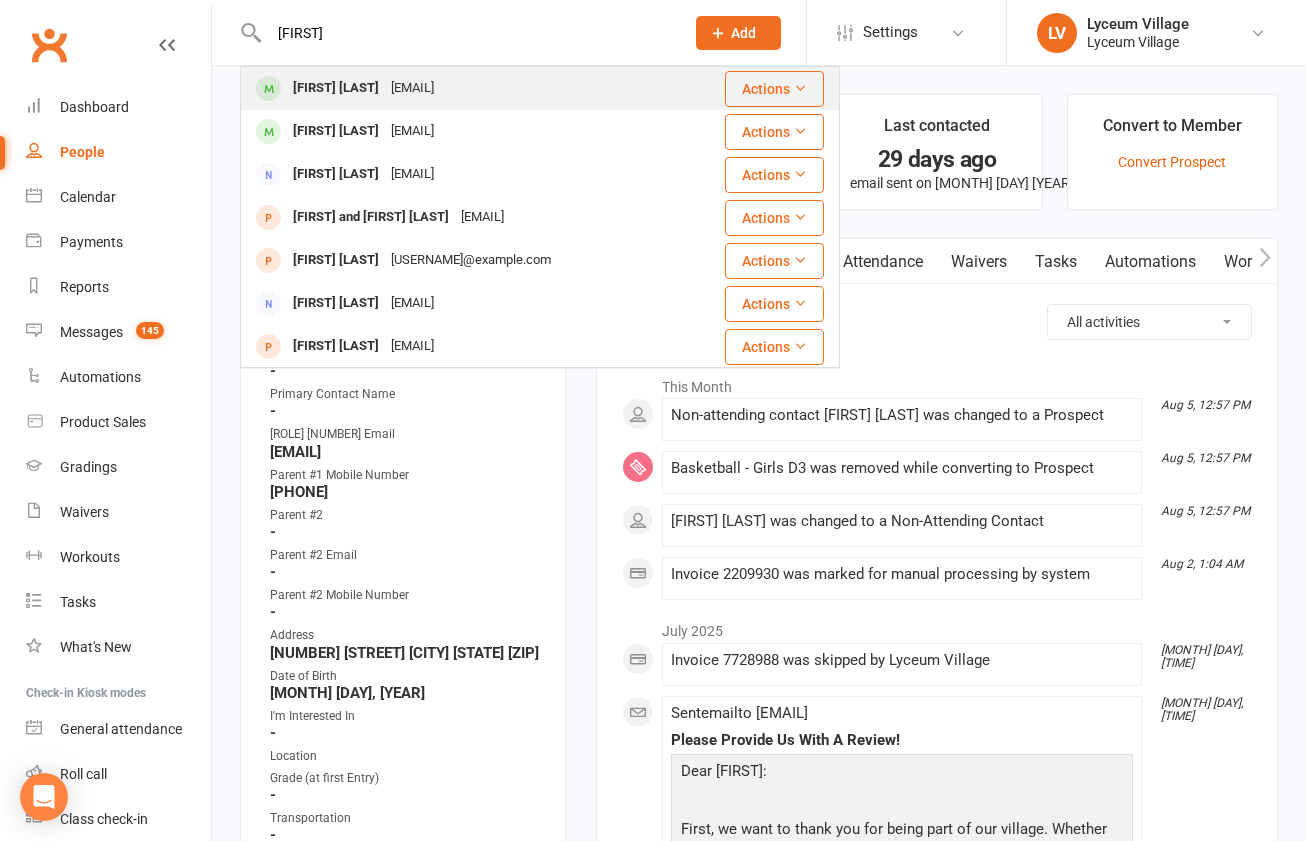 type on "[FIRST]" 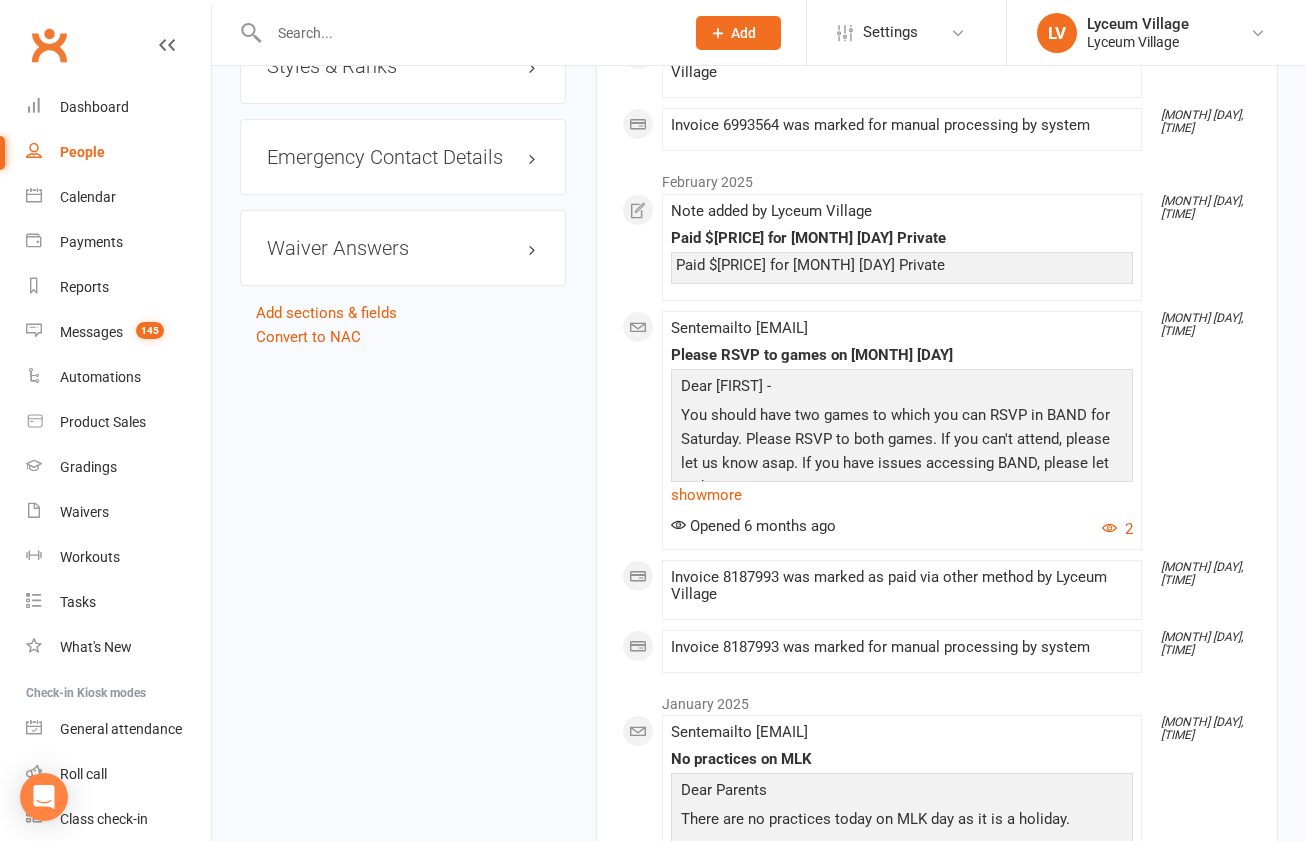 scroll, scrollTop: 2764, scrollLeft: 0, axis: vertical 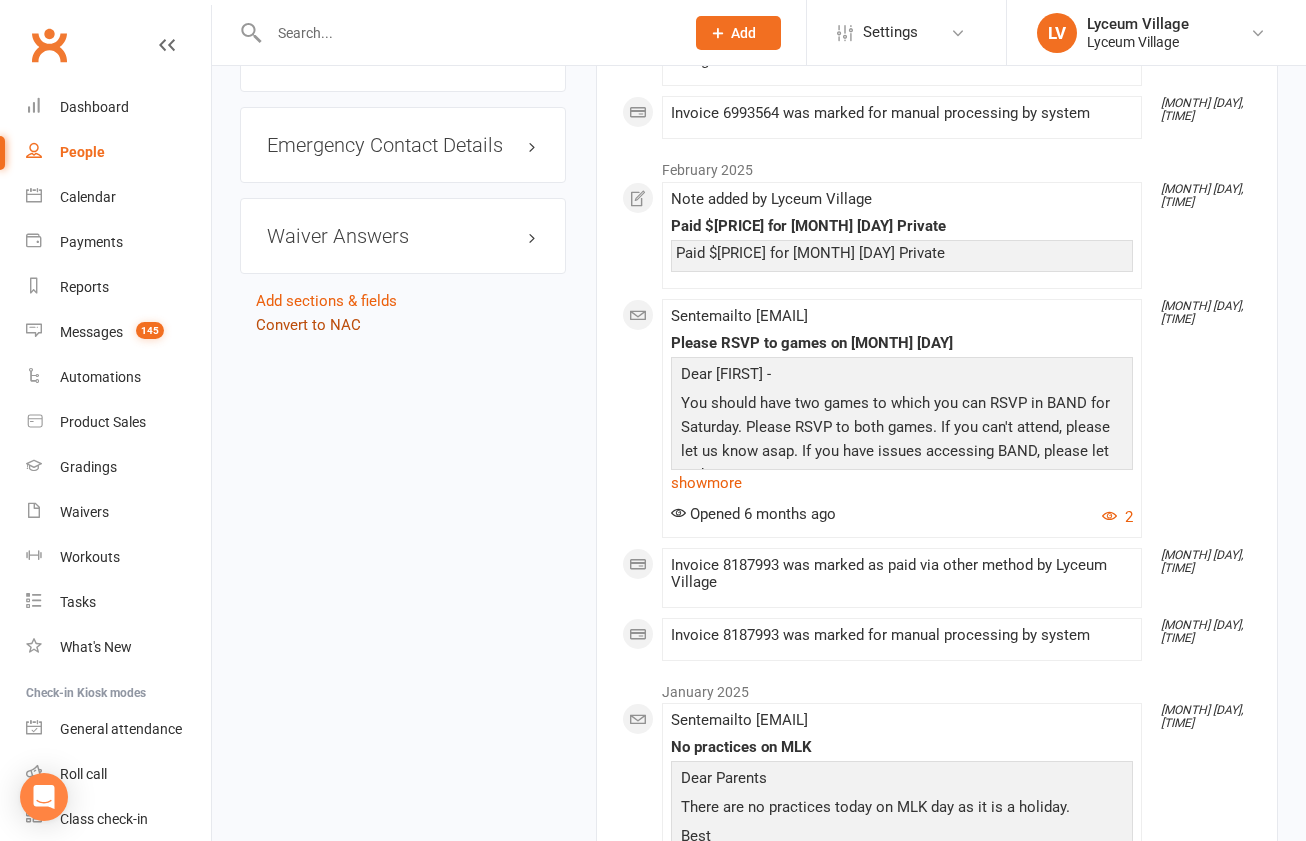 click on "Convert to NAC" at bounding box center (308, 325) 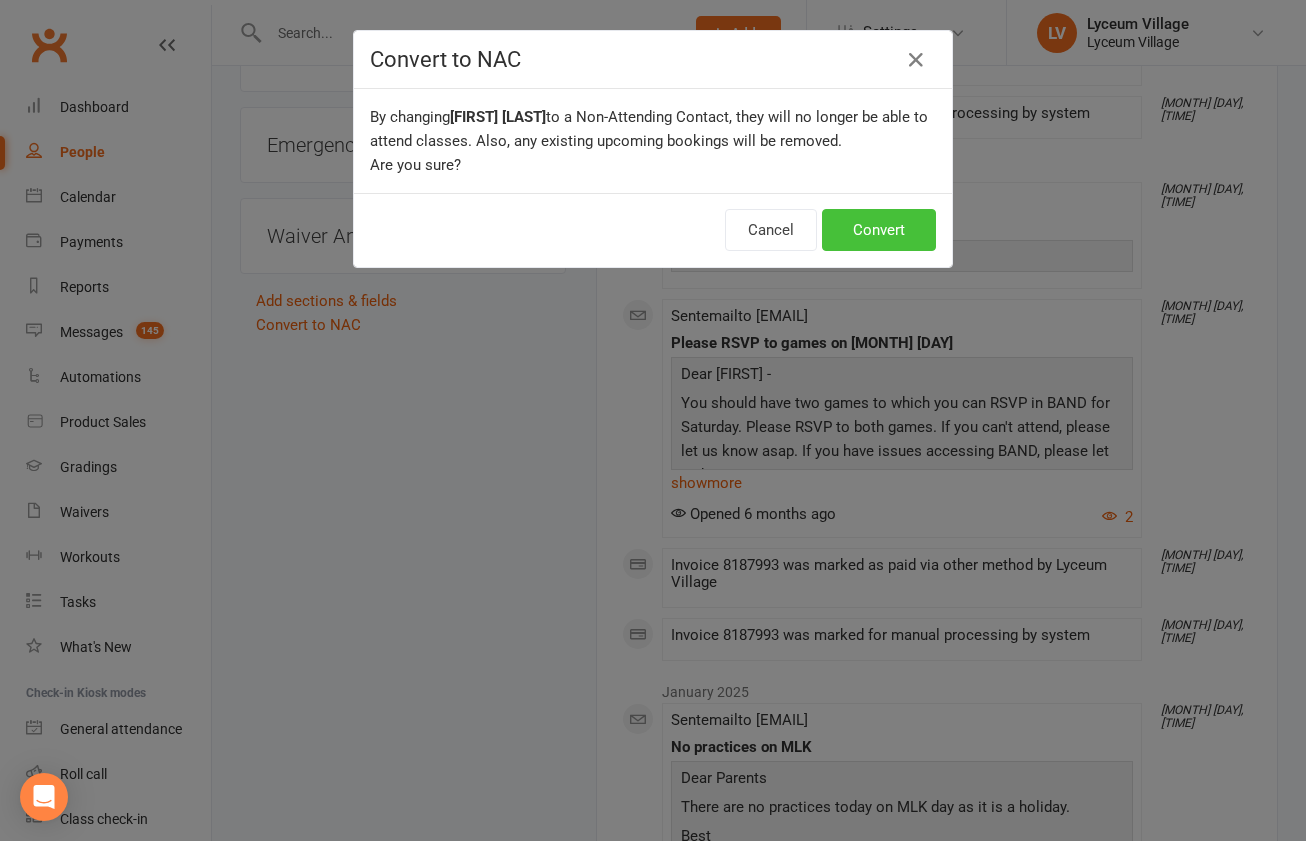 click on "Convert" at bounding box center [879, 230] 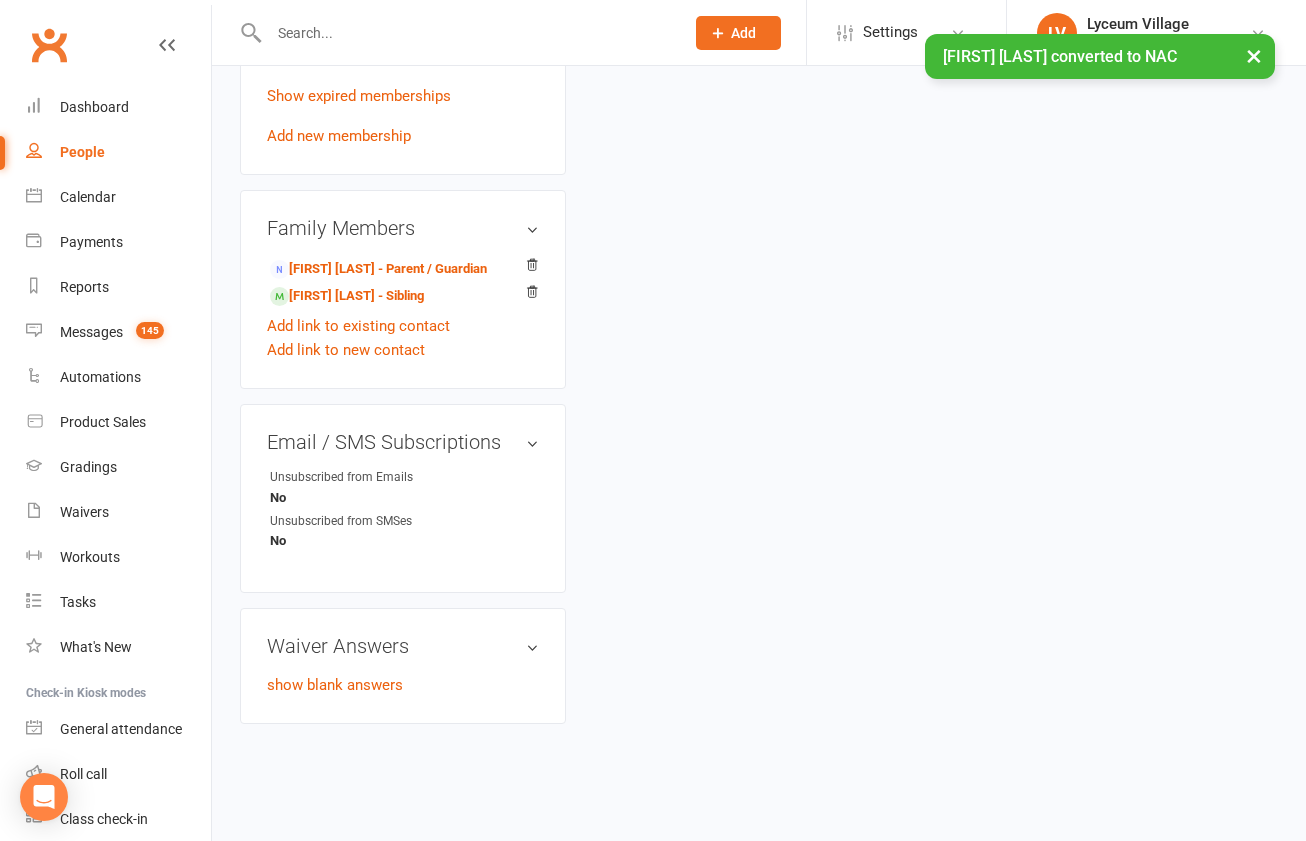 scroll, scrollTop: 0, scrollLeft: 0, axis: both 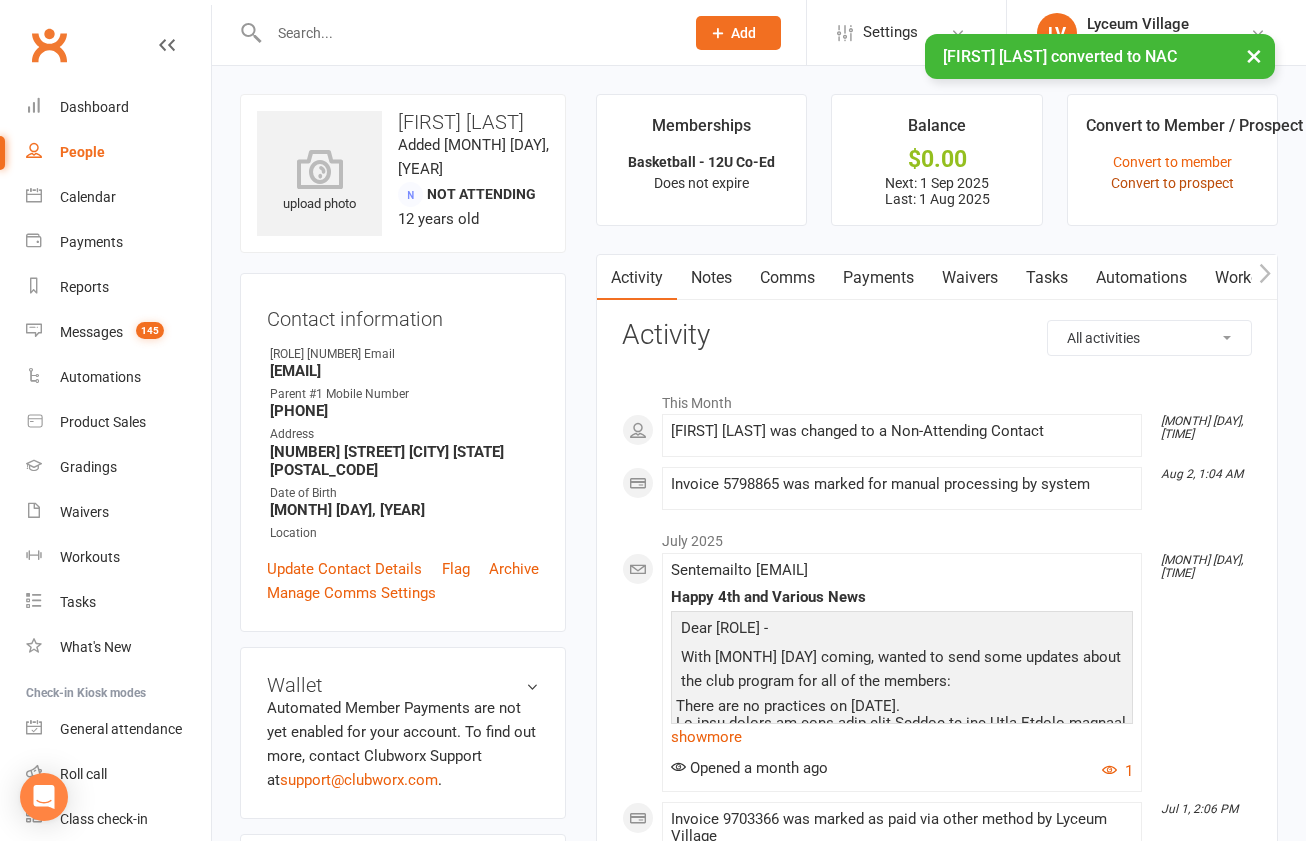 click on "Convert to prospect" at bounding box center (1172, 183) 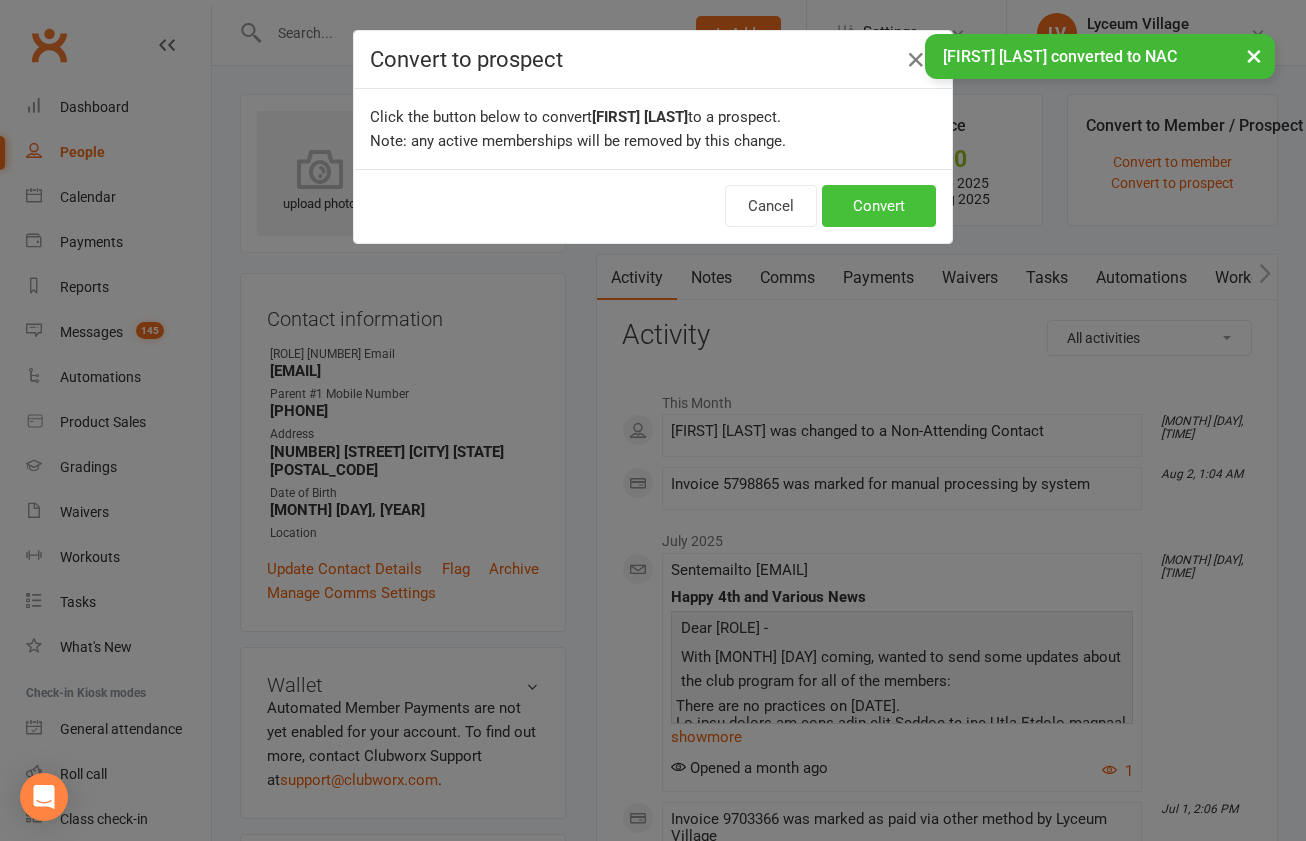 click on "Convert" at bounding box center [879, 206] 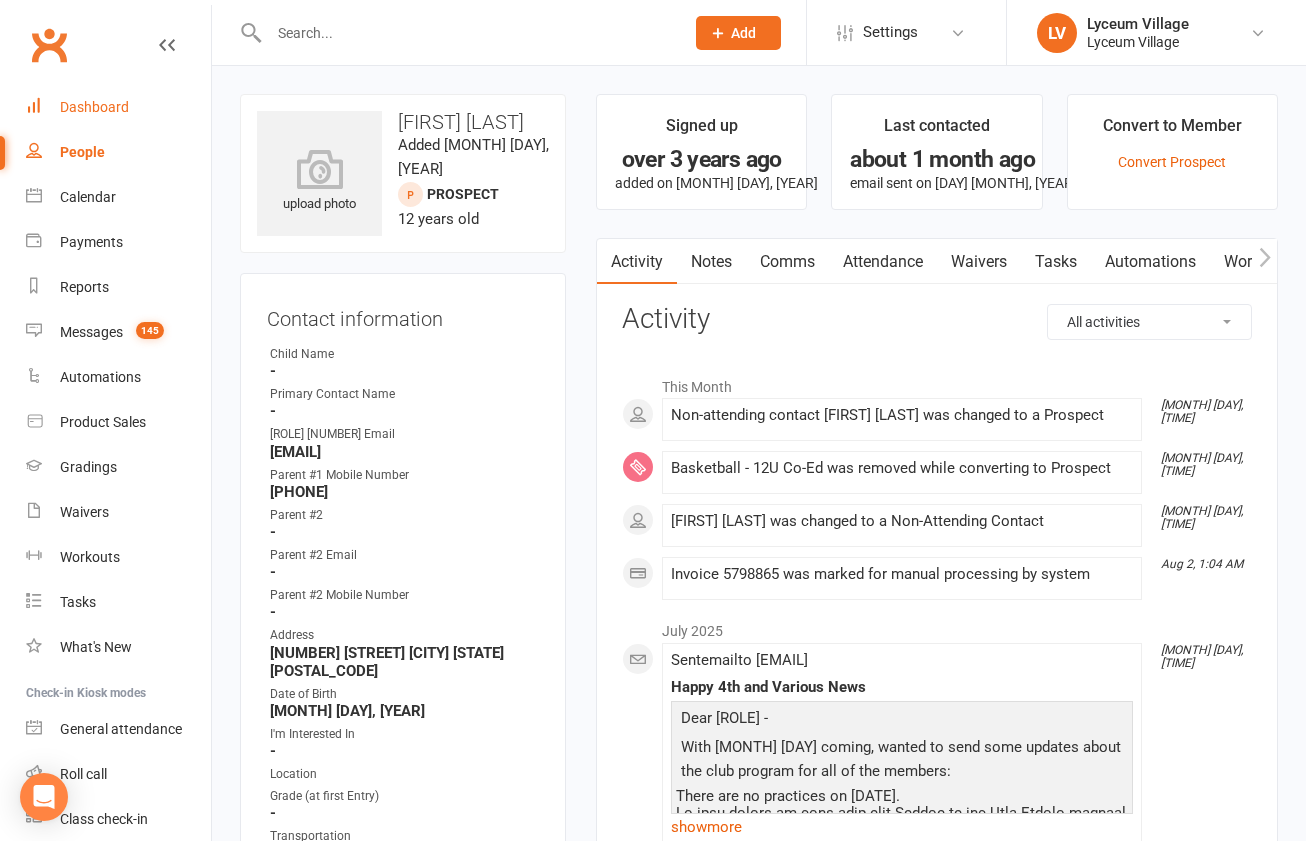 click on "Dashboard" at bounding box center (94, 107) 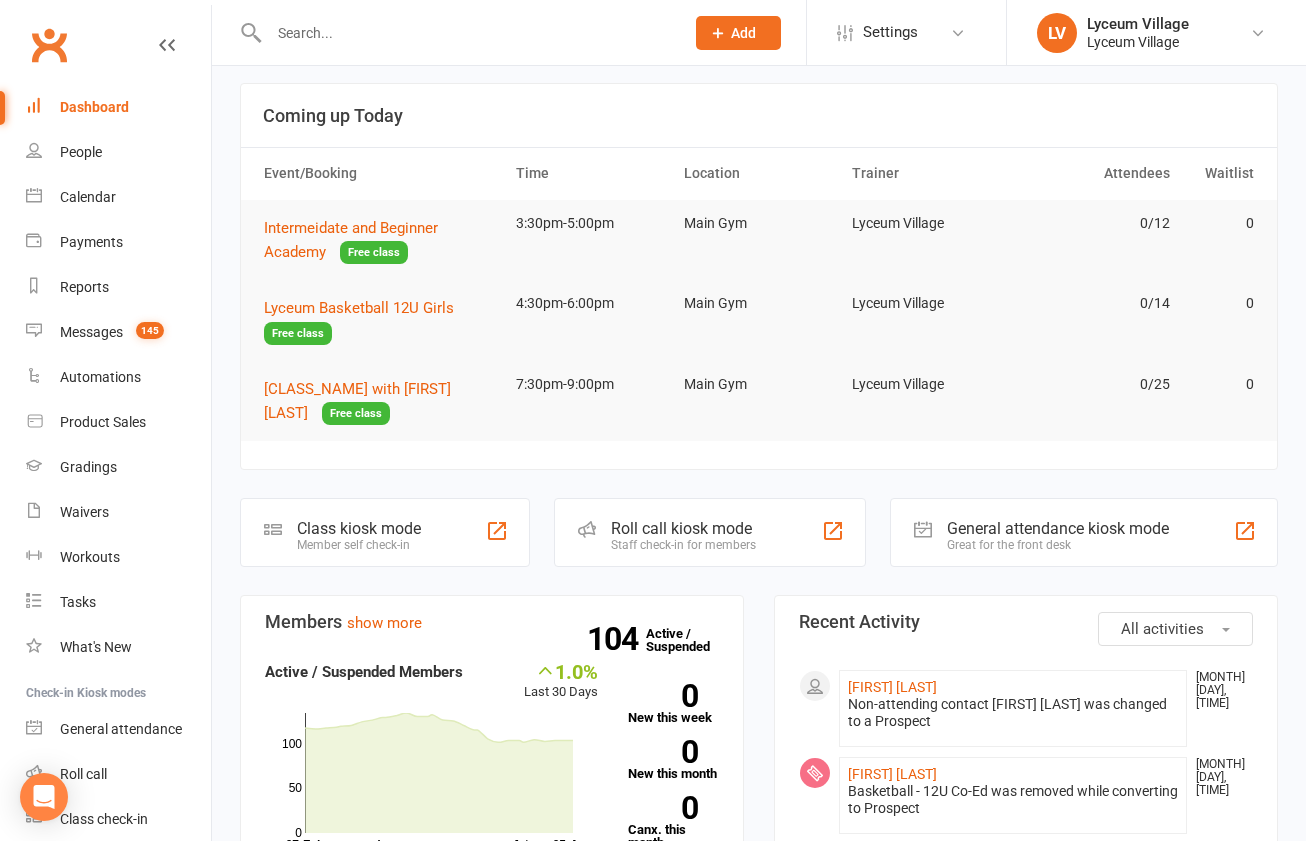 scroll, scrollTop: 0, scrollLeft: 0, axis: both 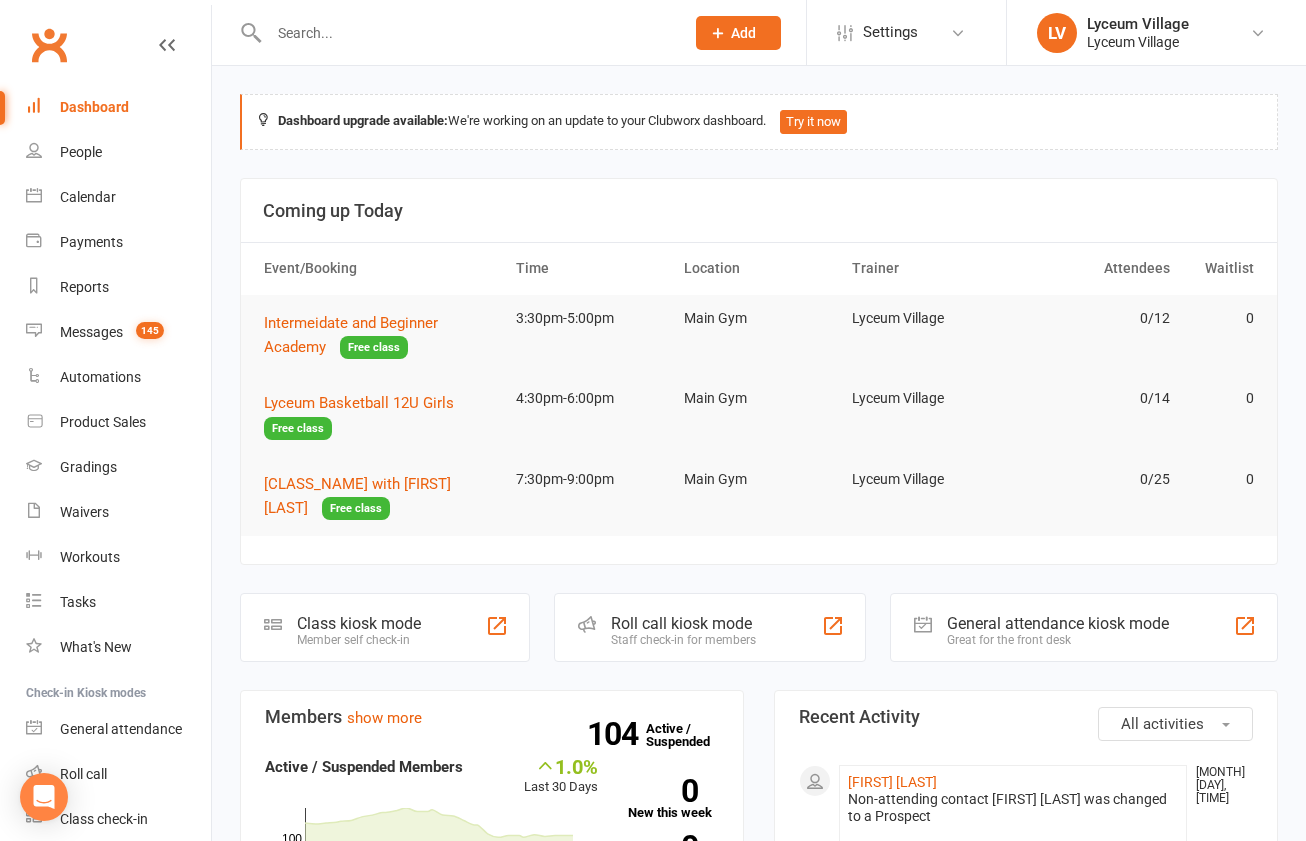 click at bounding box center (466, 33) 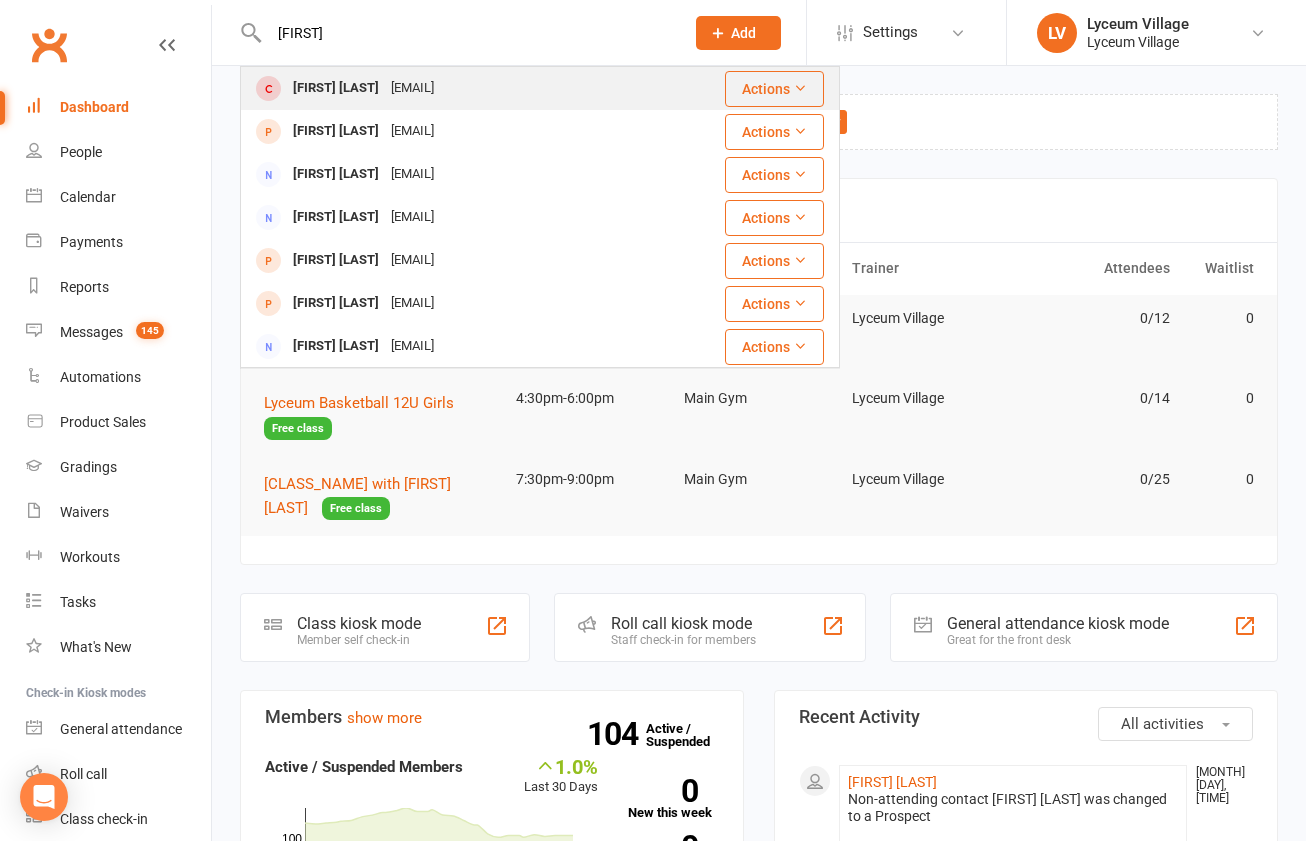 type on "[FIRST]" 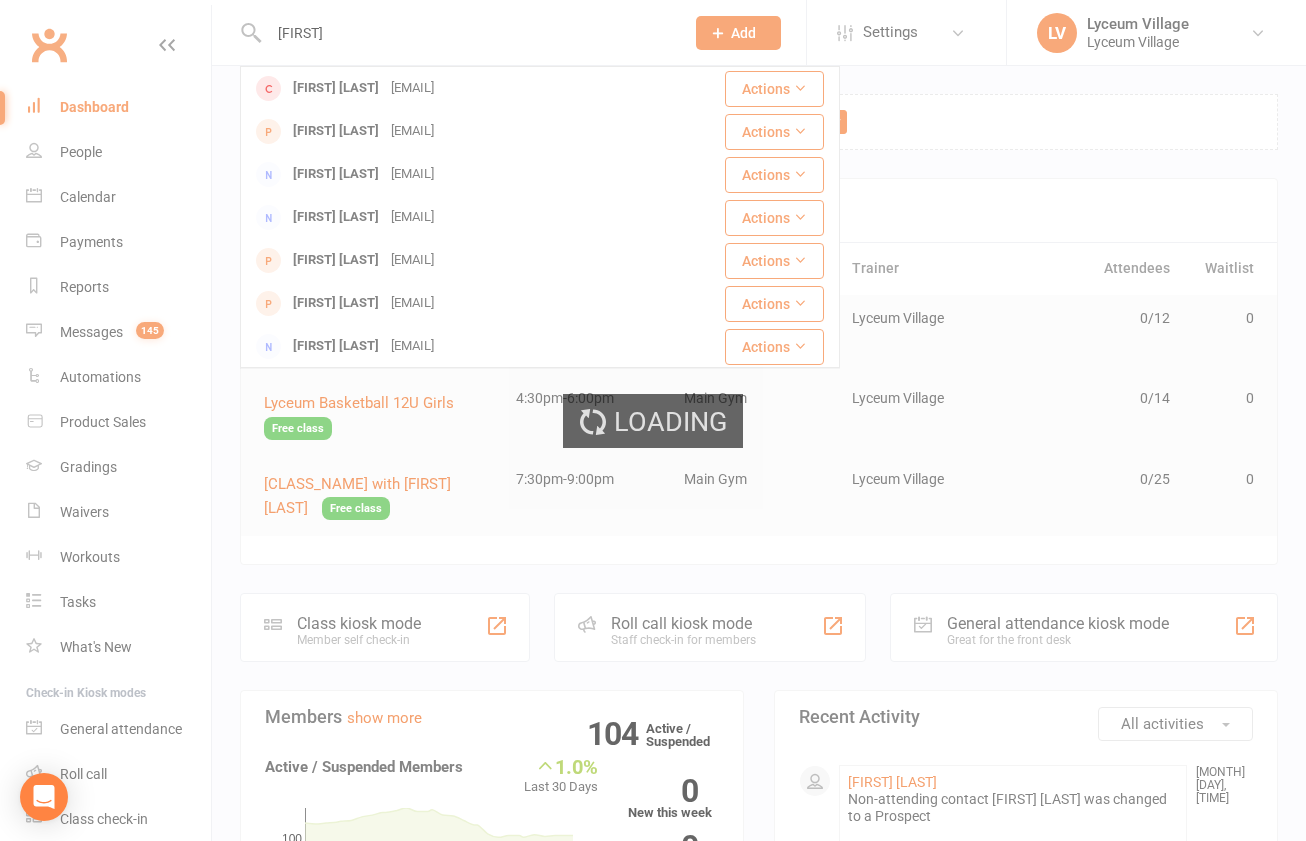 type 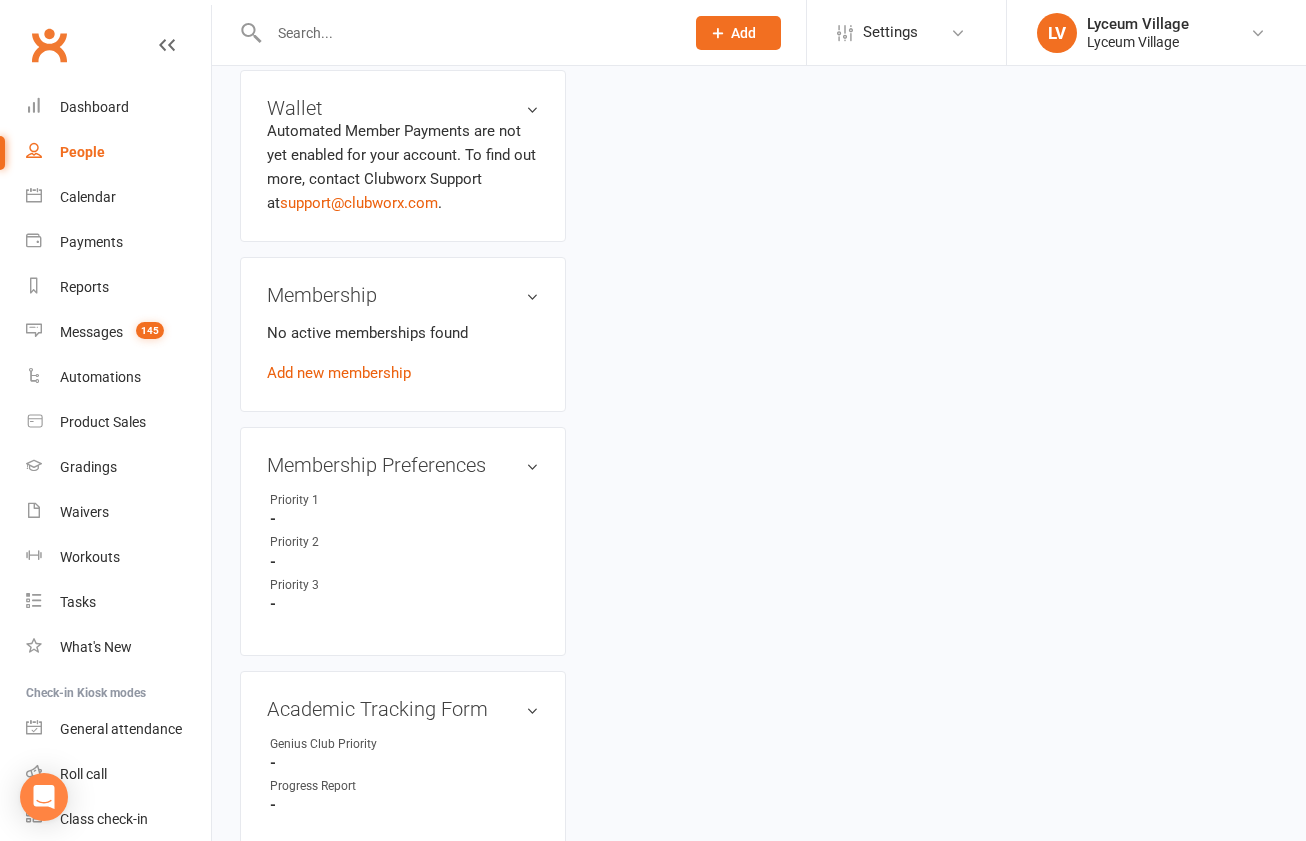 scroll, scrollTop: 1112, scrollLeft: 0, axis: vertical 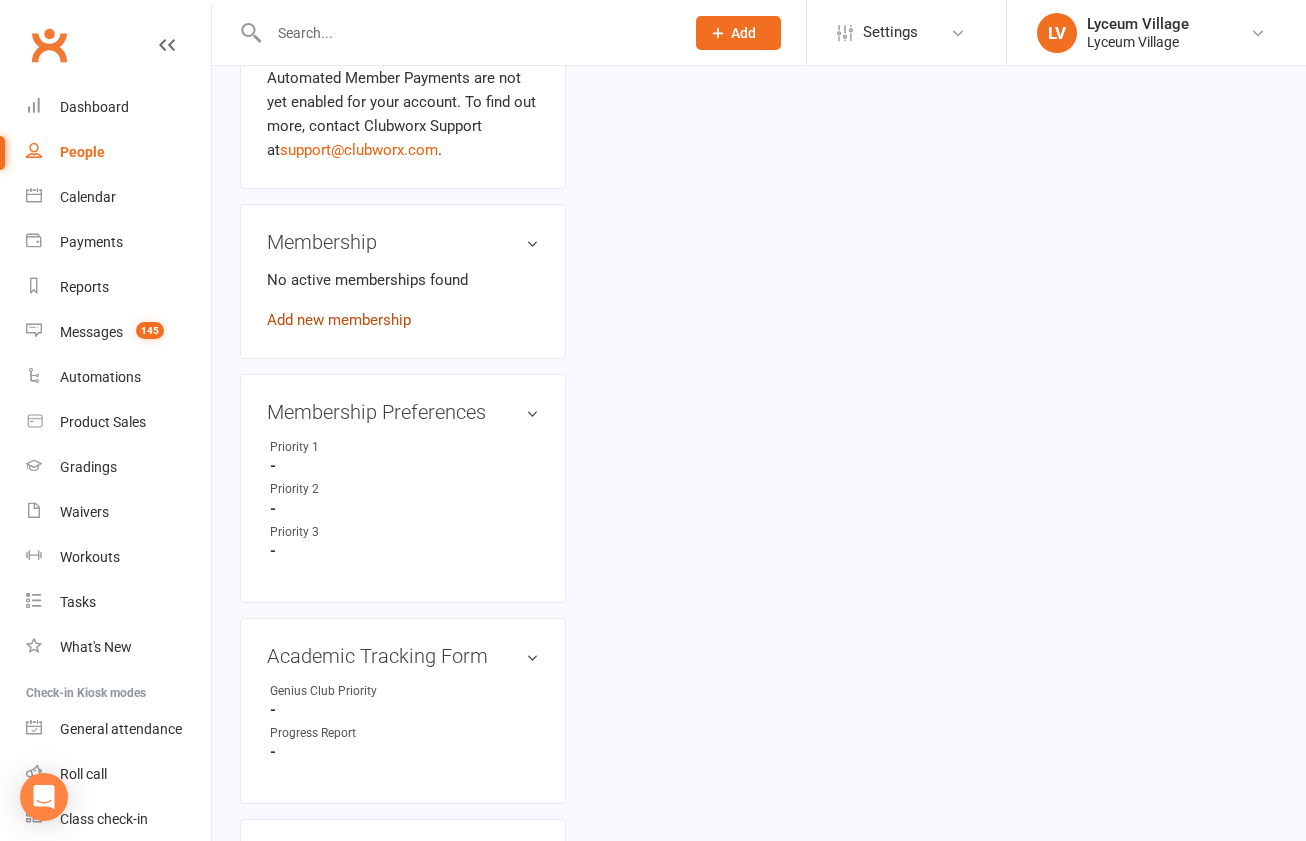 click on "Add new membership" at bounding box center [339, 320] 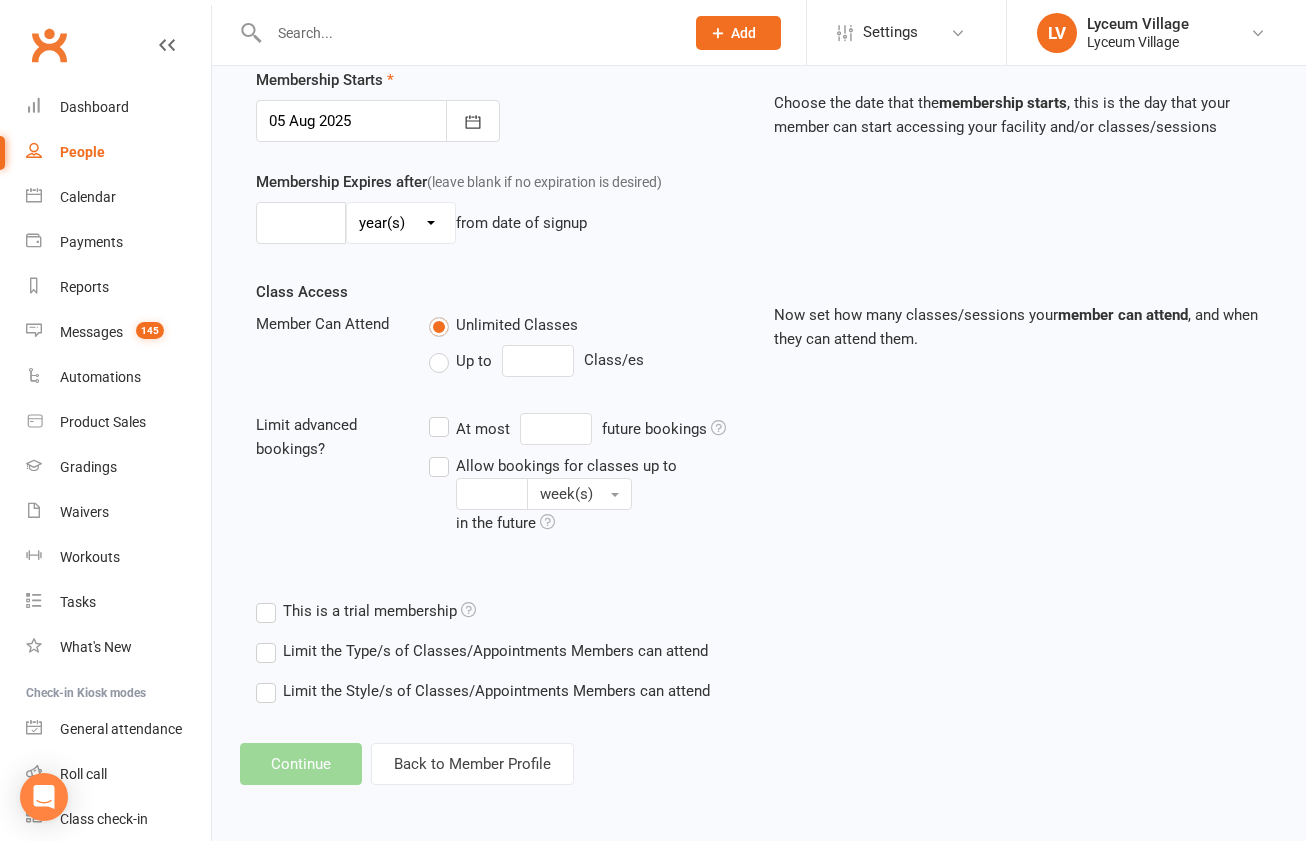 scroll, scrollTop: 0, scrollLeft: 0, axis: both 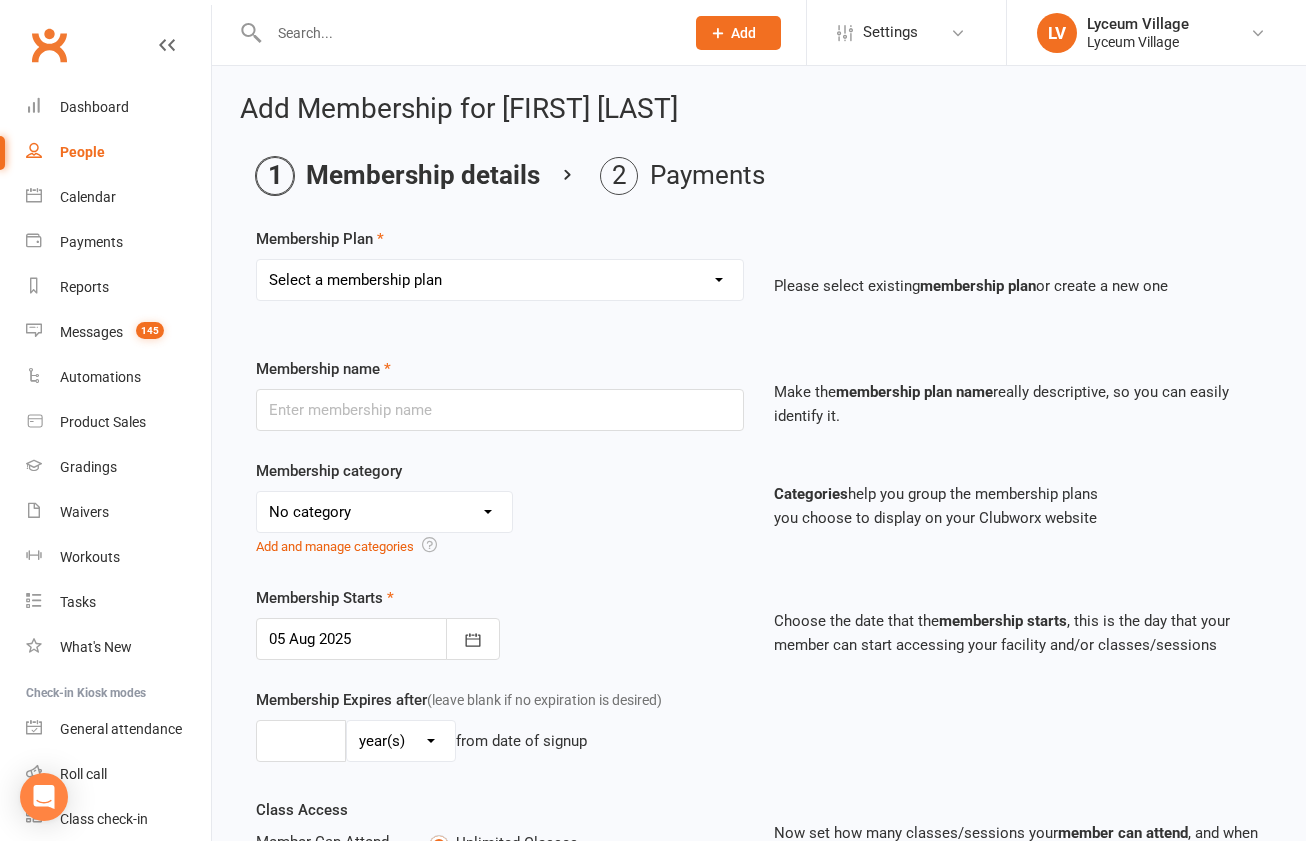 click on "Select a membership plan Create new Membership Plan Basketball - 9U Co-Ed Basketball - 10U Co-Ed Basketball - 11U Co-Ed Basketball - 12U Co-Ed Basketball - 12U Girls Basketball - 14U Co-Ed Basketball - 14U Girls Basketball - Boys 10U Basketball - Boys 13U Basketball - Boys 8th - Flight Basketball - Training Only Basketball - High School Classes - ELA Writing and Editing Clinic Classes - Eurogymnastics Tumbling Classes - Genius Club ELA Intensive (10 Classes) Classes - Genius Club Math Intensive Classes - Helios Competition Math Classes - Hip Hop (10 Classes) Classes - Talk Show (E1-Tutoring) Classes - Village Clubs (10 Classes) Daily Transportation (Monthly Members Only) Extended Day - 0 Block for Kindergarten Fall 2020 Full Day Program (Daily) Fall 2020 Full Day Program (Weekly) Genius Club - A La Carte Genius Club Fall 2020 (Weekly/Daily) Group Piano Classes Lyceum Orchestra - Materials Fee (November/December 2019) Lyceum Orchestra - Materials Fee (Spring 2020) Master Teacher 60 min Private Music- 5 Lessons" at bounding box center (500, 280) 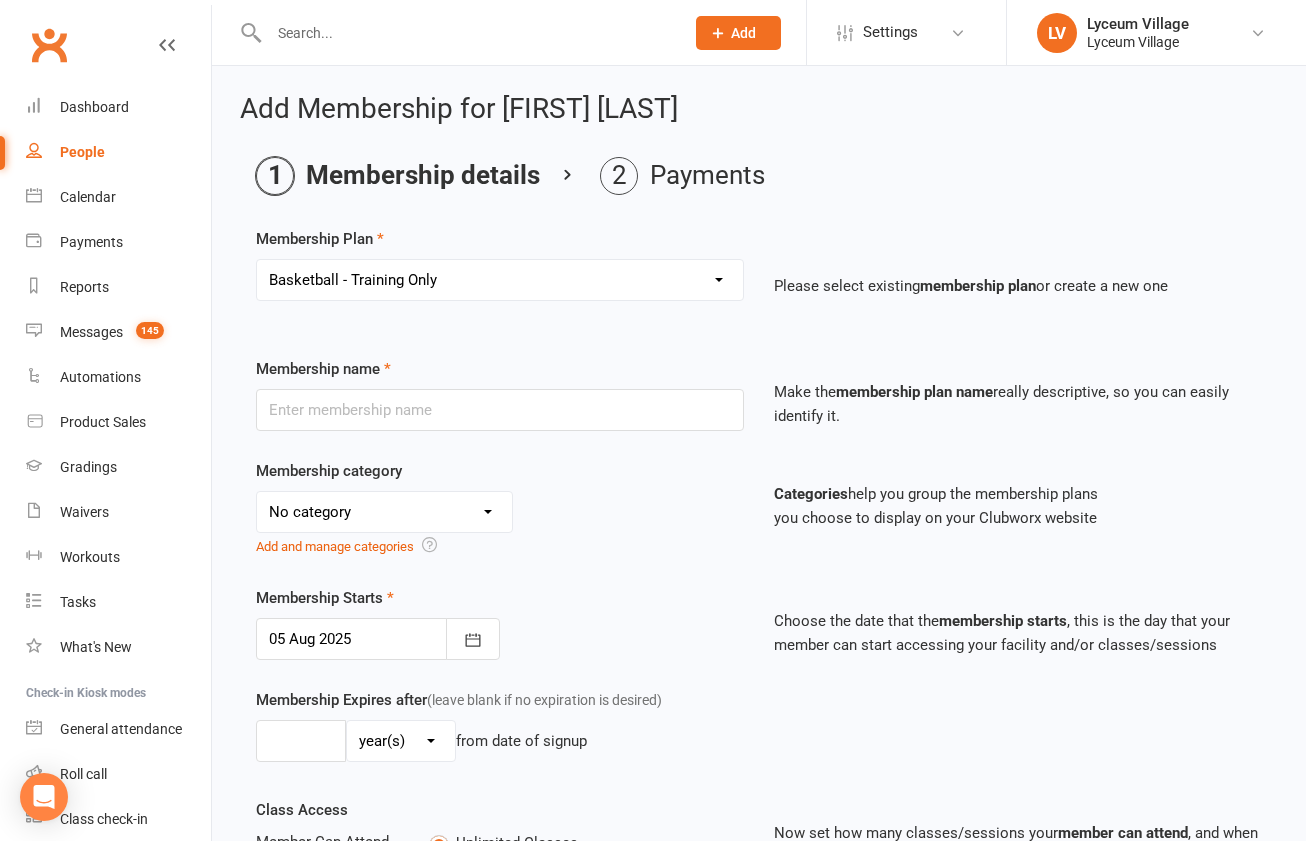 click on "Basketball - Training Only" at bounding box center [0, 0] 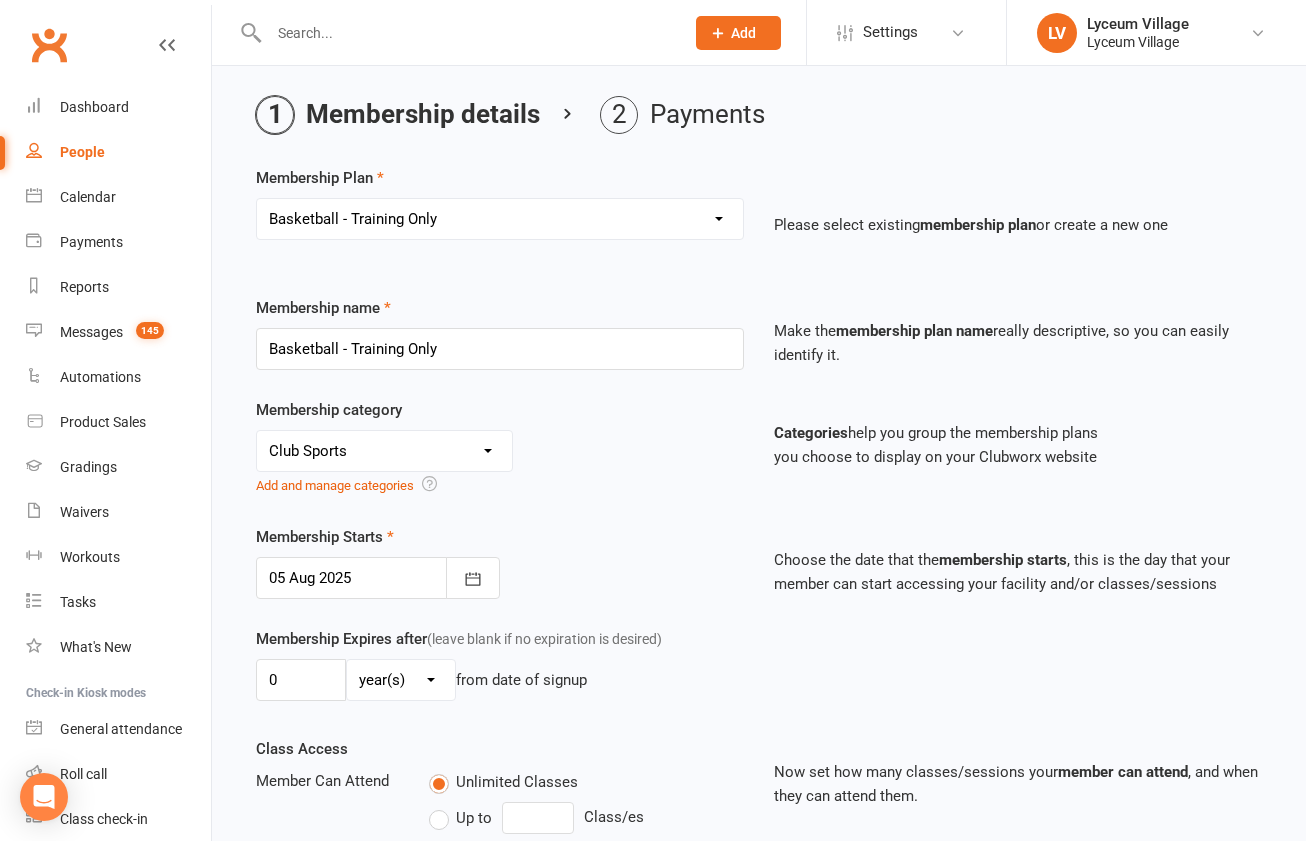 scroll, scrollTop: 63, scrollLeft: 0, axis: vertical 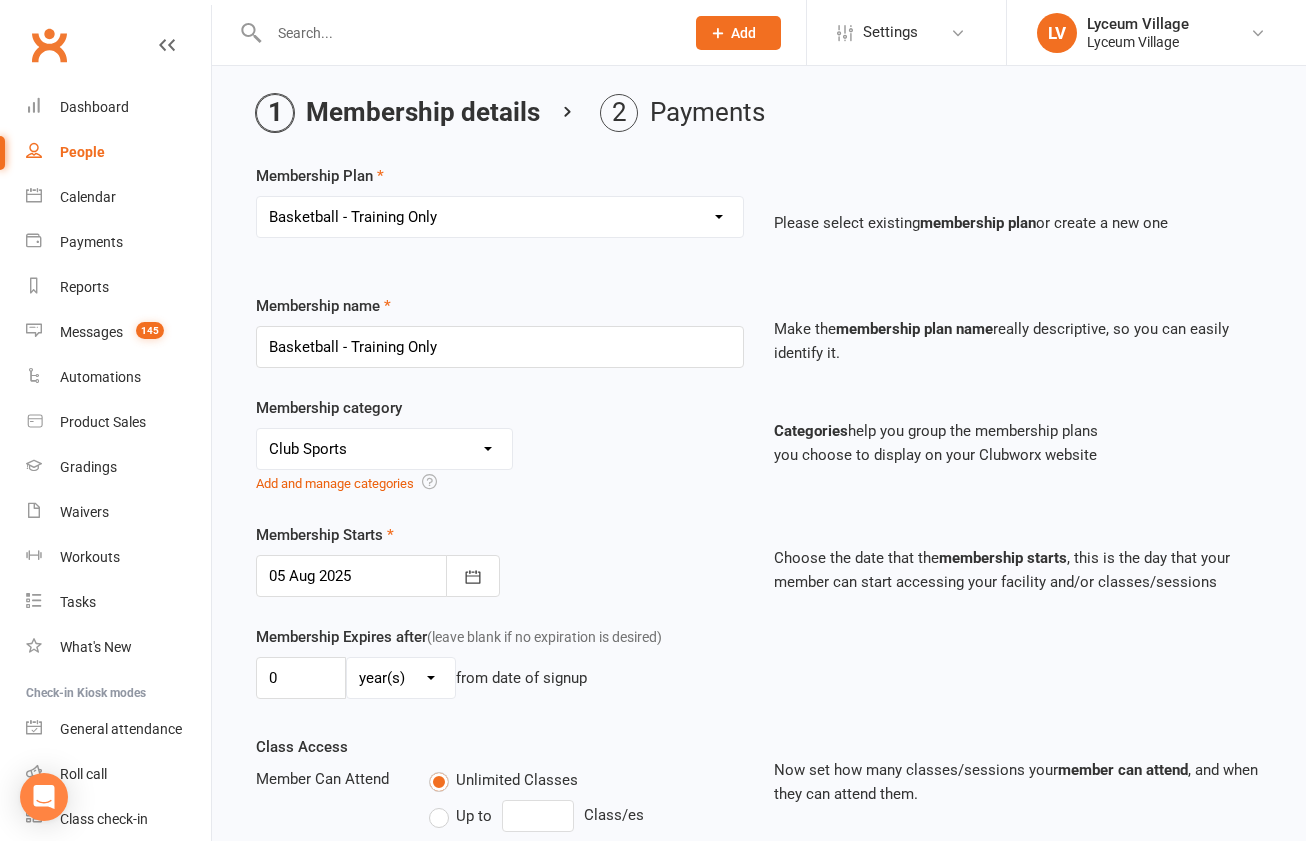 click on "Select a membership plan Create new Membership Plan Basketball - 9U Co-Ed Basketball - 10U Co-Ed Basketball - 11U Co-Ed Basketball - 12U Co-Ed Basketball - 12U Girls Basketball - 14U Co-Ed Basketball - 14U Girls Basketball - Boys 10U Basketball - Boys 13U Basketball - Boys 8th - Flight Basketball - Training Only Basketball - High School Classes - ELA Writing and Editing Clinic Classes - Eurogymnastics Tumbling Classes - Genius Club ELA Intensive (10 Classes) Classes - Genius Club Math Intensive Classes - Helios Competition Math Classes - Hip Hop (10 Classes) Classes - Talk Show (E1-Tutoring) Classes - Village Clubs (10 Classes) Daily Transportation (Monthly Members Only) Extended Day - 0 Block for Kindergarten Fall 2020 Full Day Program (Daily) Fall 2020 Full Day Program (Weekly) Genius Club - A La Carte Genius Club Fall 2020 (Weekly/Daily) Group Piano Classes Lyceum Orchestra - Materials Fee (November/December 2019) Lyceum Orchestra - Materials Fee (Spring 2020) Master Teacher 60 min Private Music- 5 Lessons" at bounding box center (500, 217) 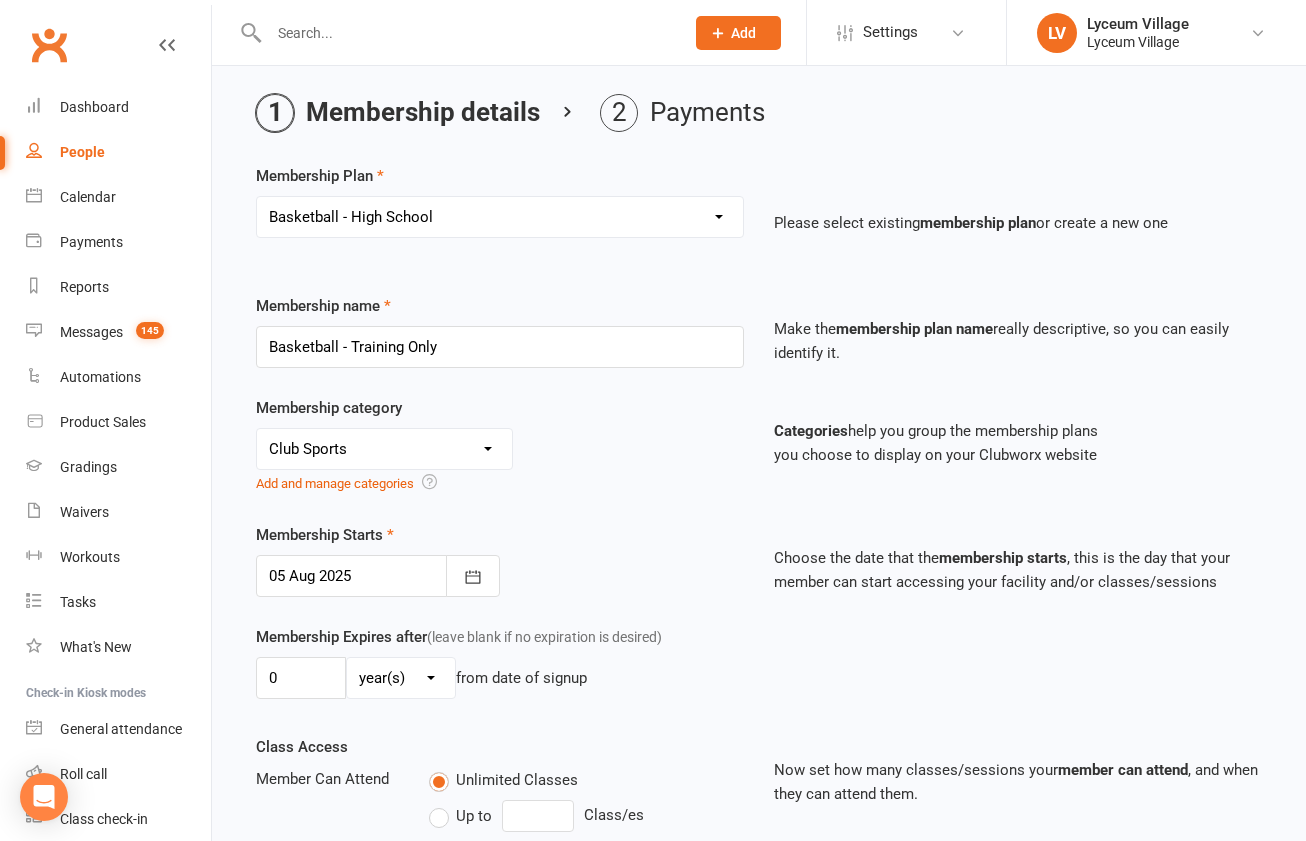 click on "Basketball - High School" at bounding box center [0, 0] 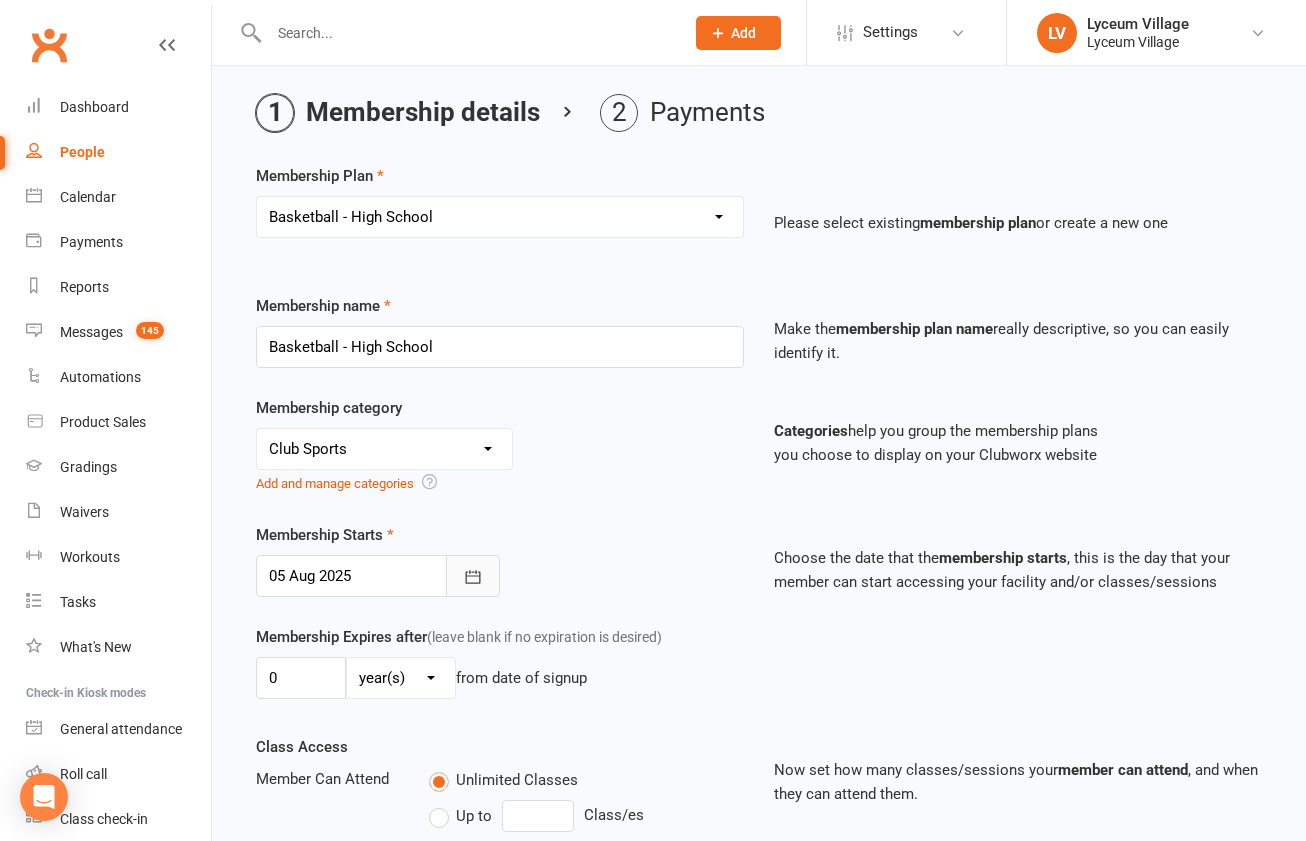 click 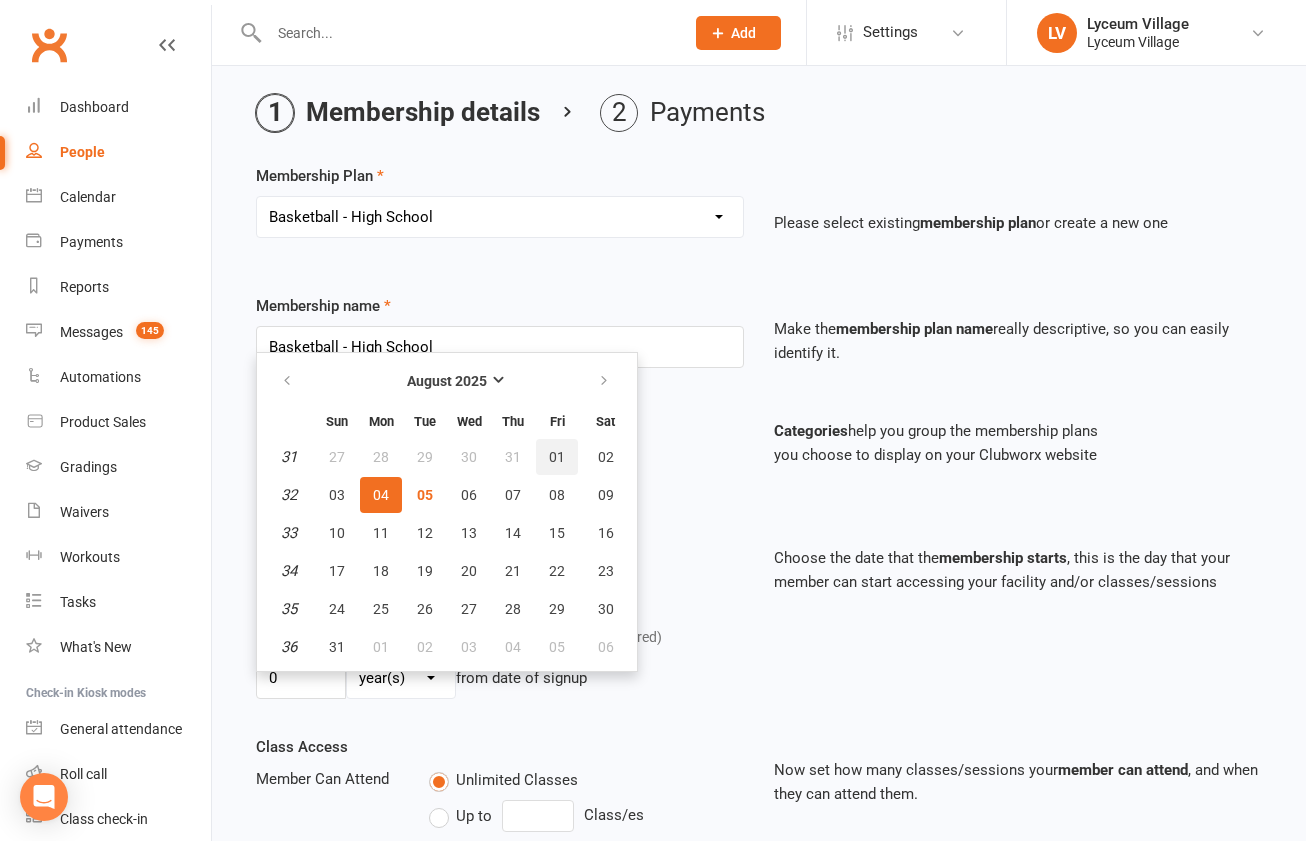 click on "01" at bounding box center (557, 457) 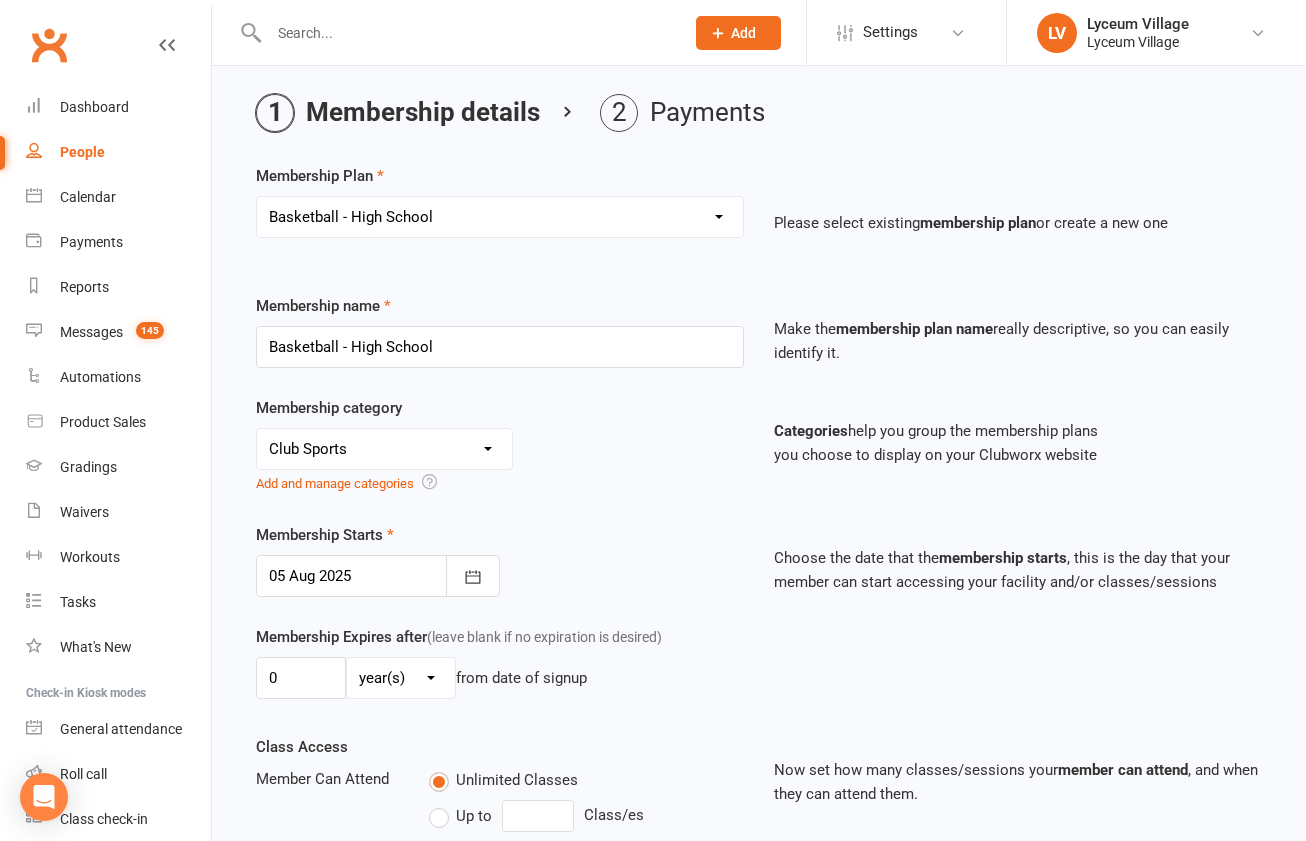 type on "01 Aug 2025" 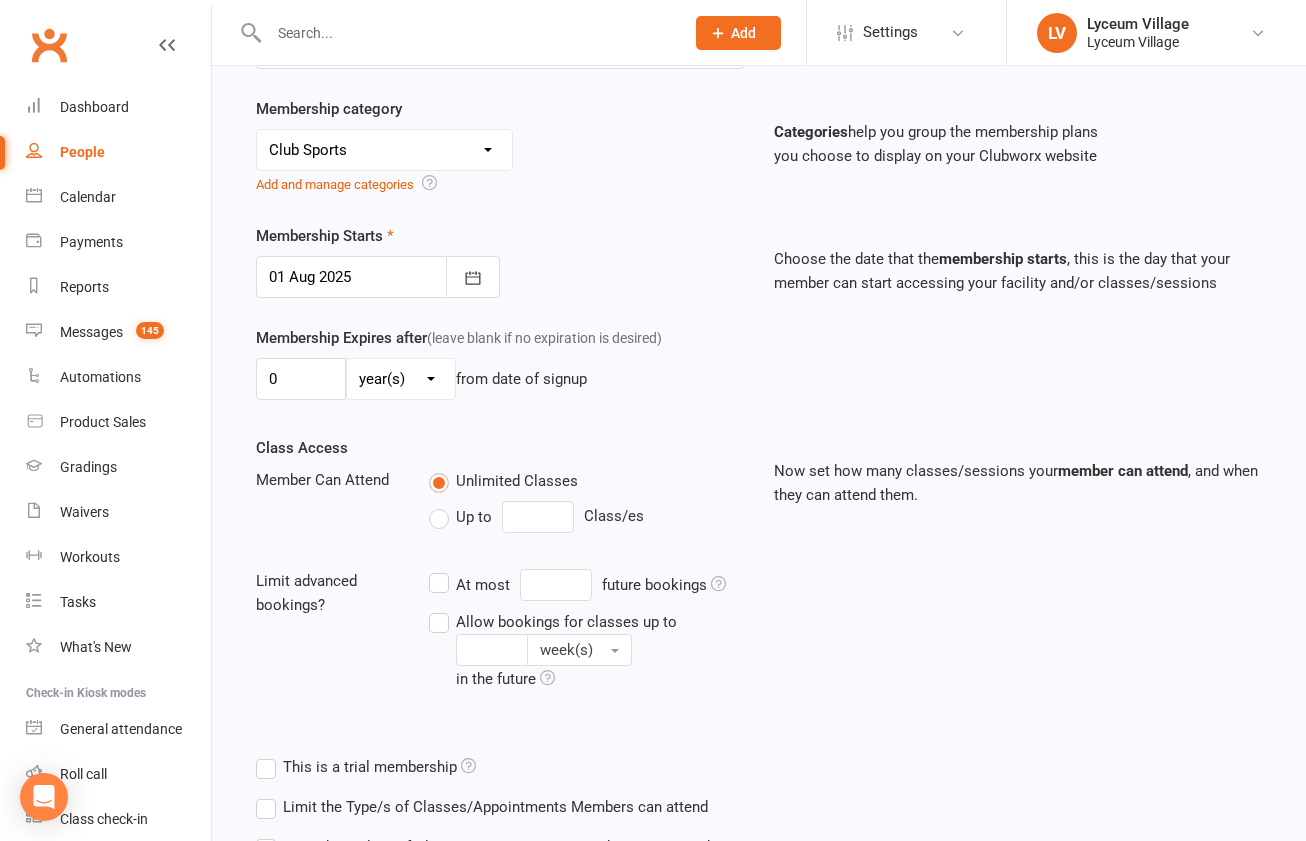scroll, scrollTop: 518, scrollLeft: 0, axis: vertical 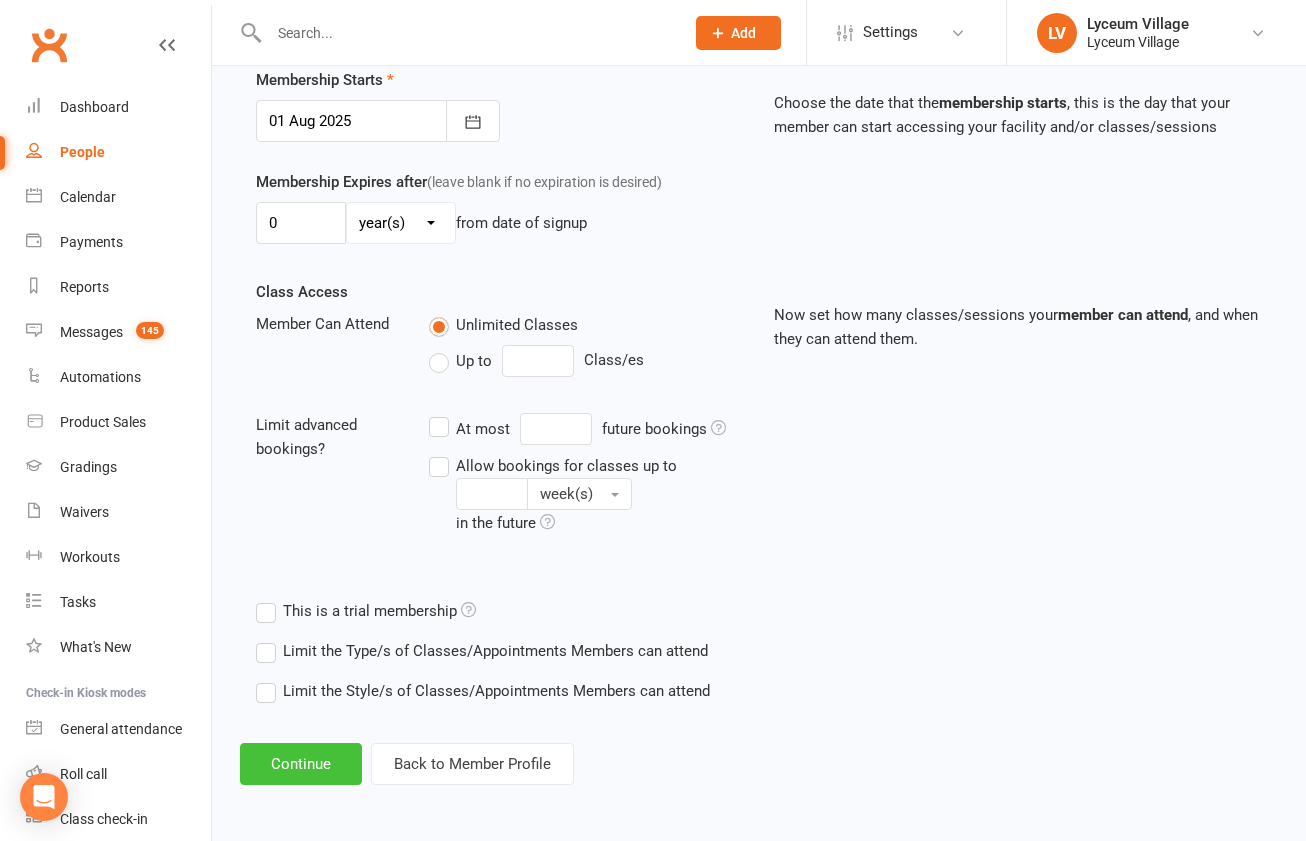 click on "Continue" at bounding box center [301, 764] 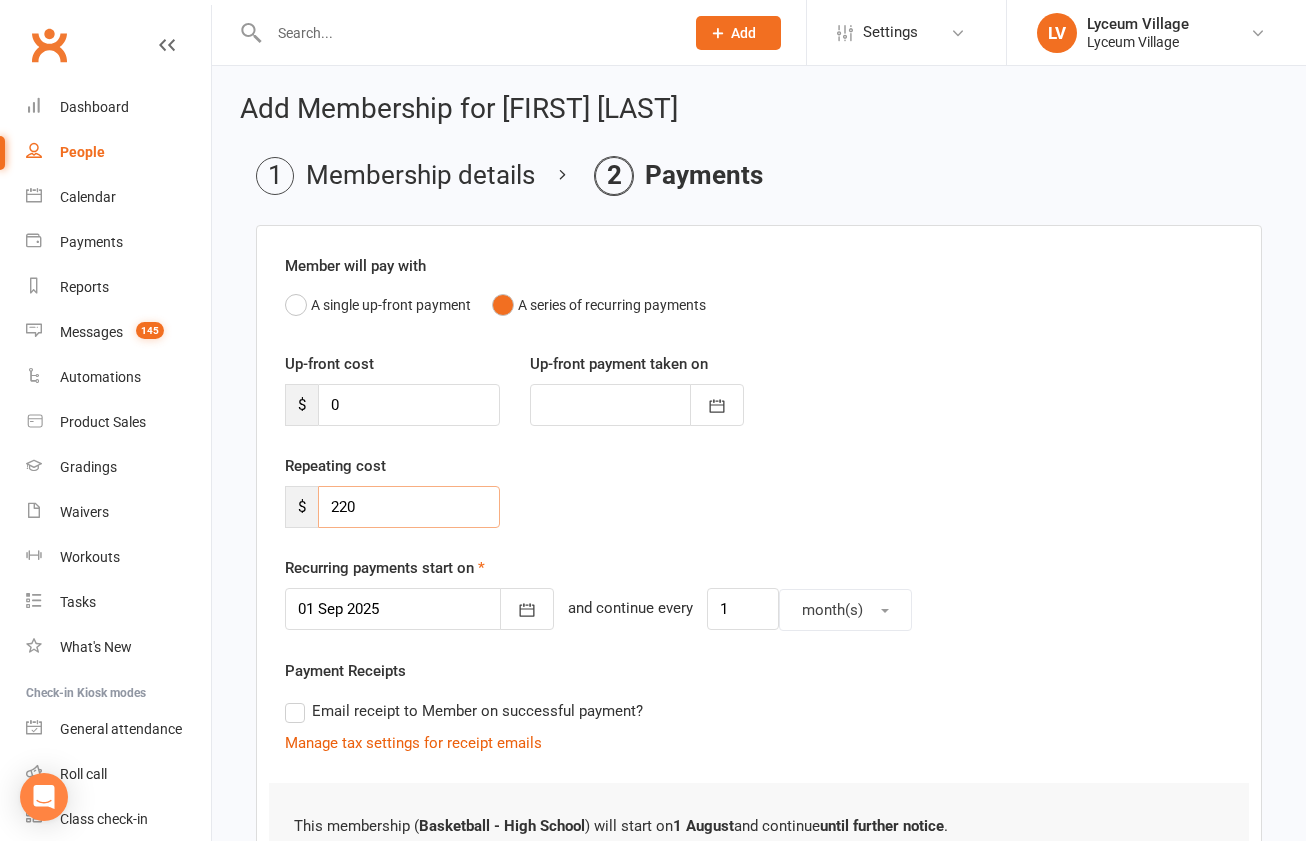click on "220" at bounding box center (409, 507) 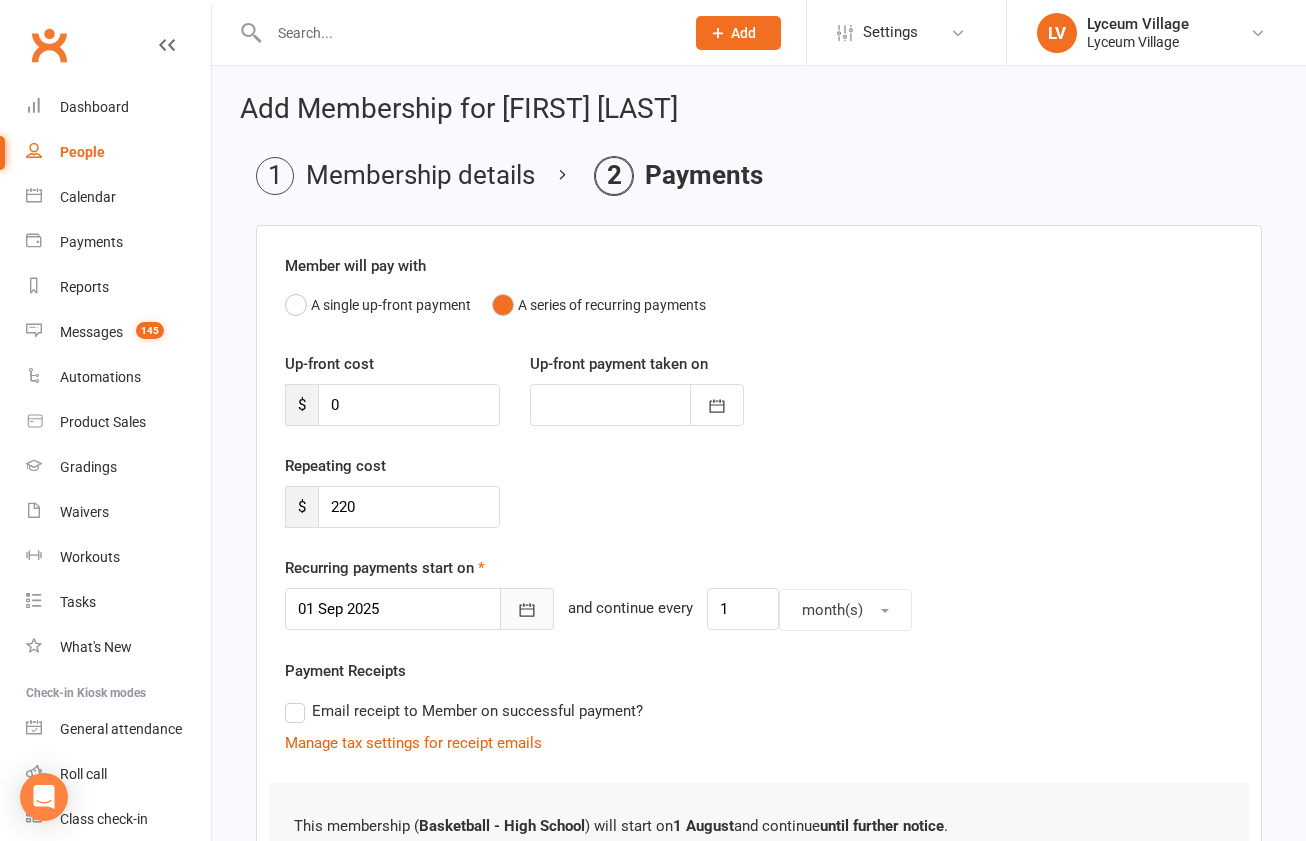click at bounding box center [527, 609] 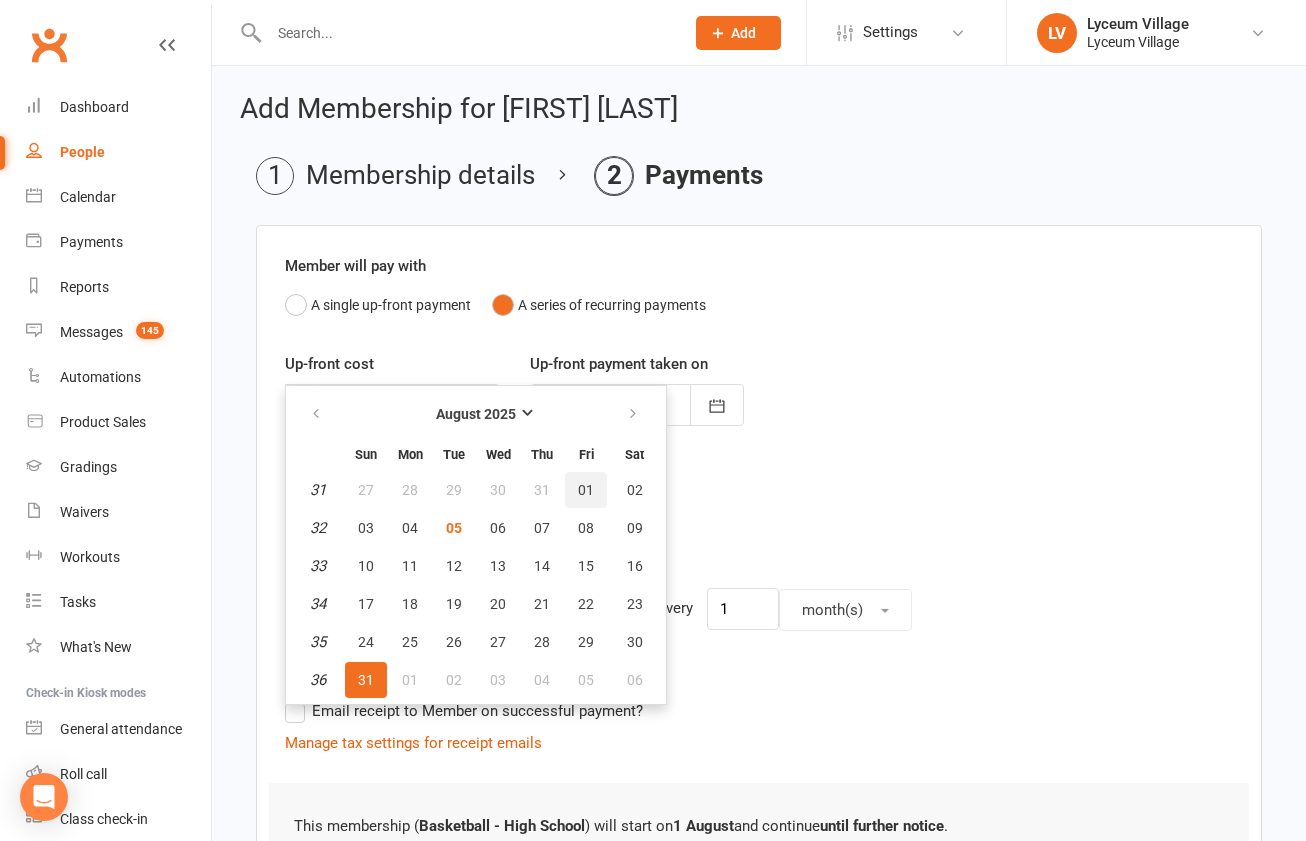 click on "01" at bounding box center [586, 490] 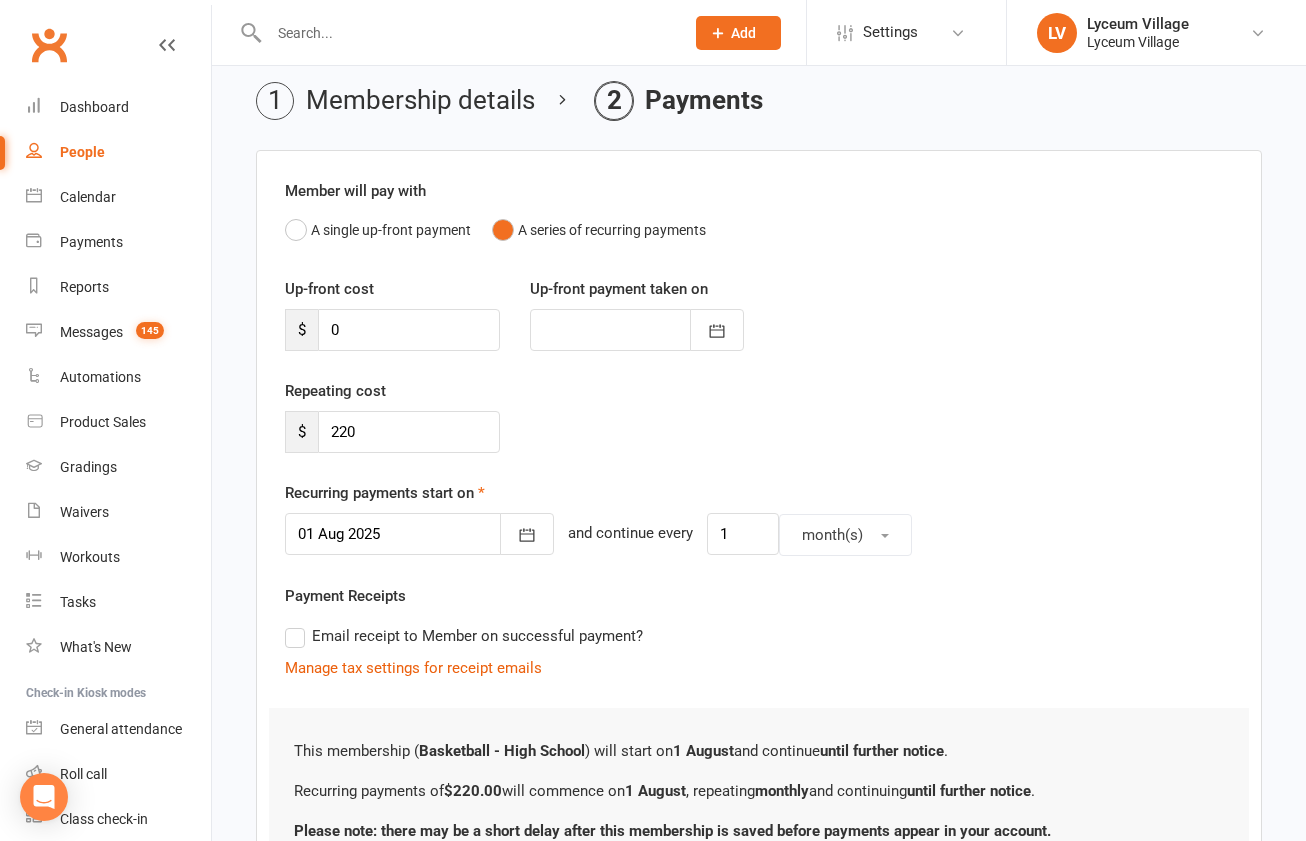 scroll, scrollTop: 256, scrollLeft: 0, axis: vertical 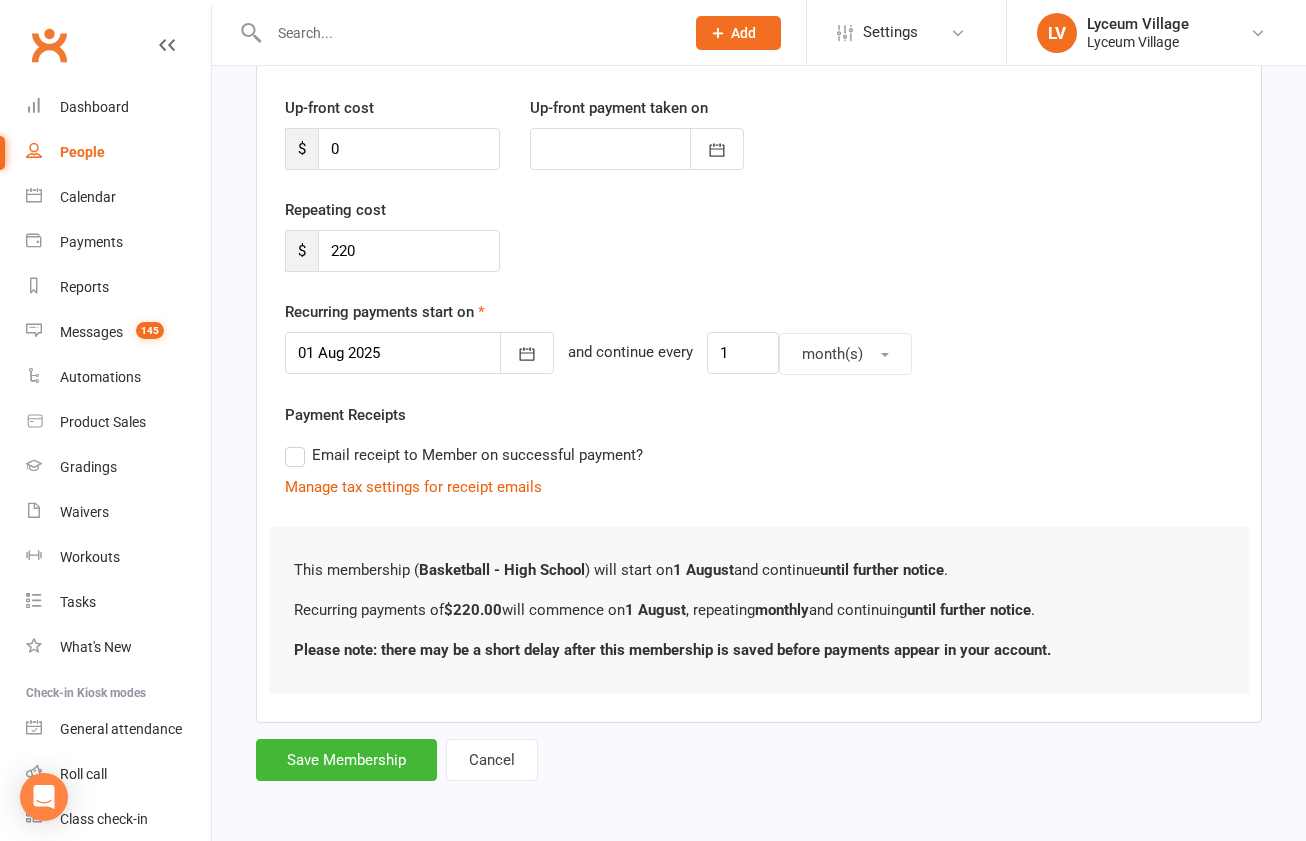 click on "People" at bounding box center (105, 152) 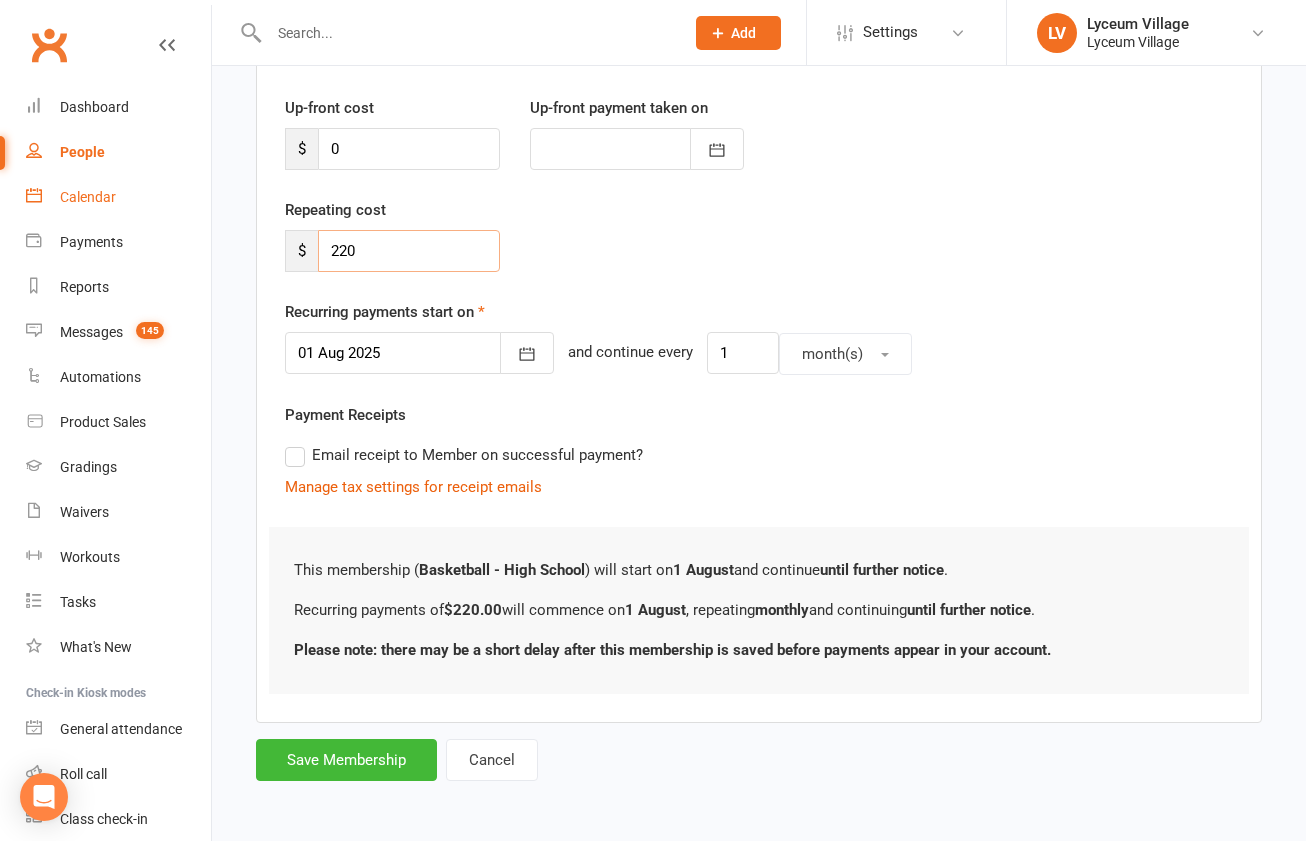 drag, startPoint x: 205, startPoint y: 231, endPoint x: 162, endPoint y: 220, distance: 44.38468 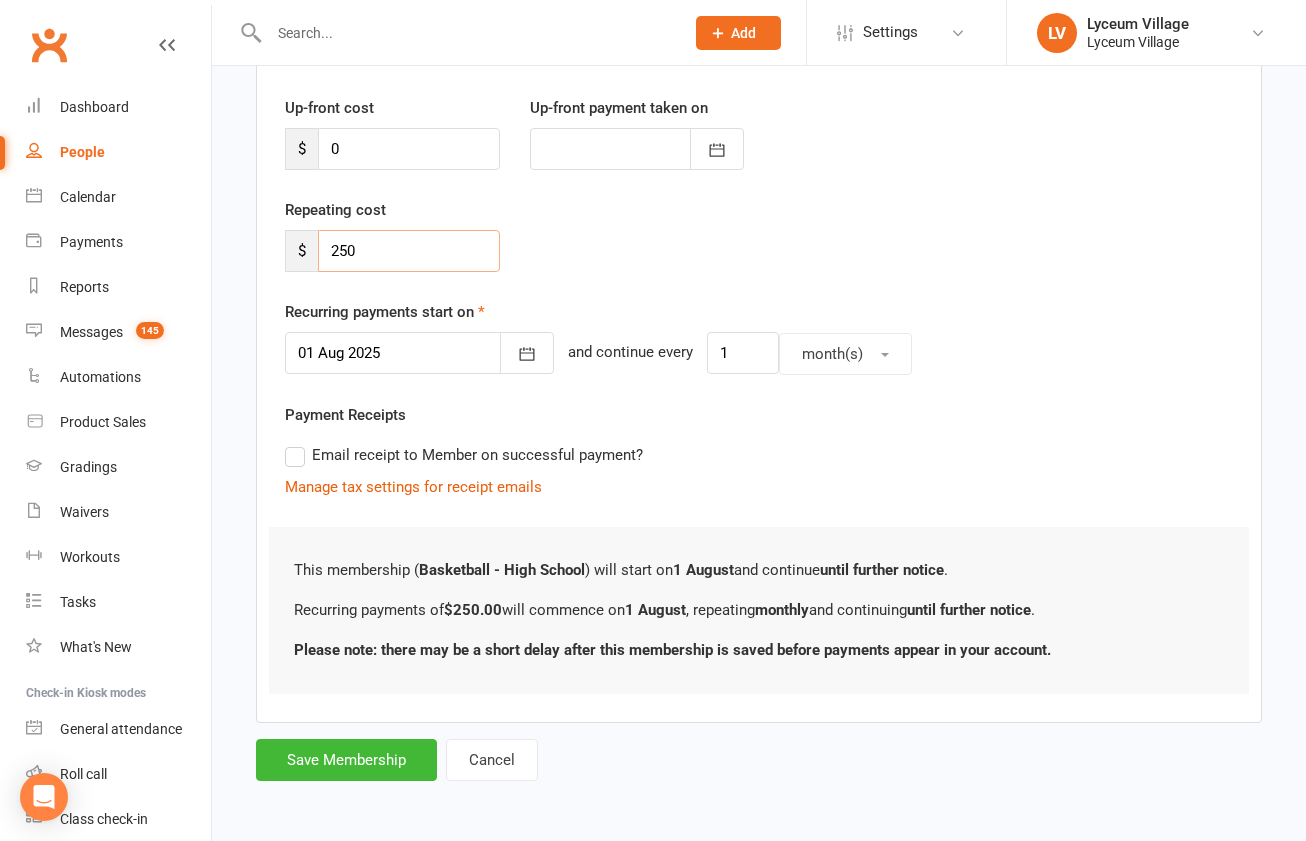 type on "250" 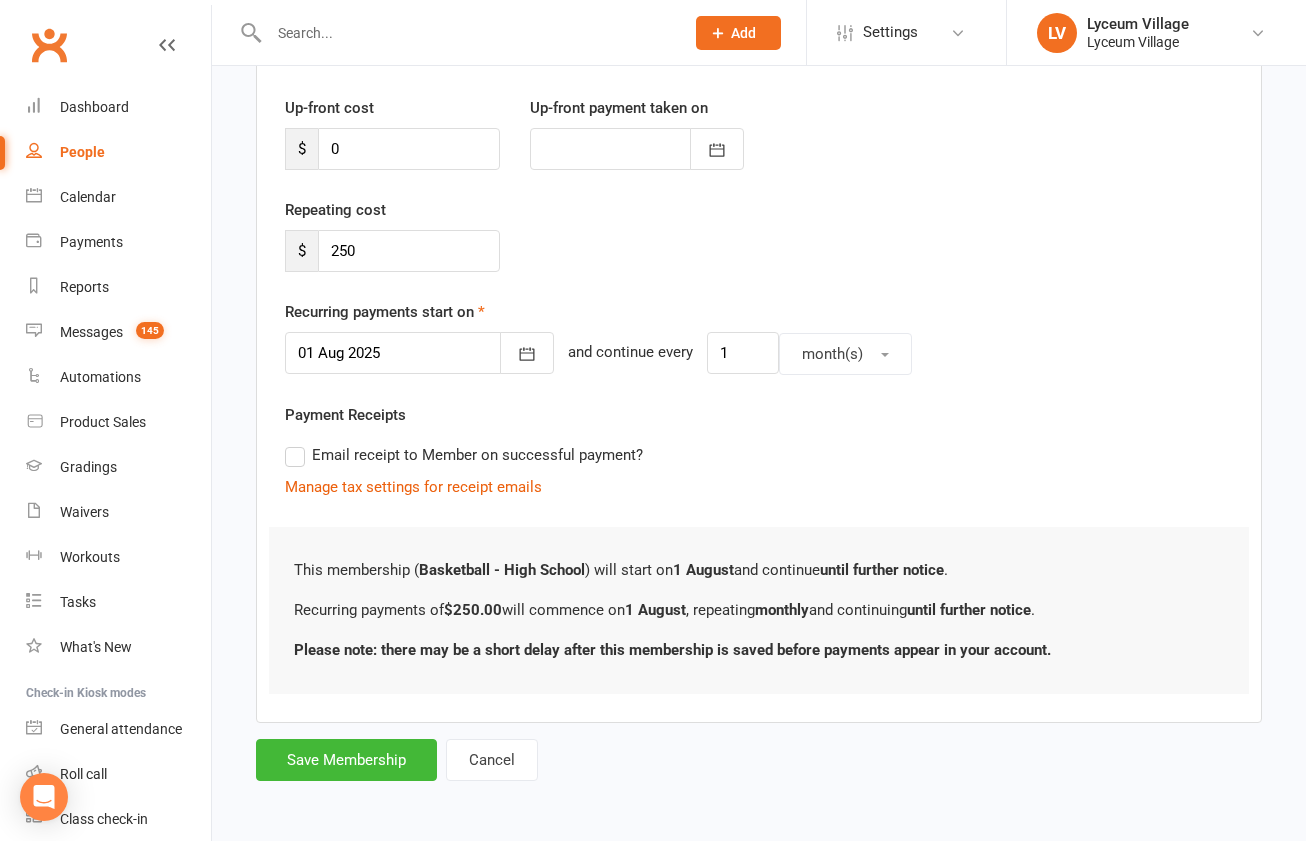click on "Repeating cost $ [PRICE]" at bounding box center (759, 249) 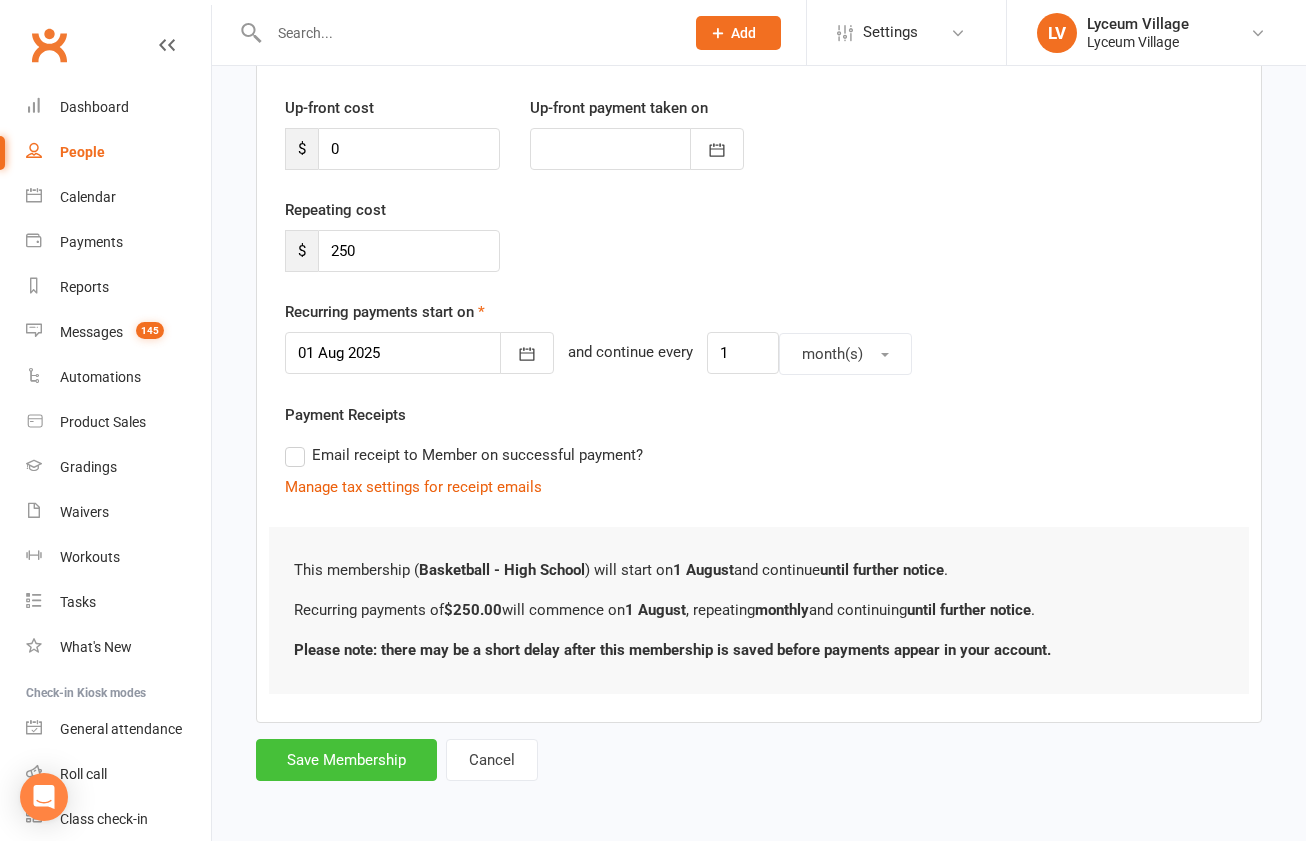 click on "Save Membership" at bounding box center [346, 760] 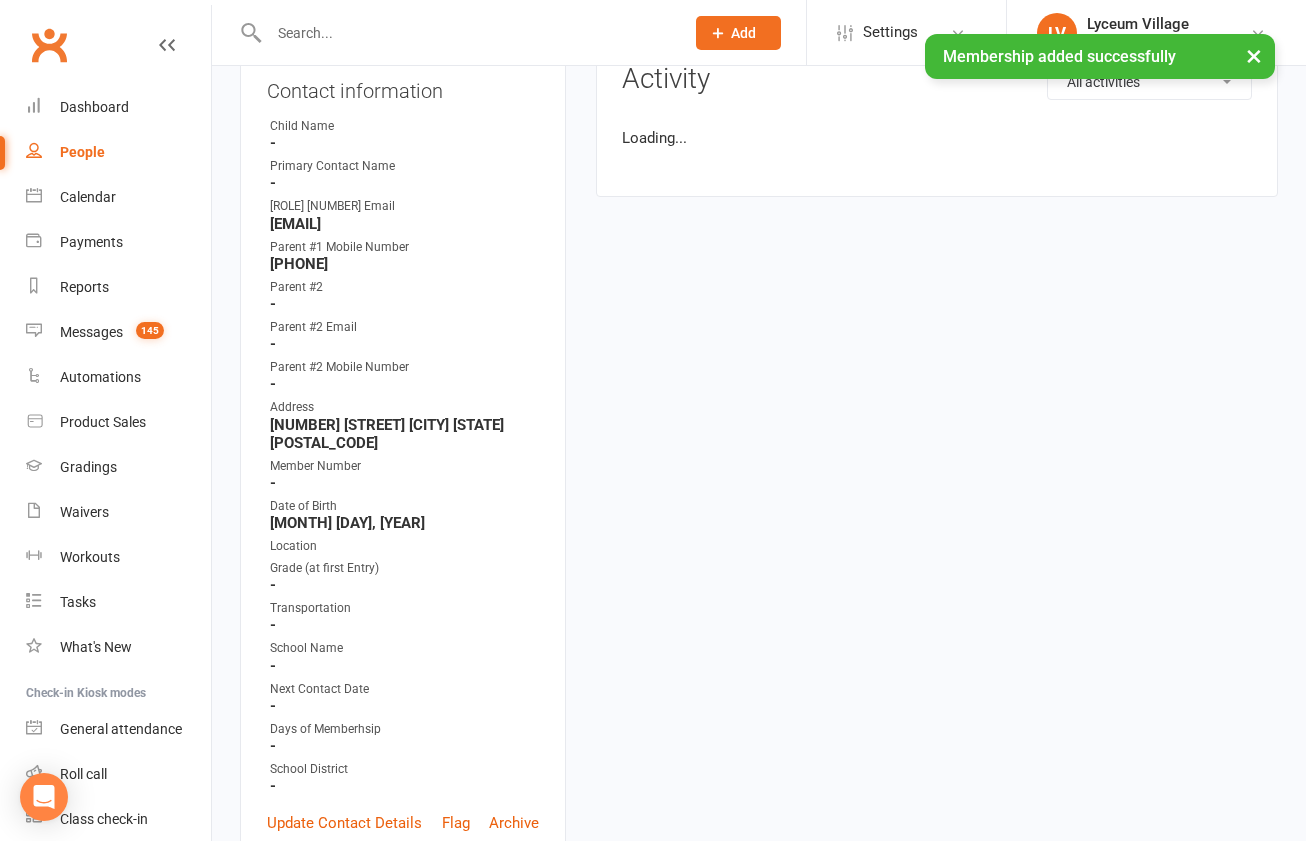 scroll, scrollTop: 0, scrollLeft: 0, axis: both 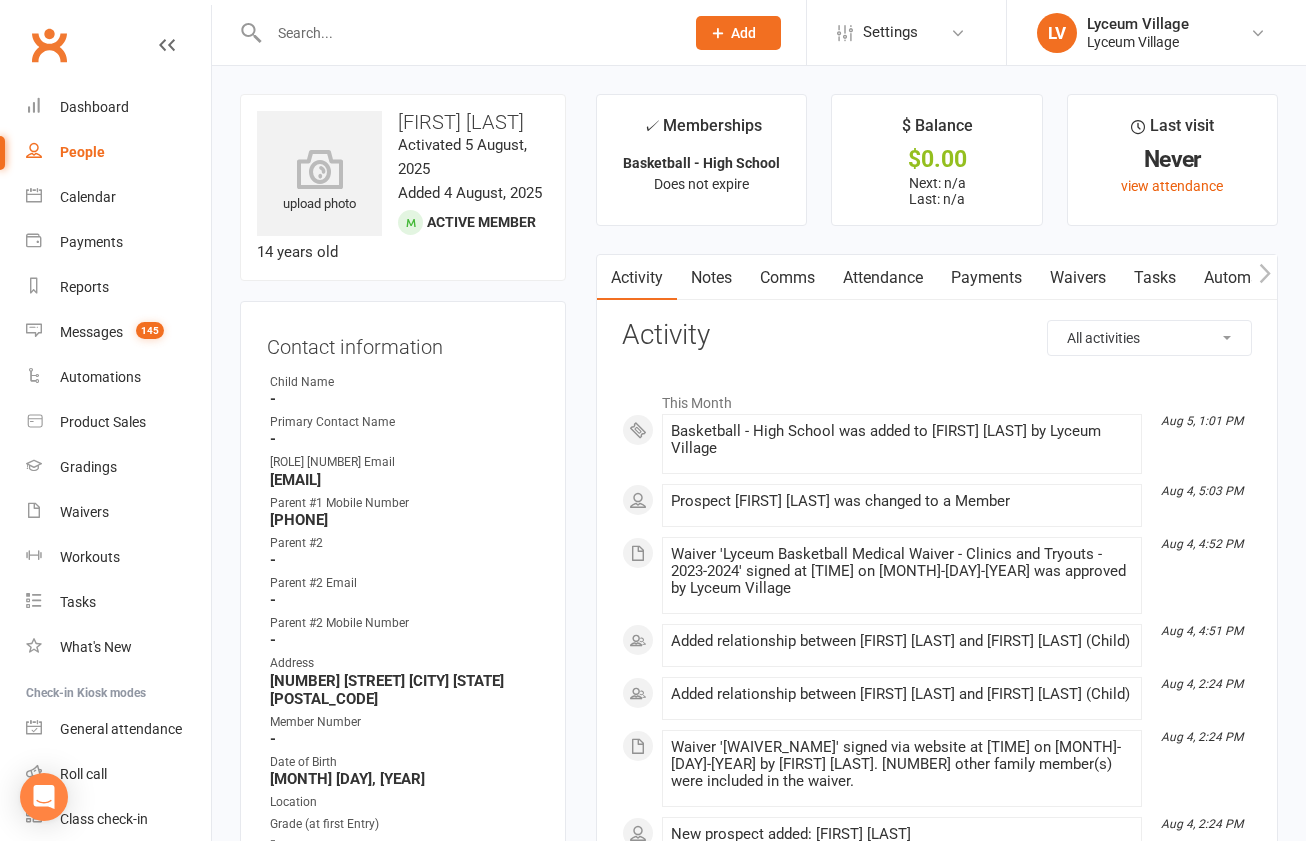 click on "Payments" at bounding box center [986, 278] 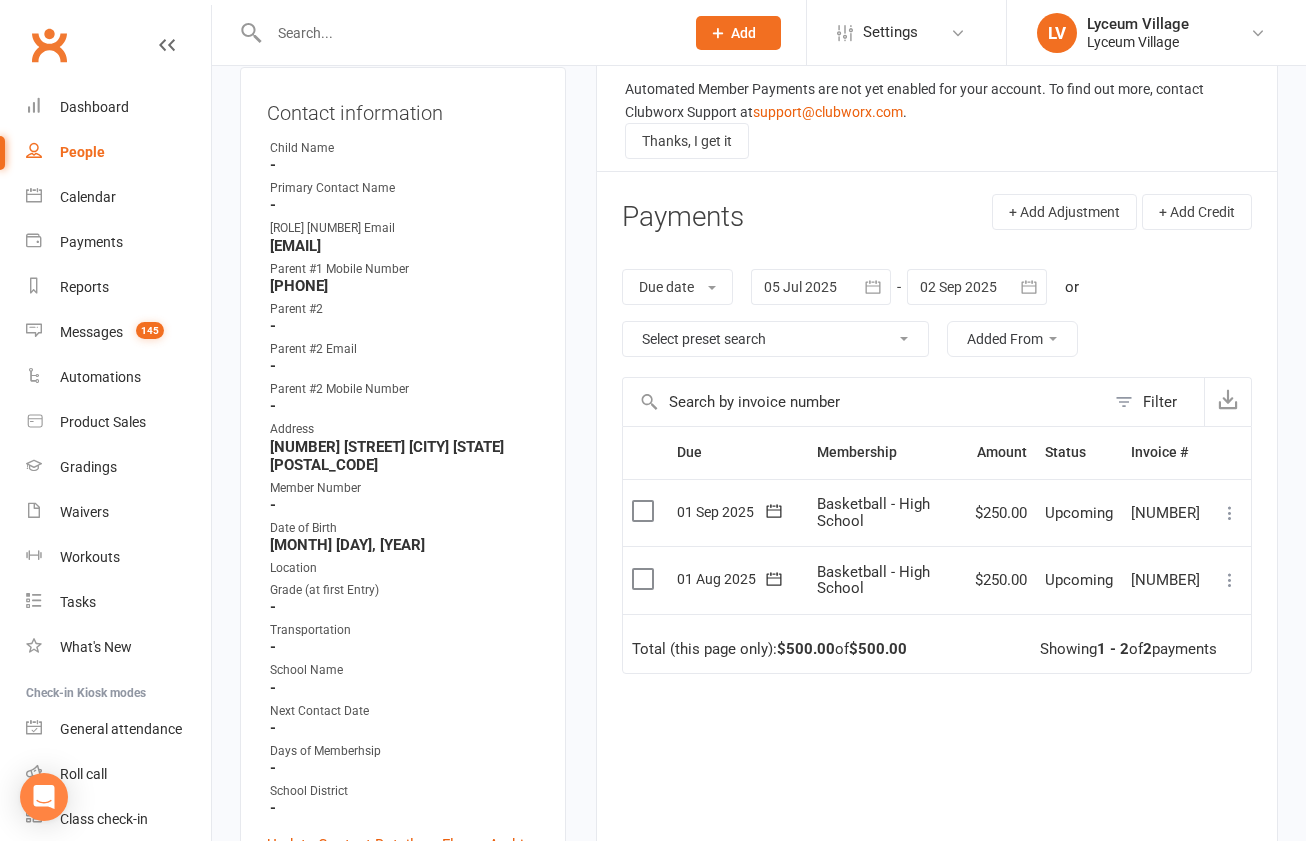 scroll, scrollTop: 254, scrollLeft: 0, axis: vertical 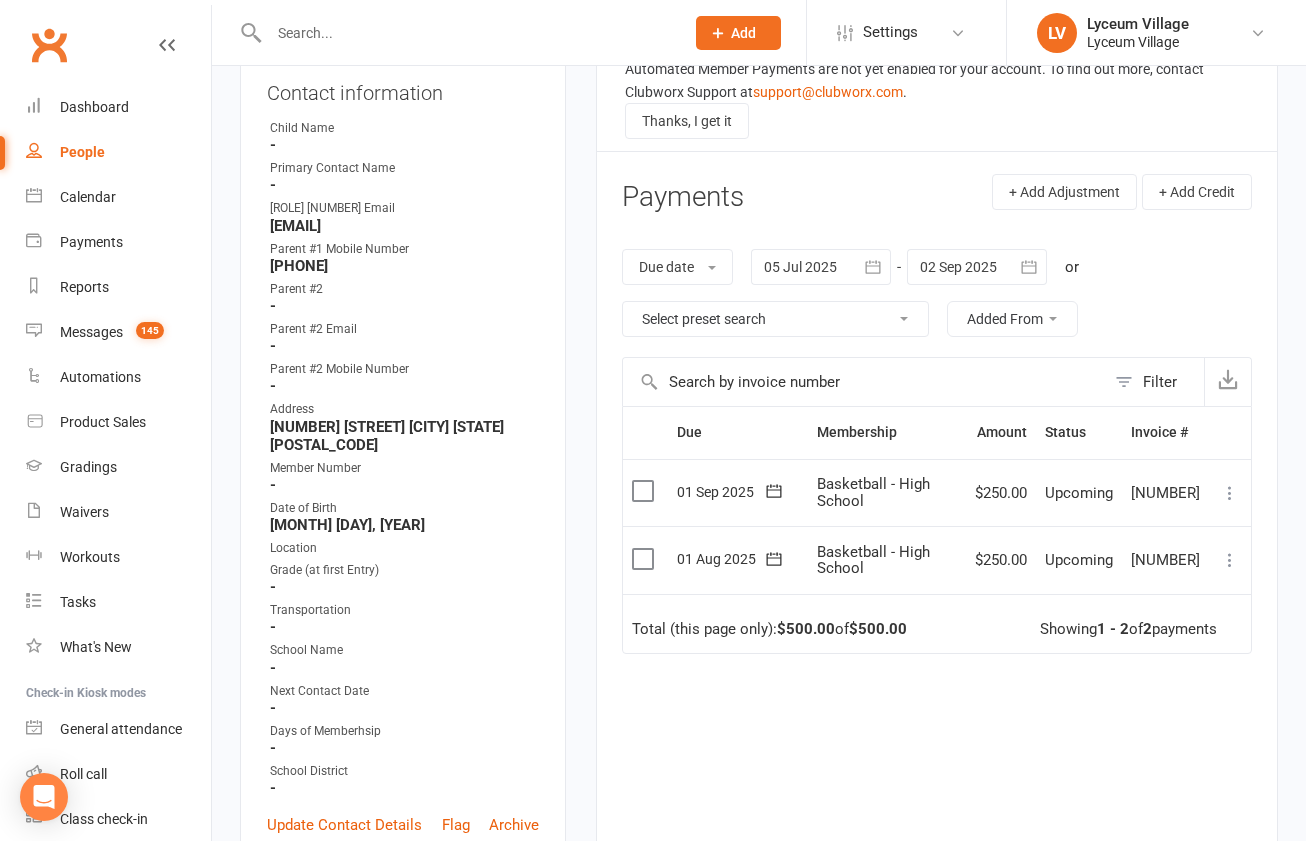 drag, startPoint x: 649, startPoint y: 557, endPoint x: 723, endPoint y: 587, distance: 79.84986 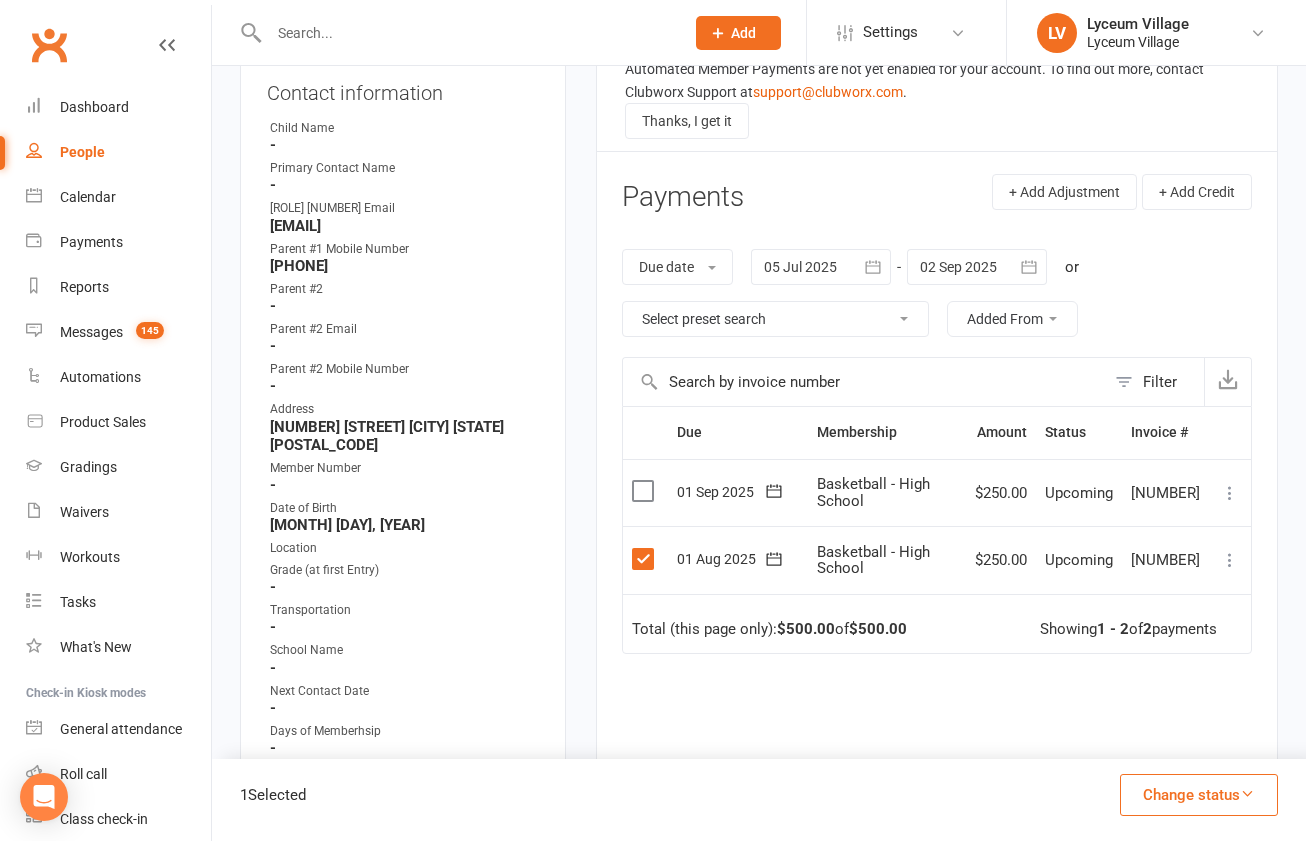 drag, startPoint x: 1206, startPoint y: 804, endPoint x: 1191, endPoint y: 785, distance: 24.207438 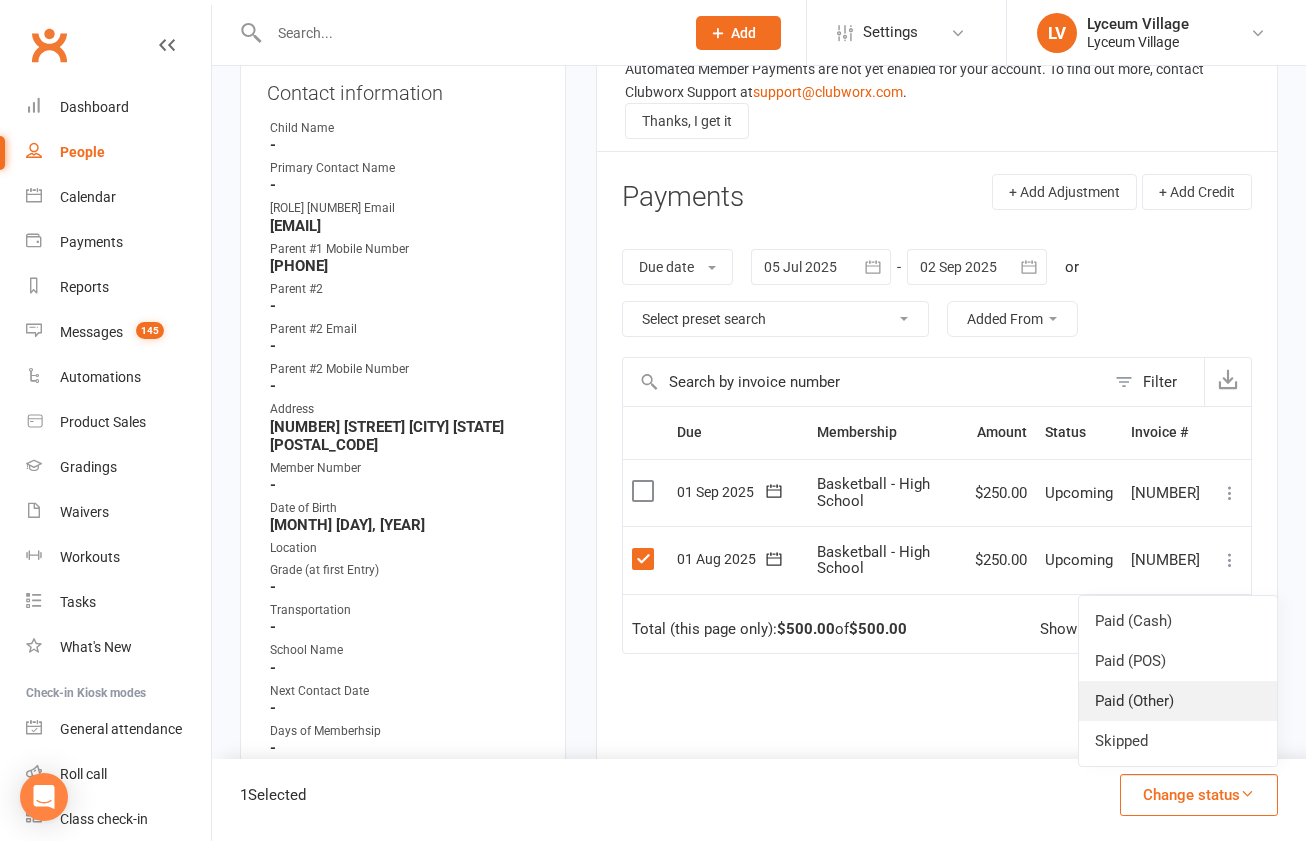 click on "Paid (Other)" at bounding box center [1178, 701] 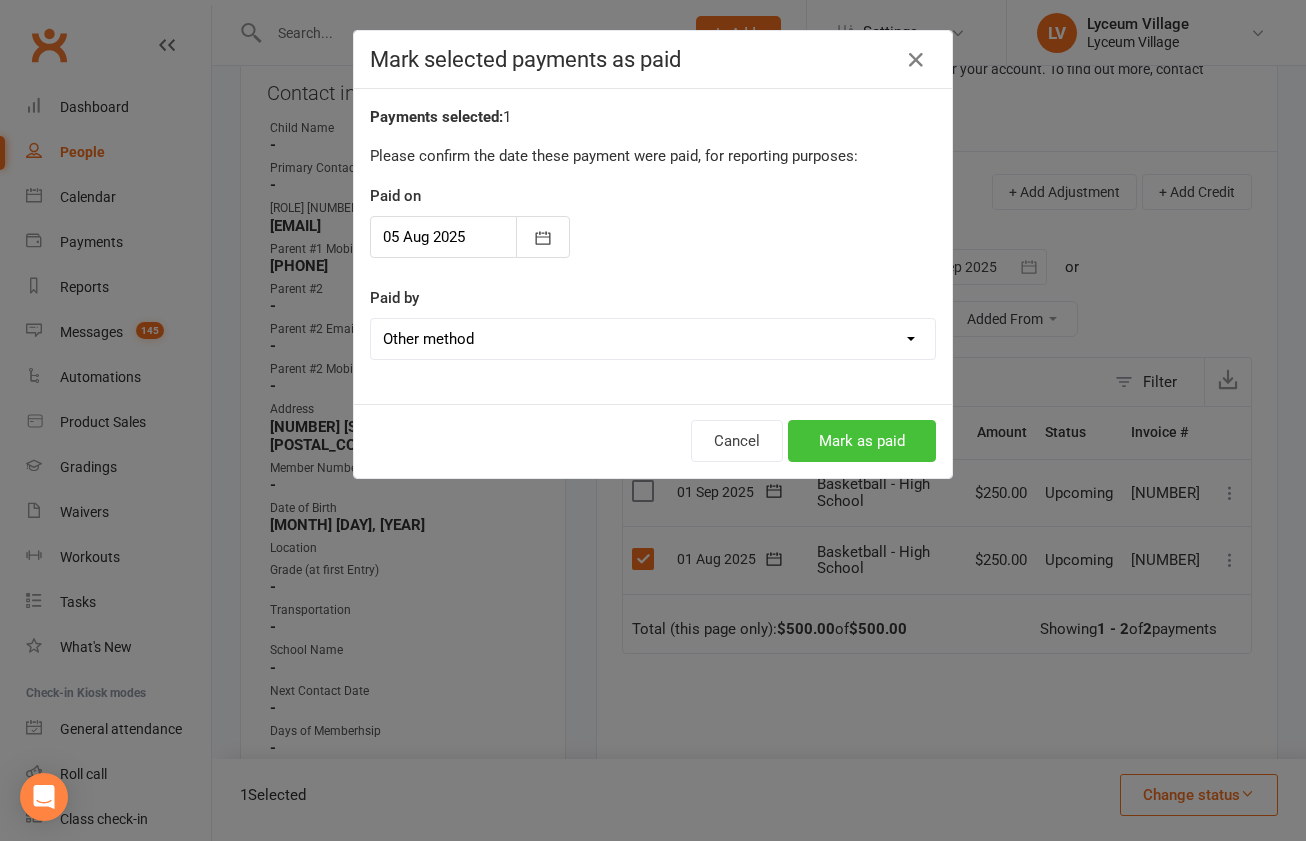 click on "Mark as paid" at bounding box center [862, 441] 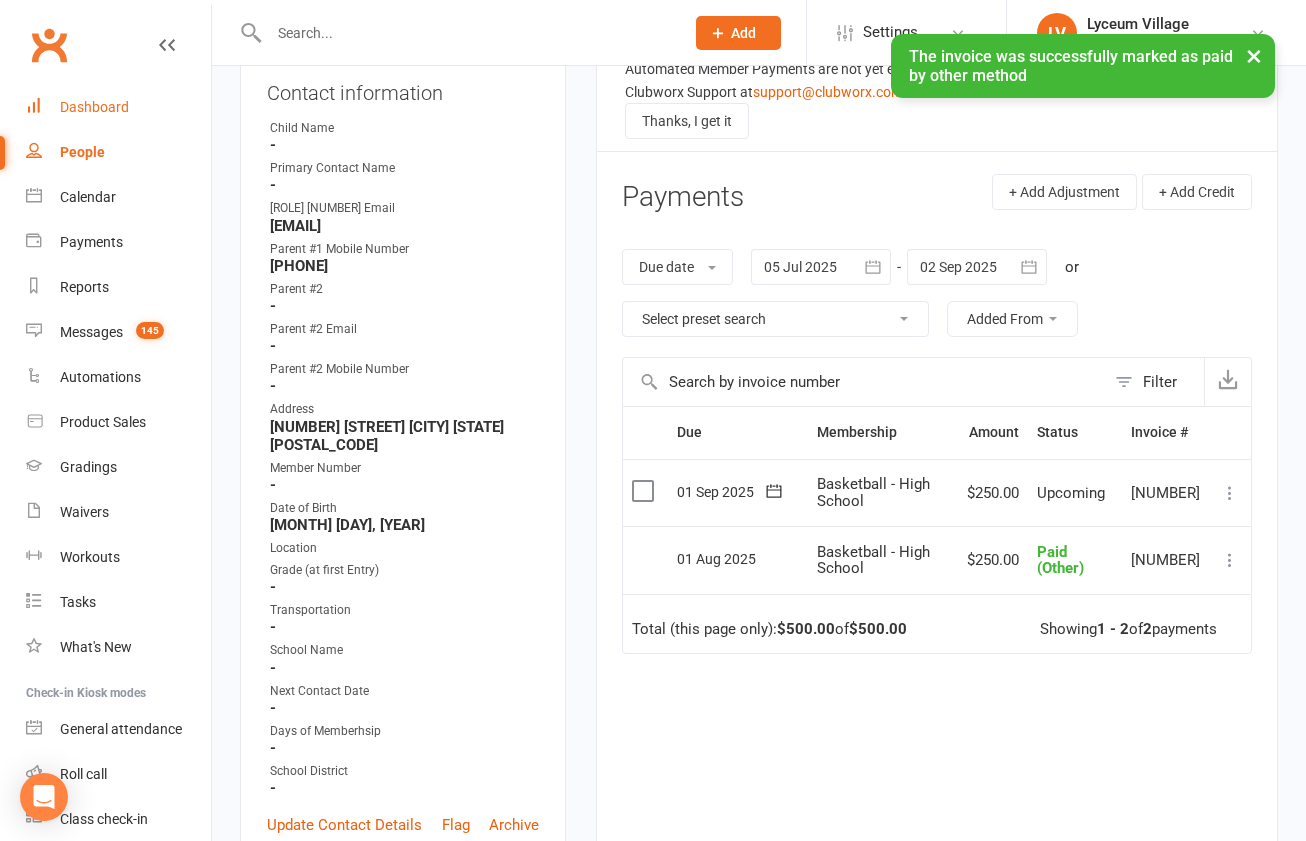 click on "Dashboard" at bounding box center [94, 107] 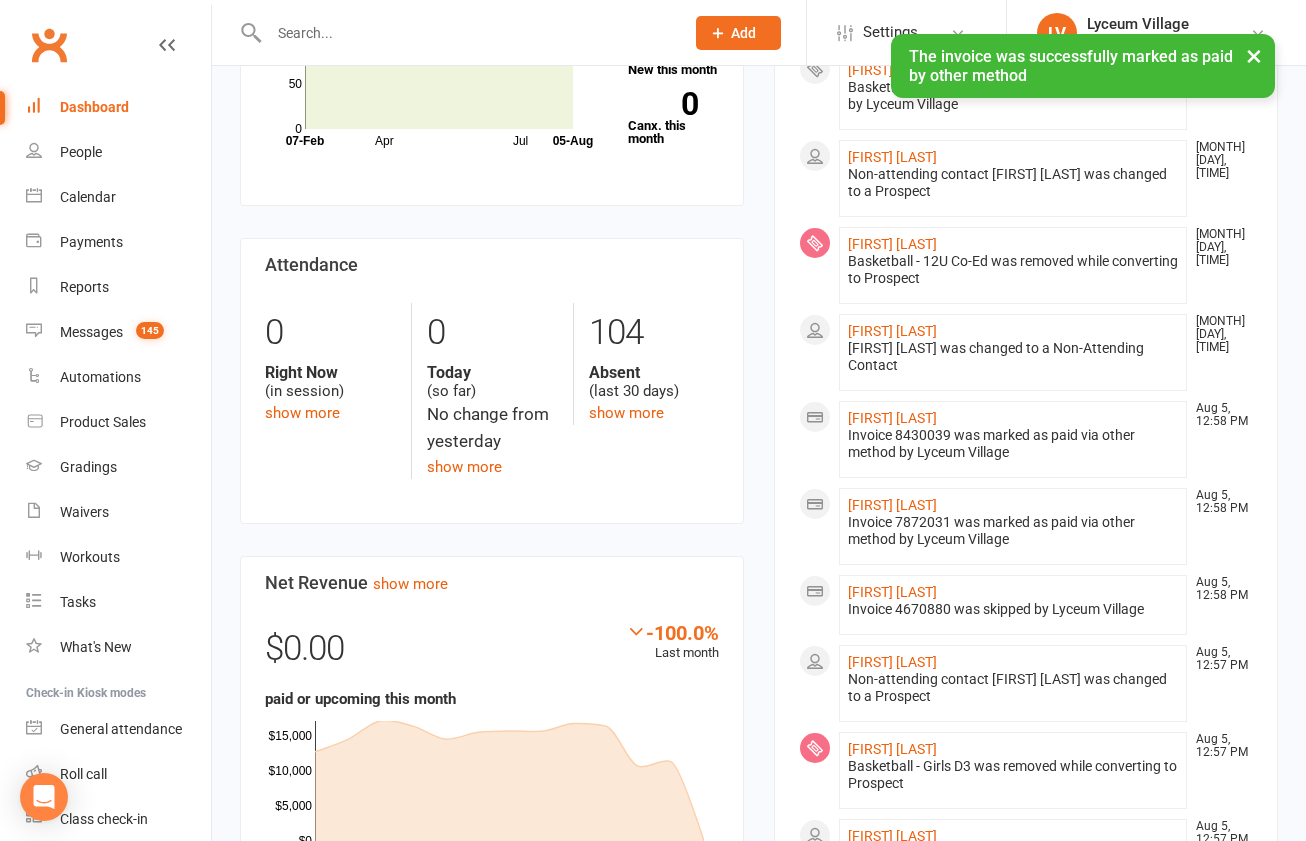 scroll, scrollTop: 806, scrollLeft: 0, axis: vertical 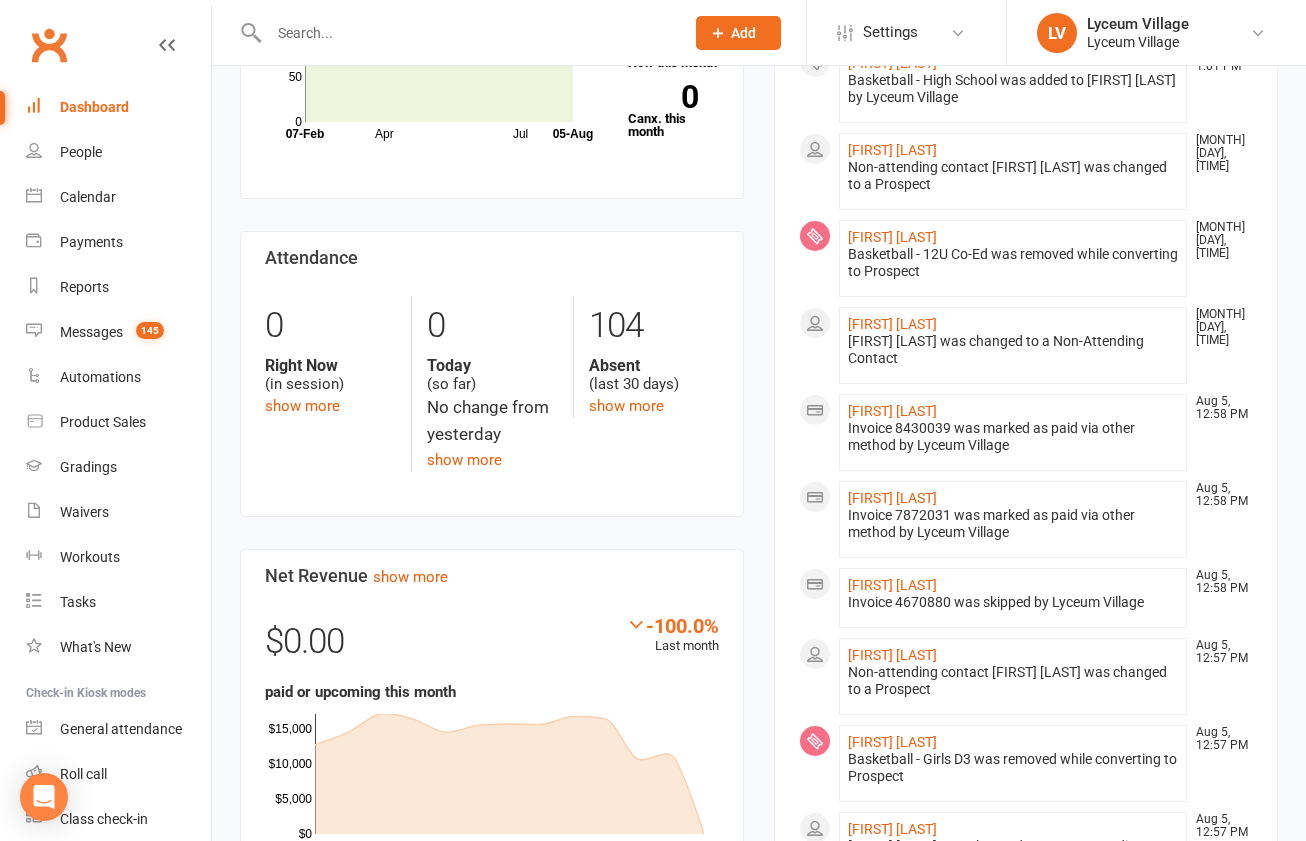 click on "Dashboard" at bounding box center [94, 107] 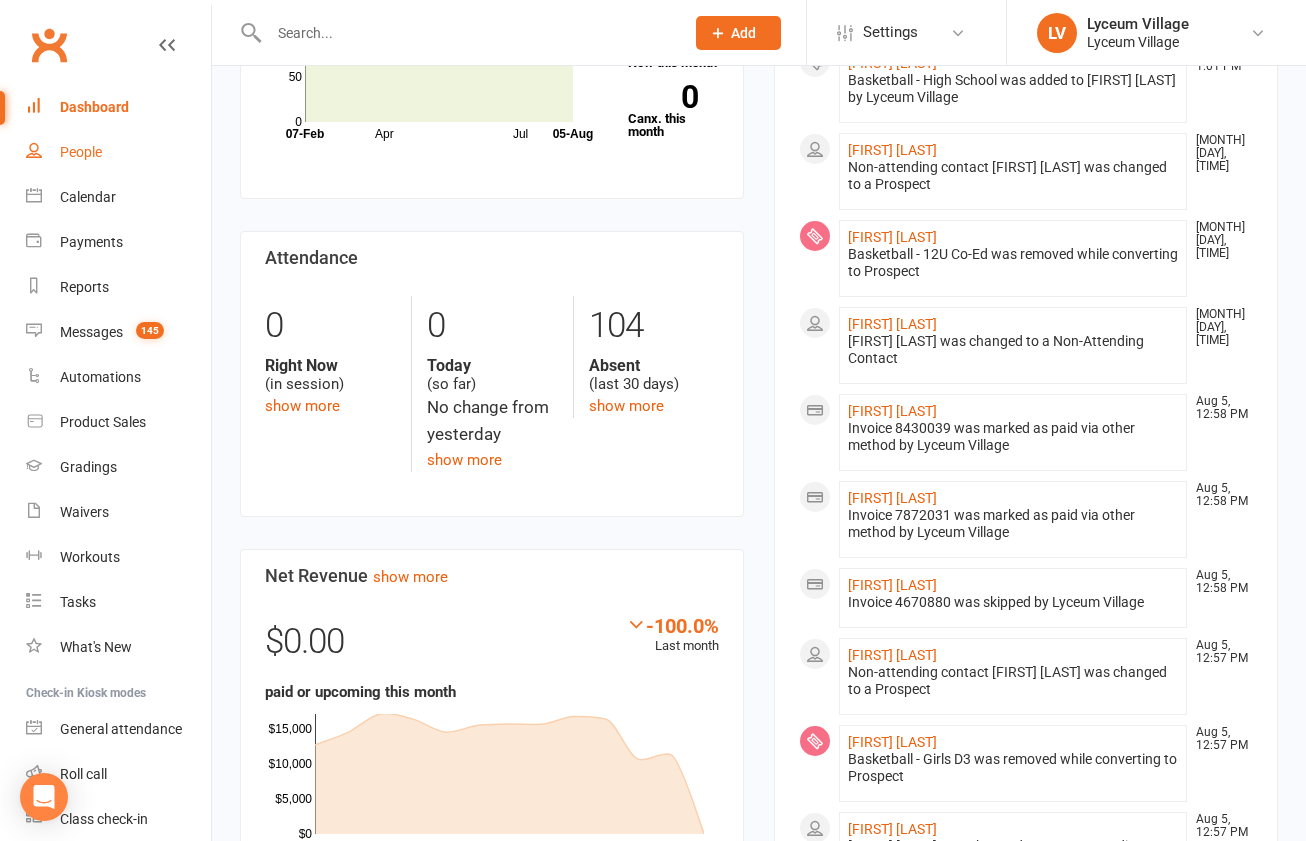 click on "People" at bounding box center [81, 152] 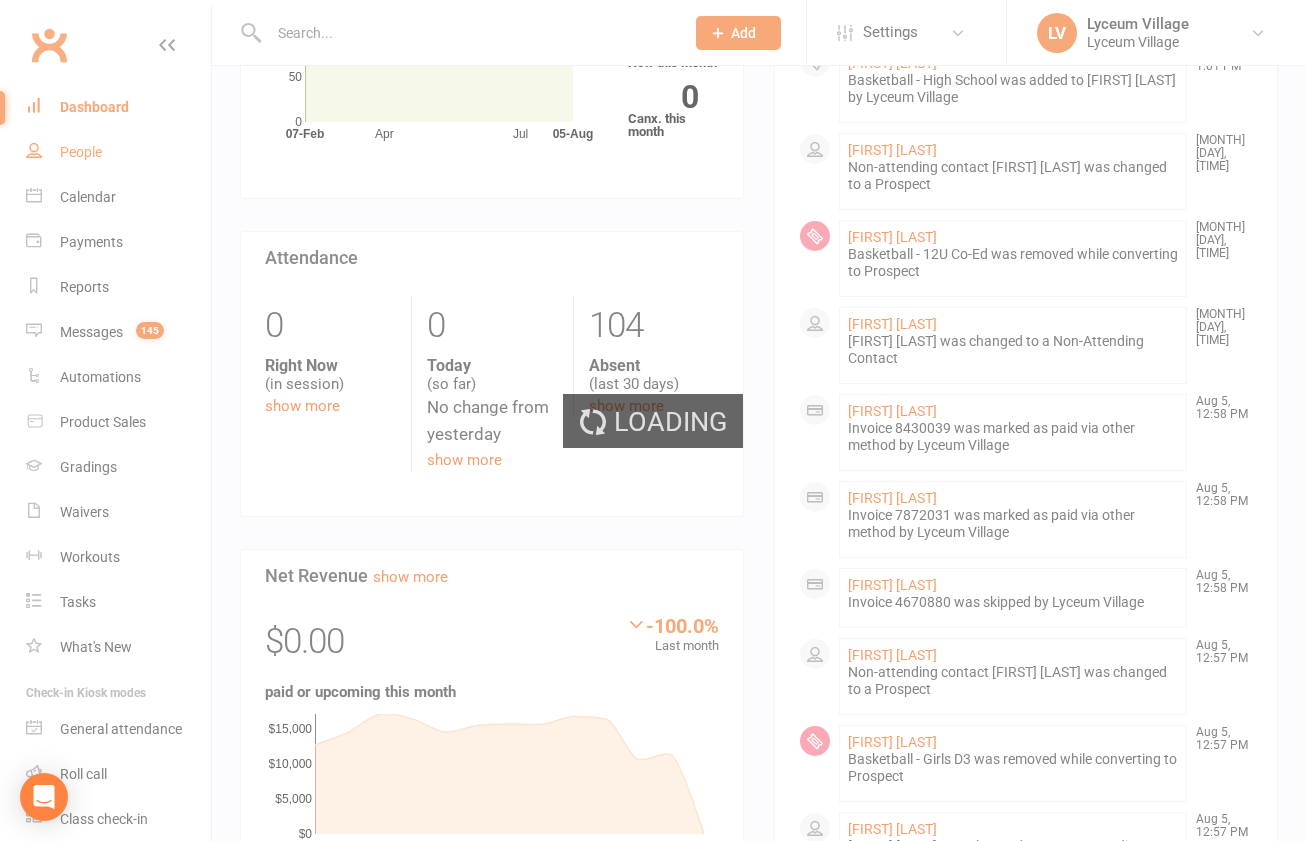 scroll, scrollTop: 0, scrollLeft: 0, axis: both 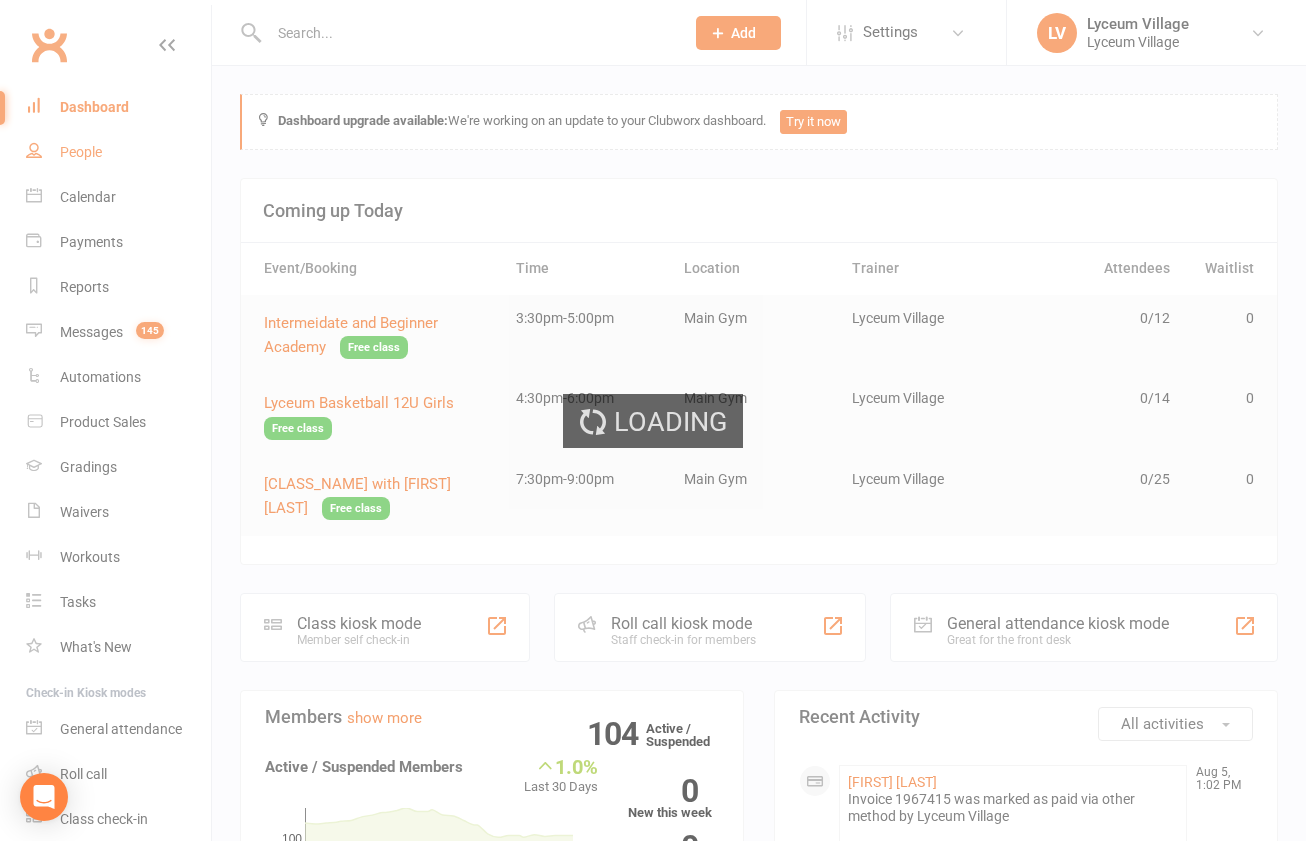 select on "50" 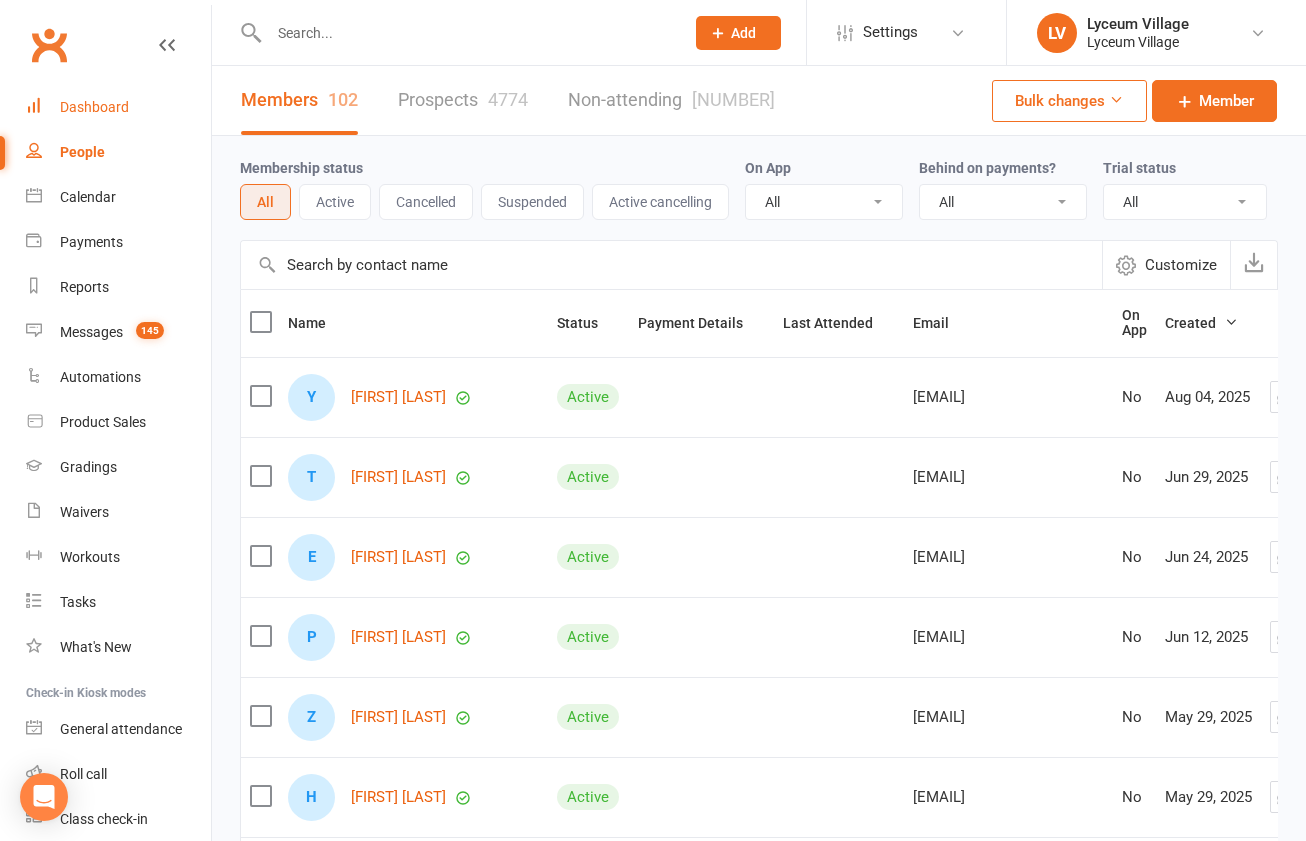 click on "Dashboard" at bounding box center (94, 107) 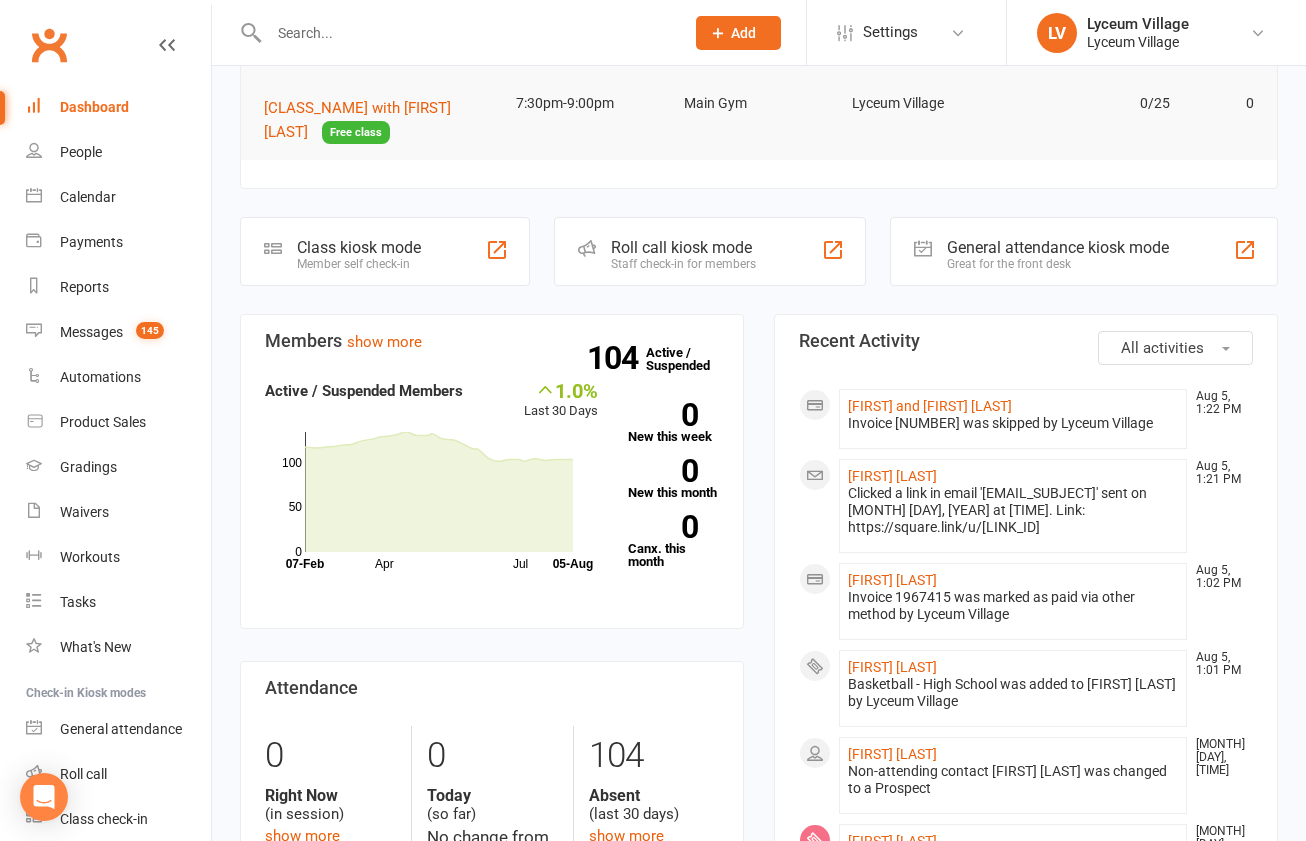 scroll, scrollTop: 377, scrollLeft: 0, axis: vertical 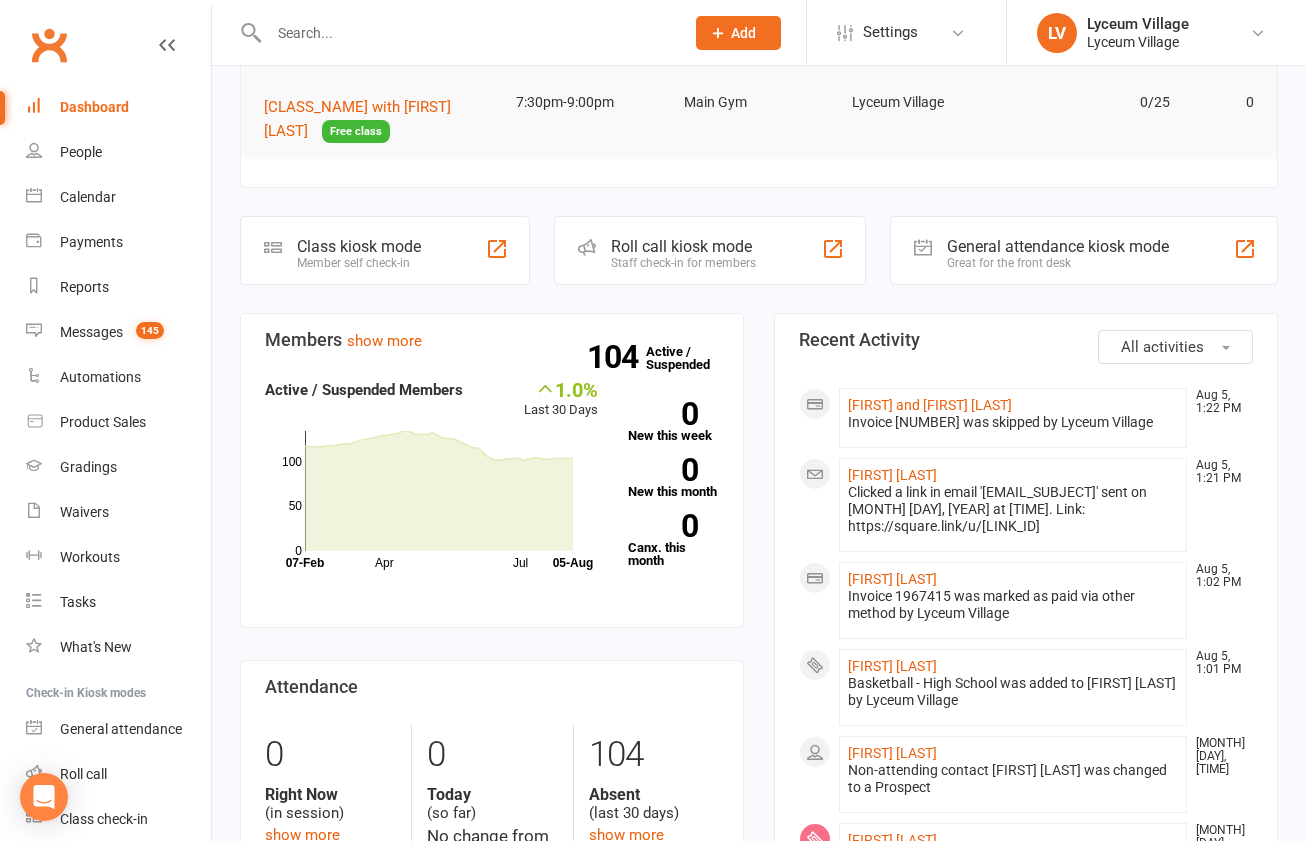 click at bounding box center (466, 33) 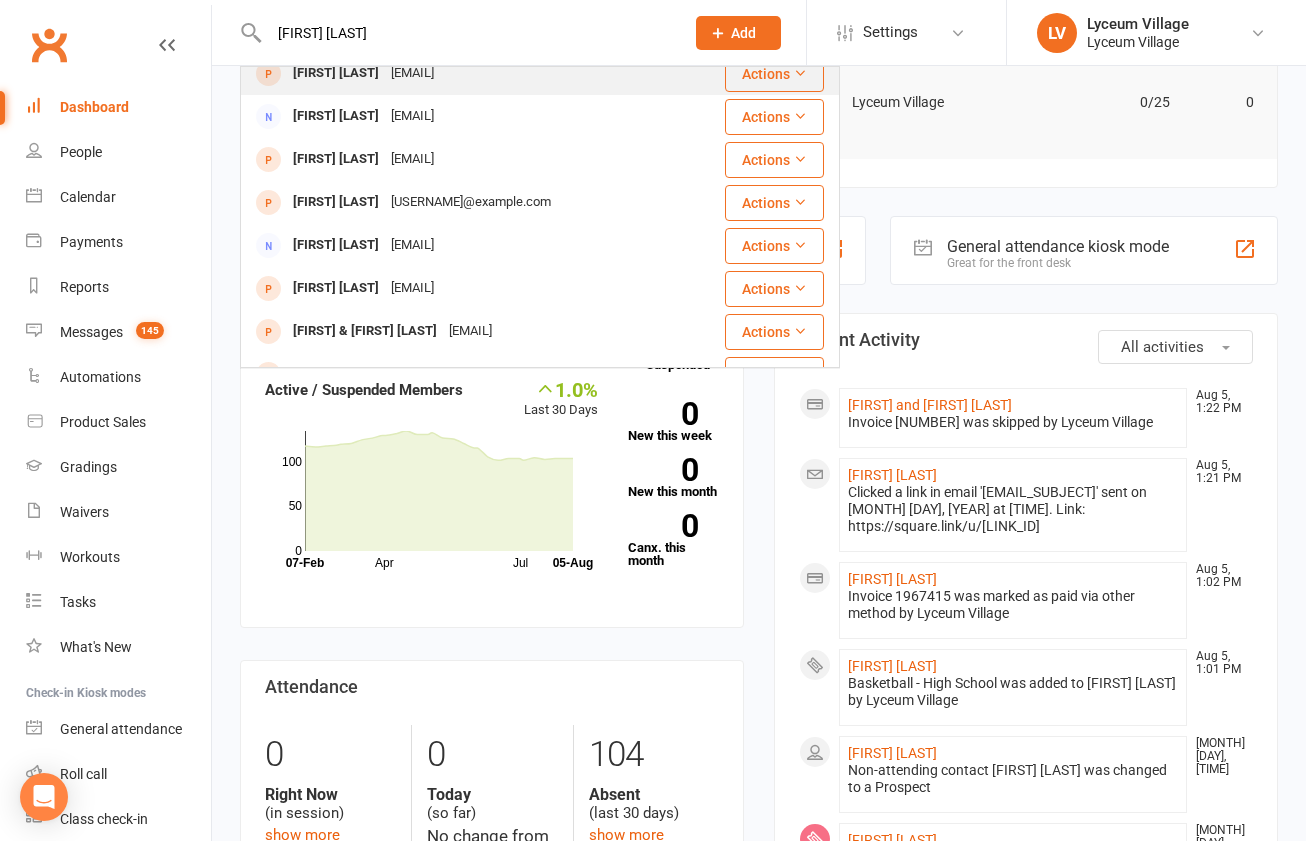 scroll, scrollTop: 0, scrollLeft: 0, axis: both 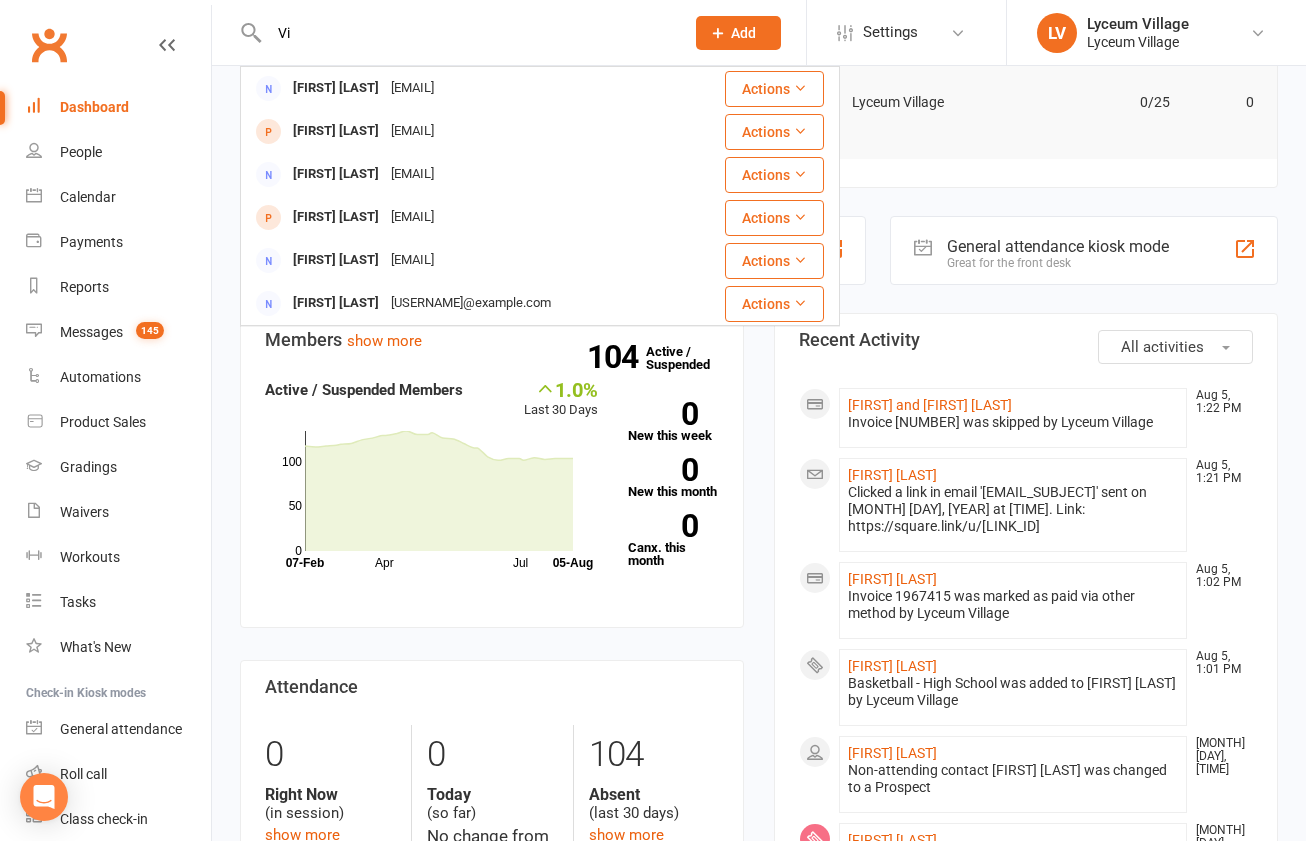 type on "V" 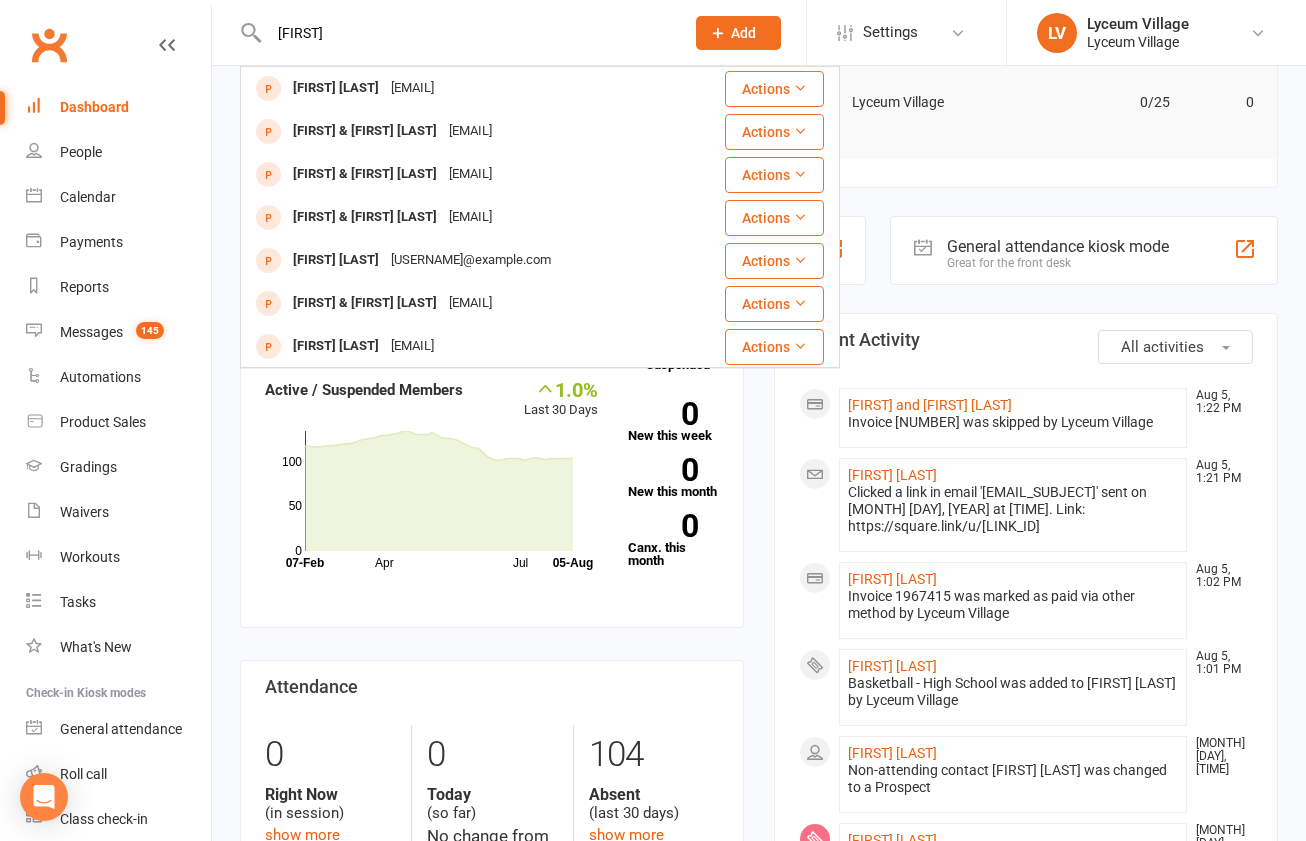 type on "[FIRST]" 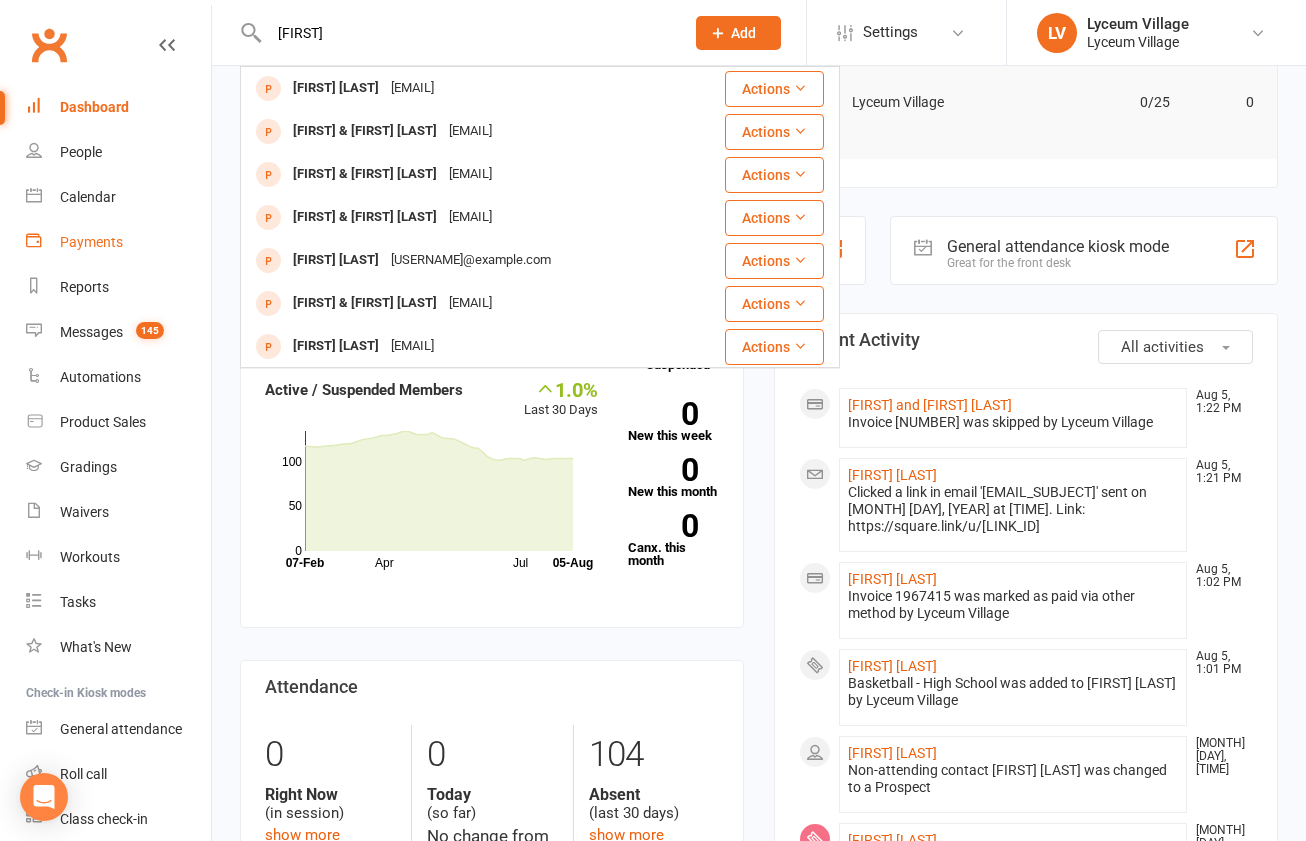 type 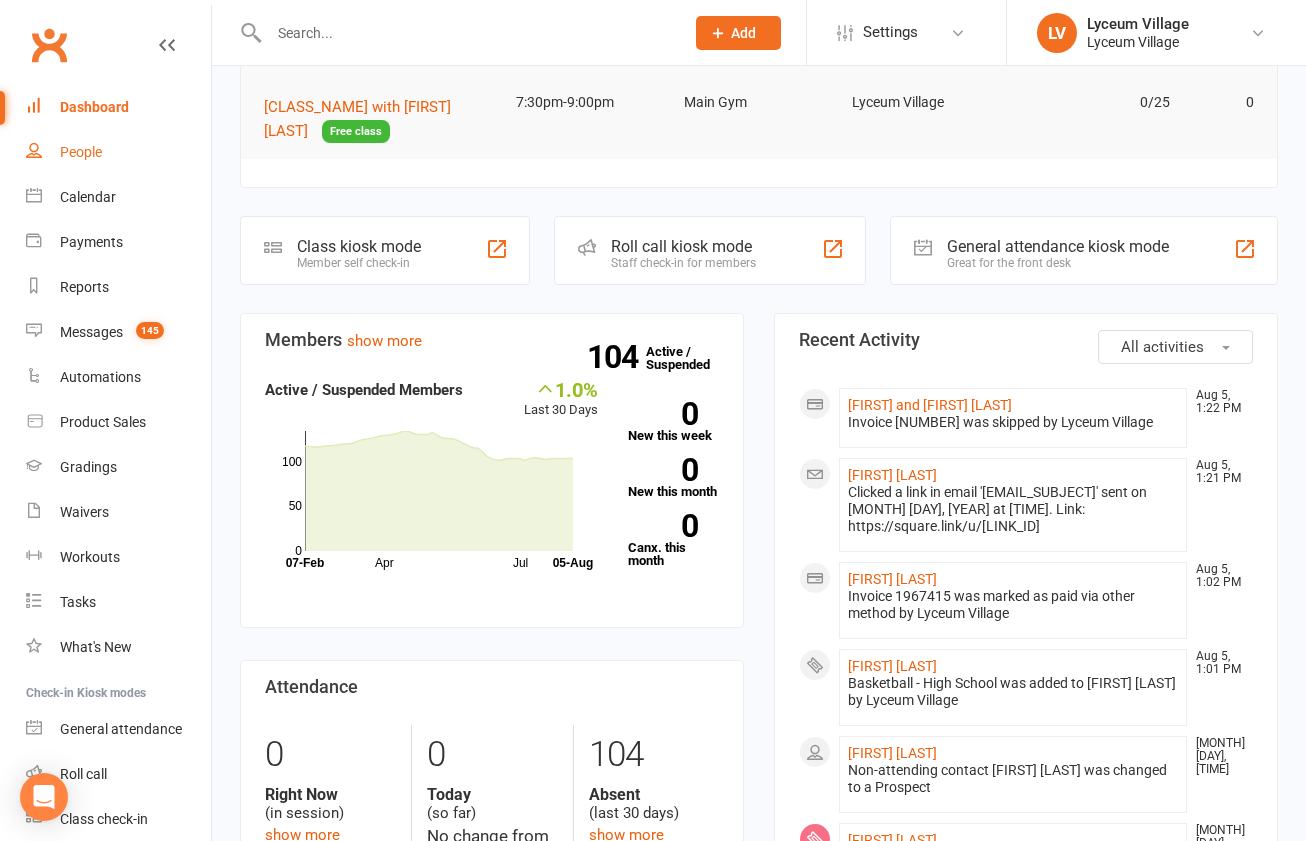 click on "People" at bounding box center [81, 152] 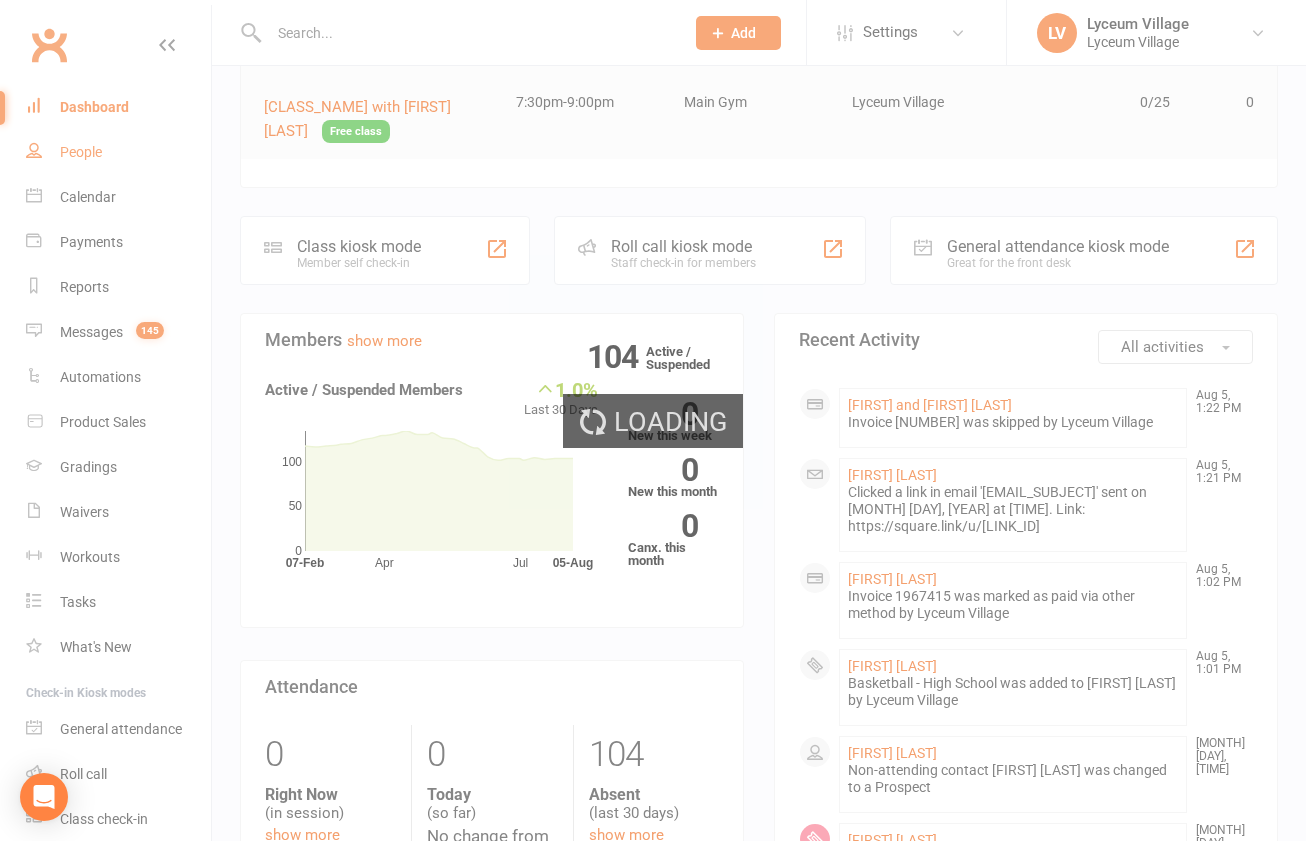 scroll, scrollTop: 0, scrollLeft: 0, axis: both 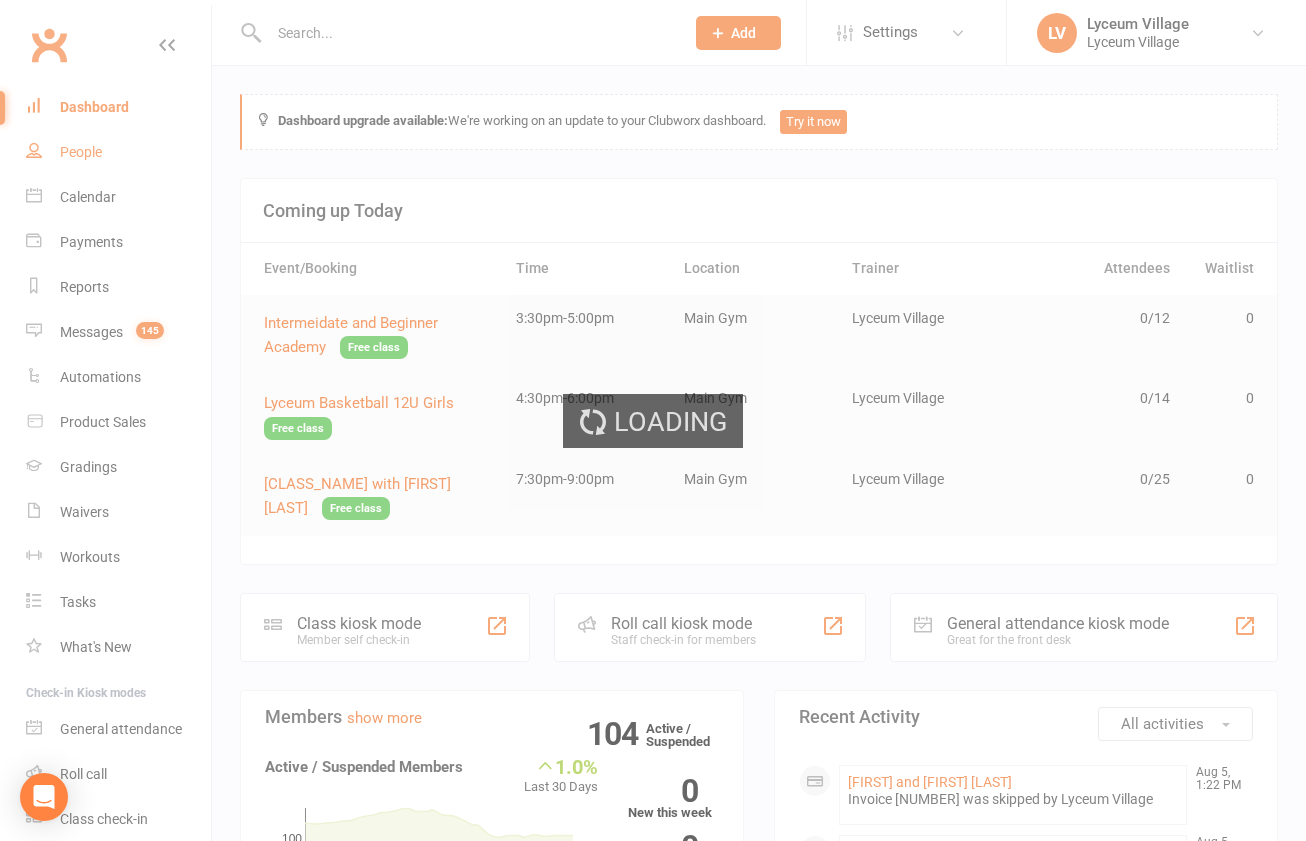 select on "50" 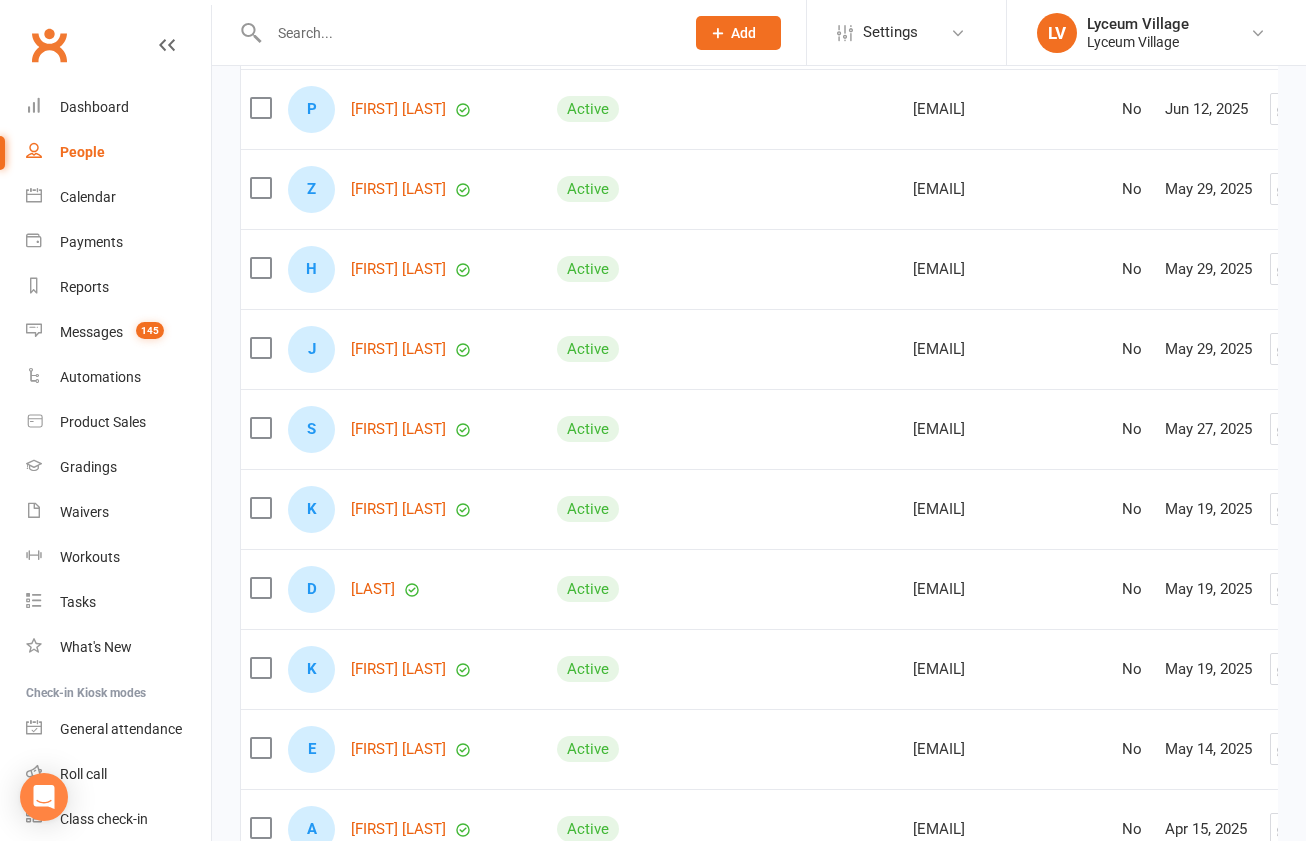 scroll, scrollTop: 516, scrollLeft: 0, axis: vertical 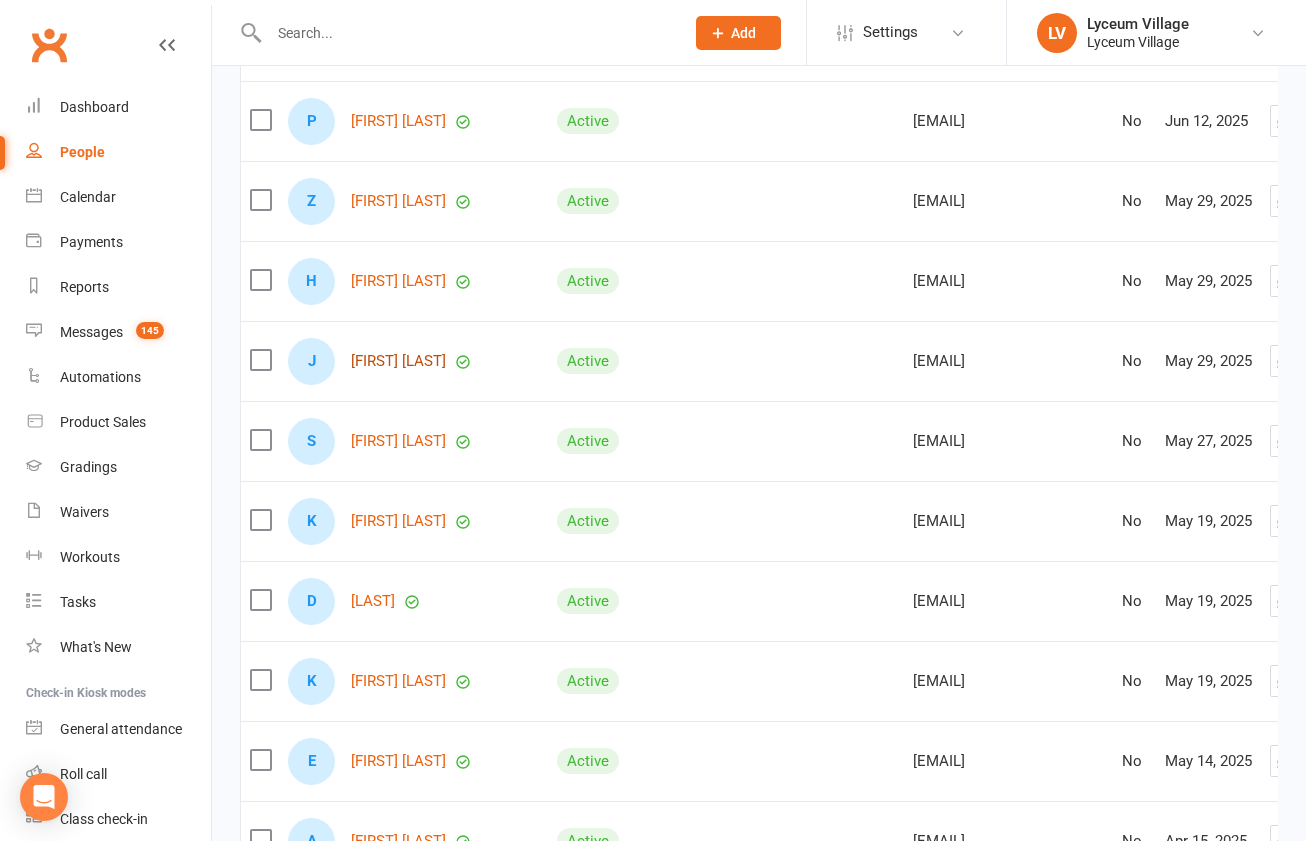 click on "[FIRST] [LAST]" at bounding box center (398, 361) 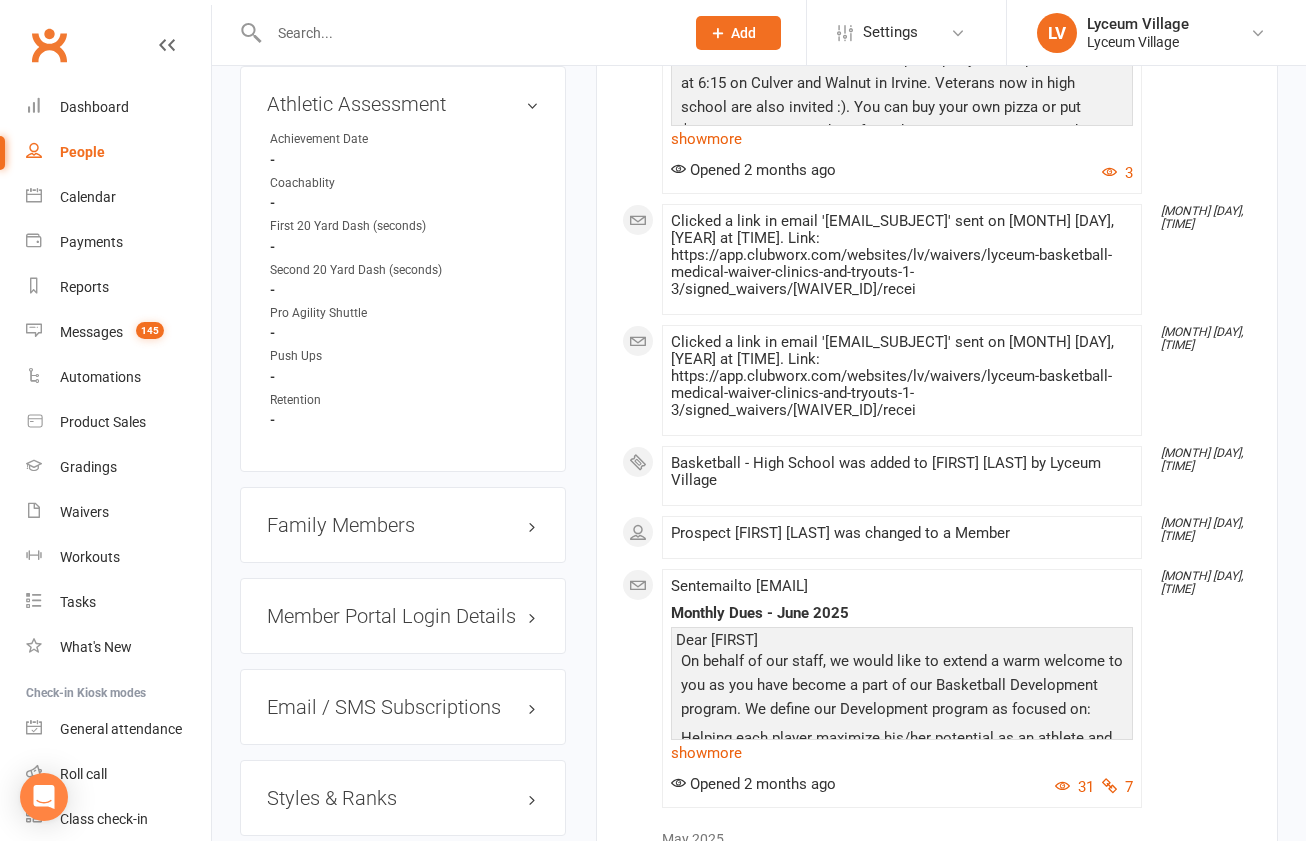 scroll, scrollTop: 2001, scrollLeft: 0, axis: vertical 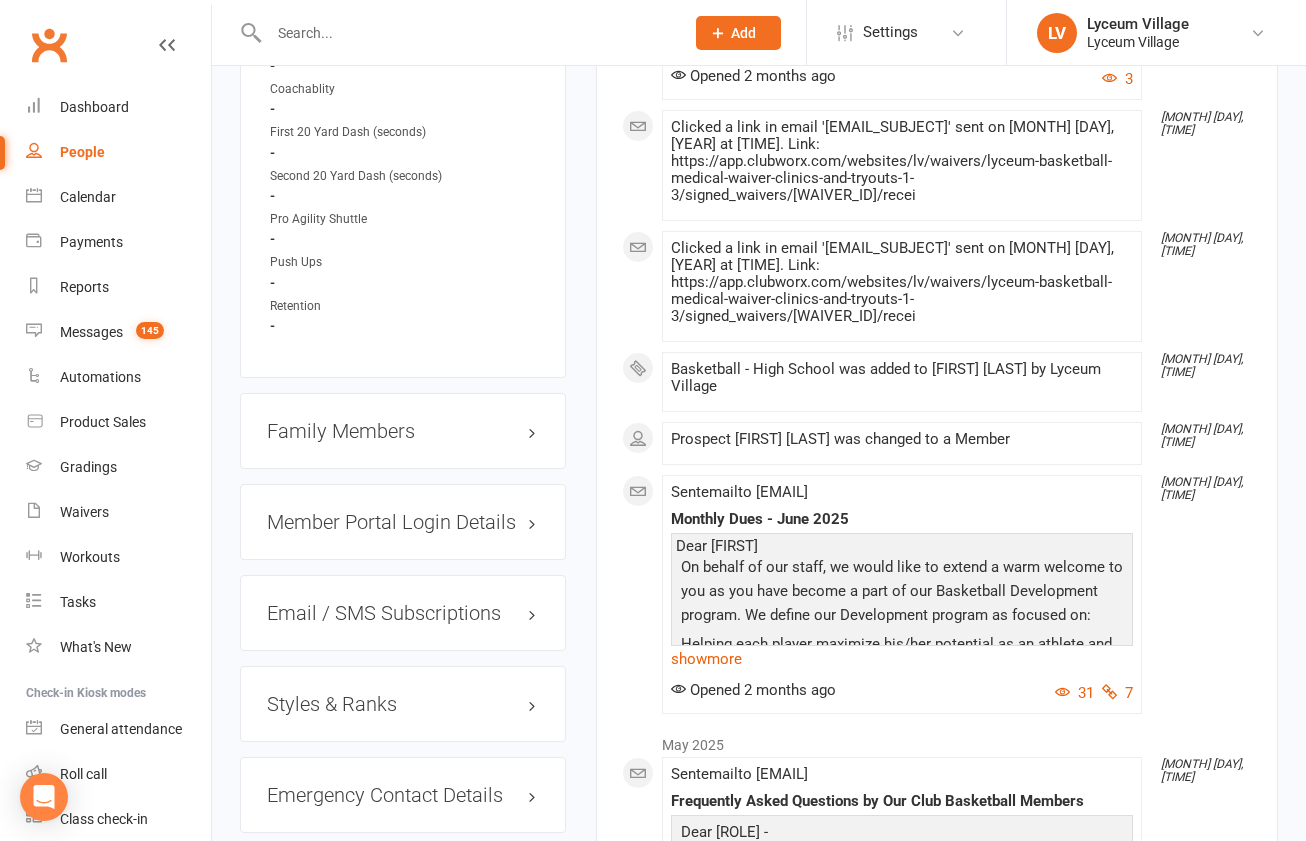 click on "Family Members" at bounding box center [403, 431] 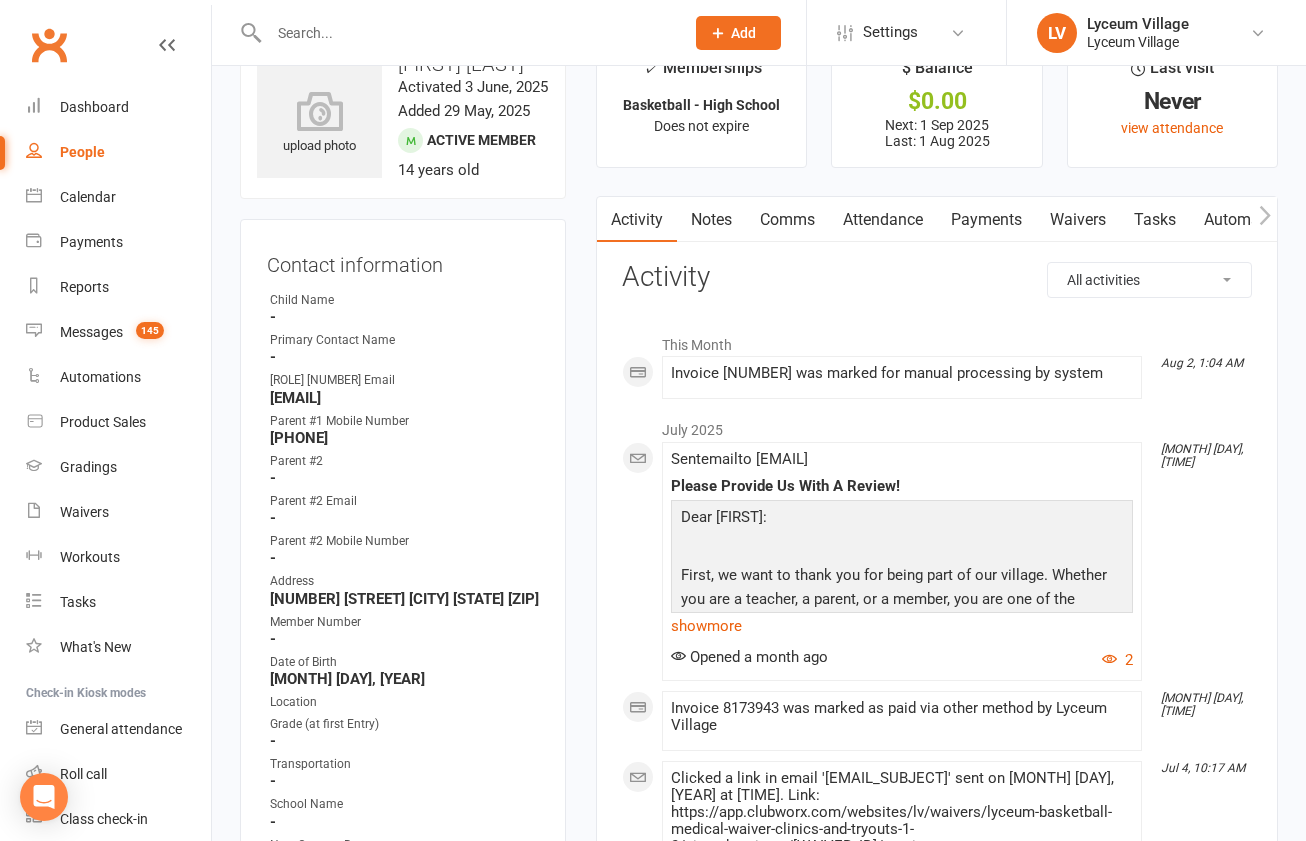 scroll, scrollTop: 0, scrollLeft: 0, axis: both 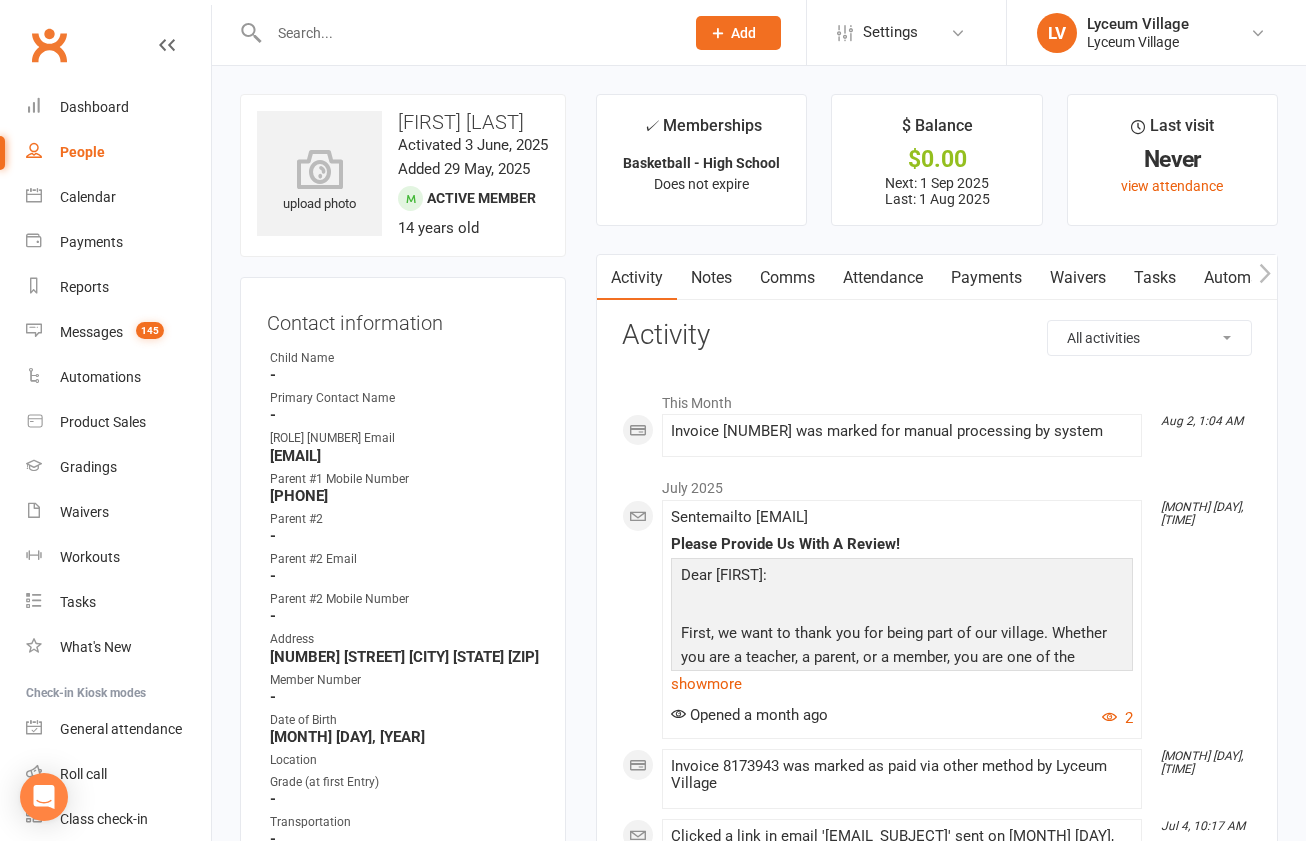 click on "Payments" at bounding box center [986, 278] 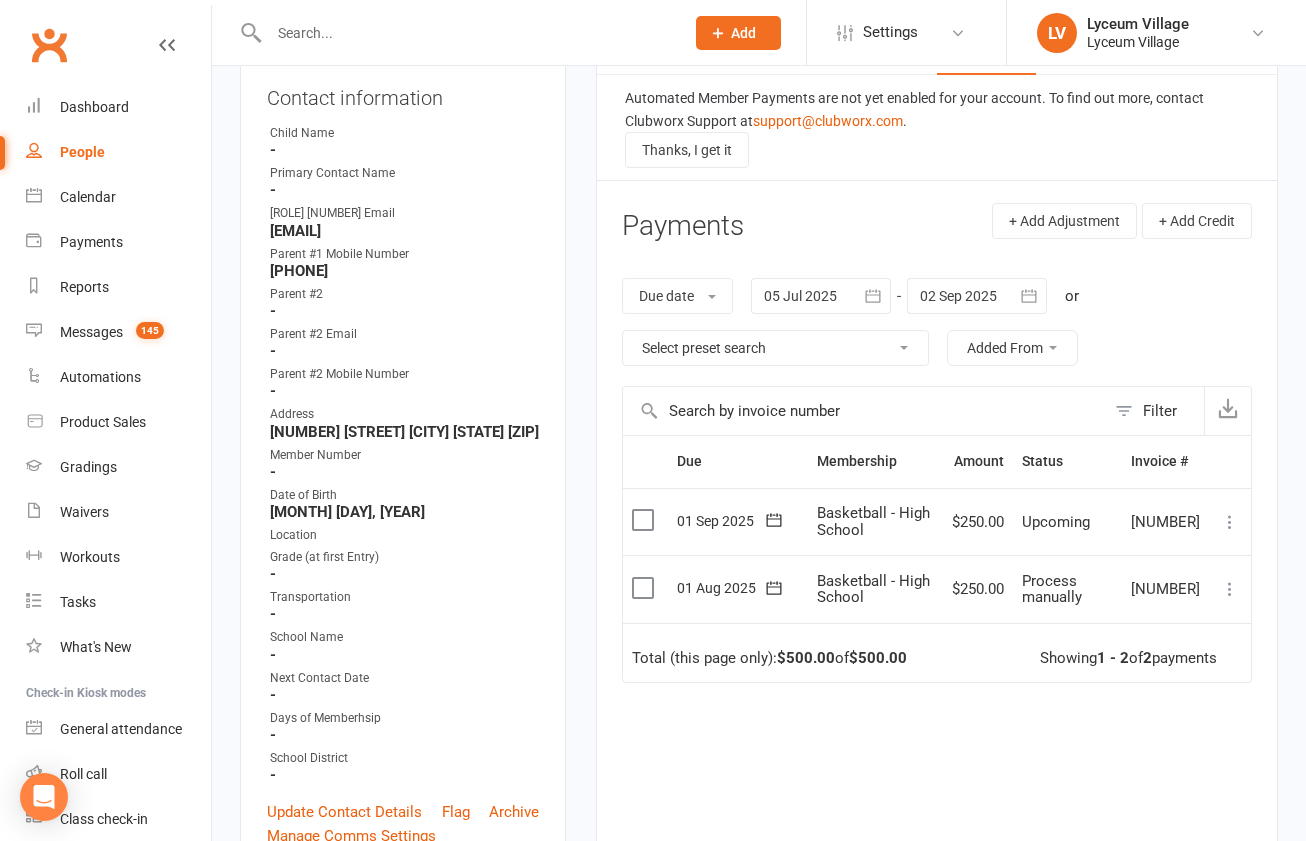 scroll, scrollTop: 285, scrollLeft: 0, axis: vertical 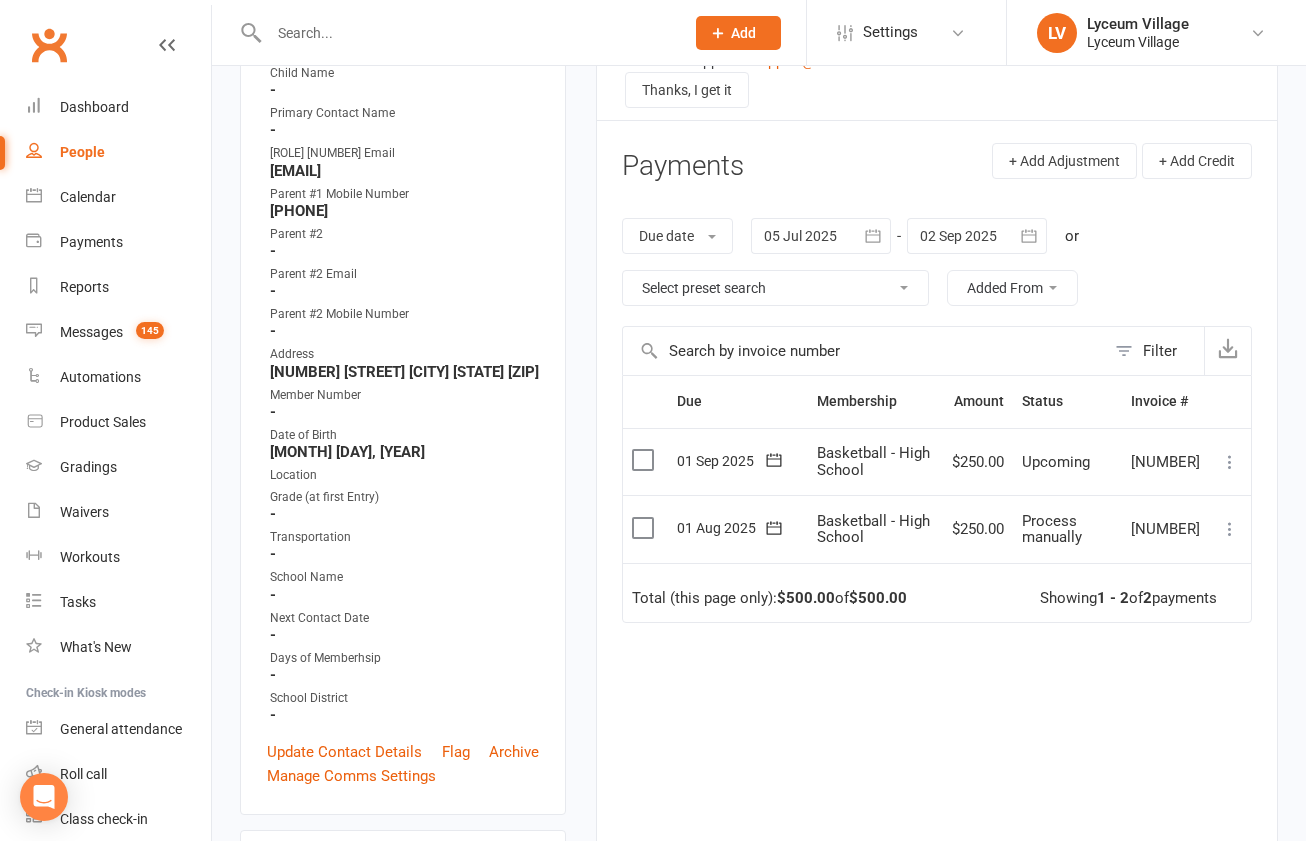 click at bounding box center [645, 528] 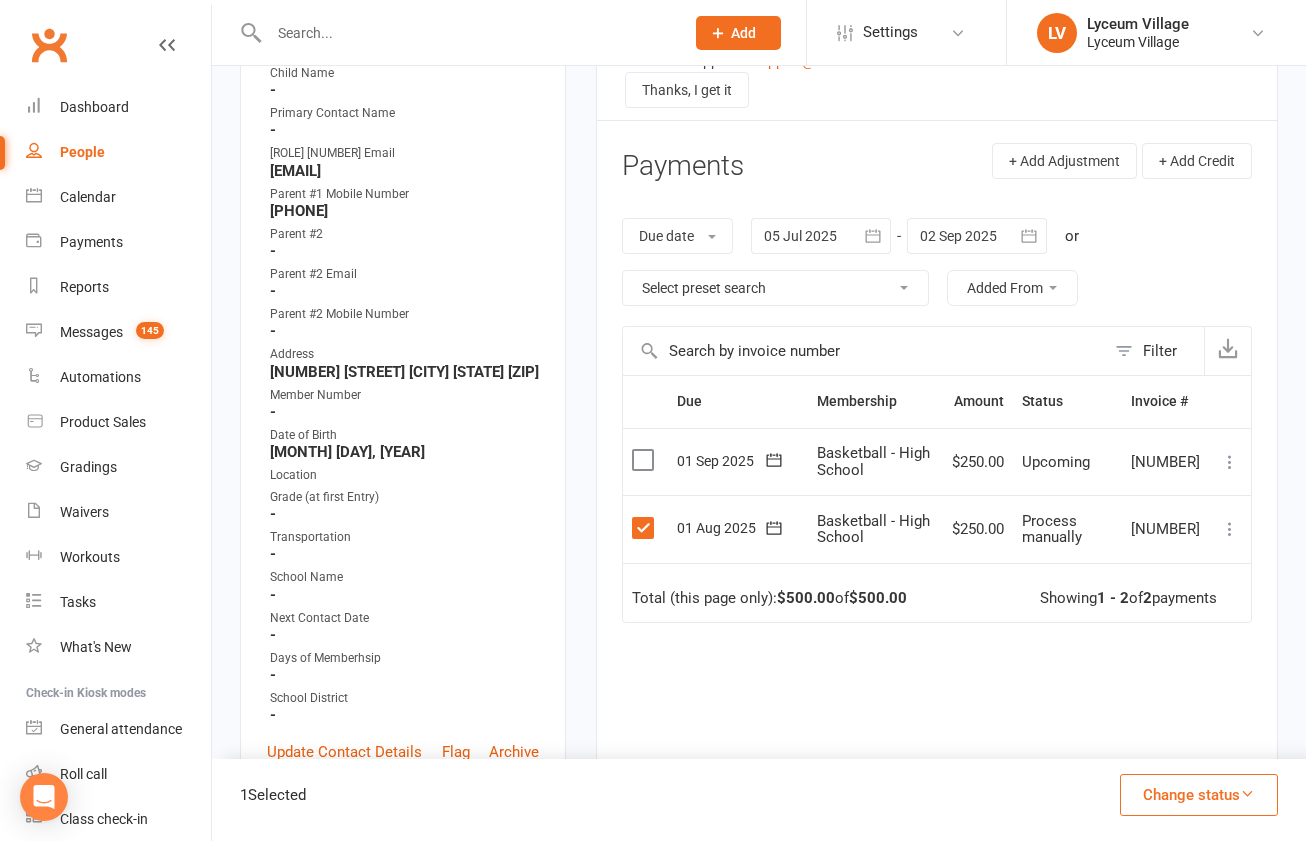 click on "Change status" at bounding box center (1199, 795) 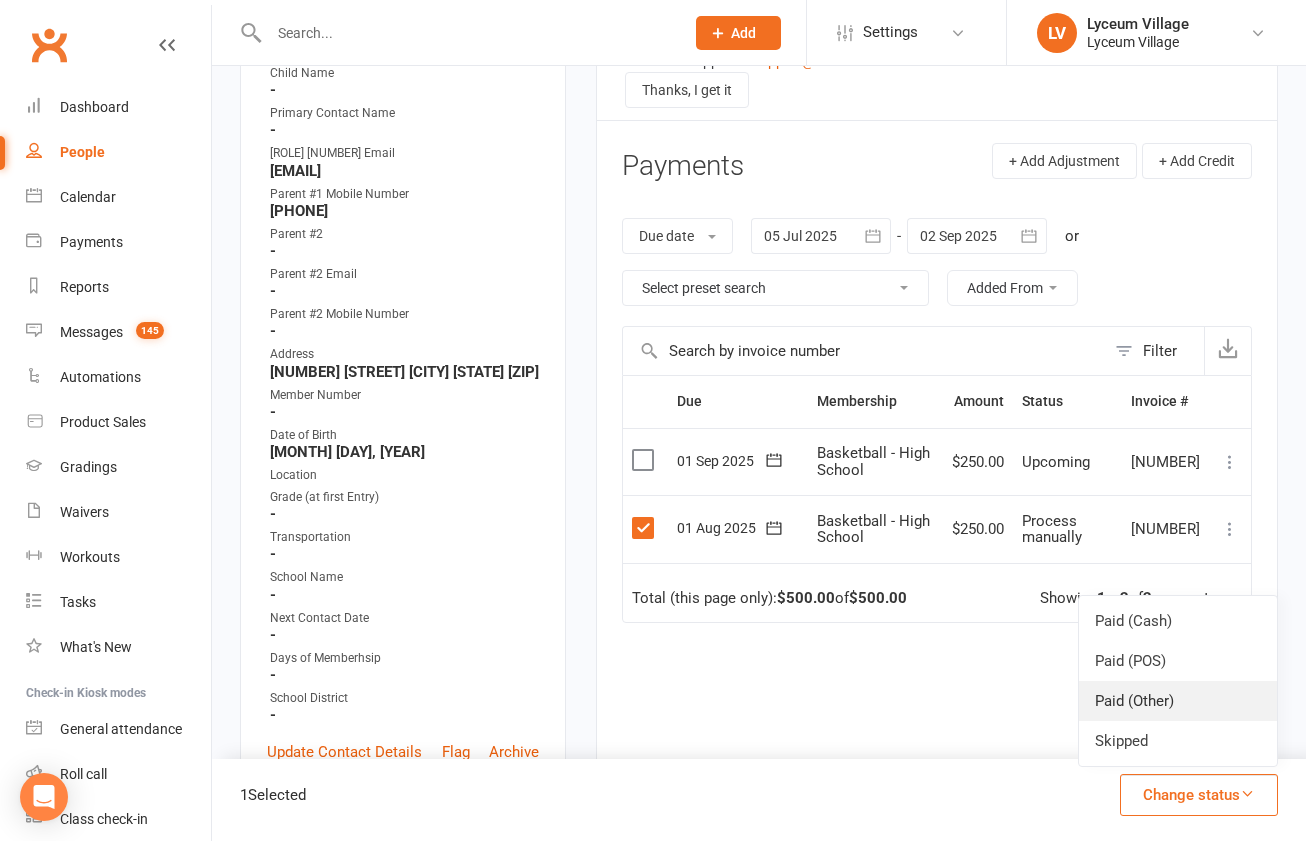 click on "Paid (Other)" at bounding box center [1178, 701] 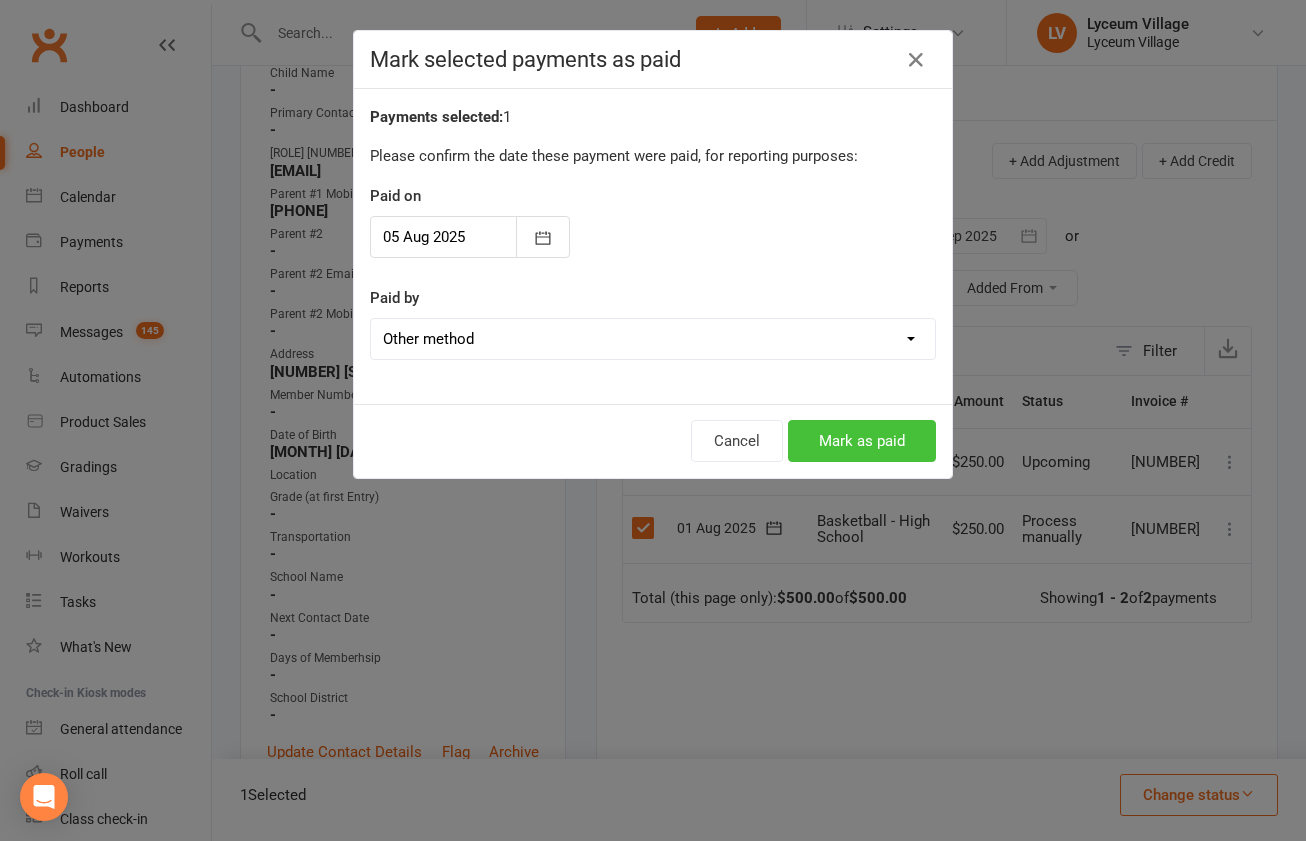 drag, startPoint x: 866, startPoint y: 446, endPoint x: 877, endPoint y: 451, distance: 12.083046 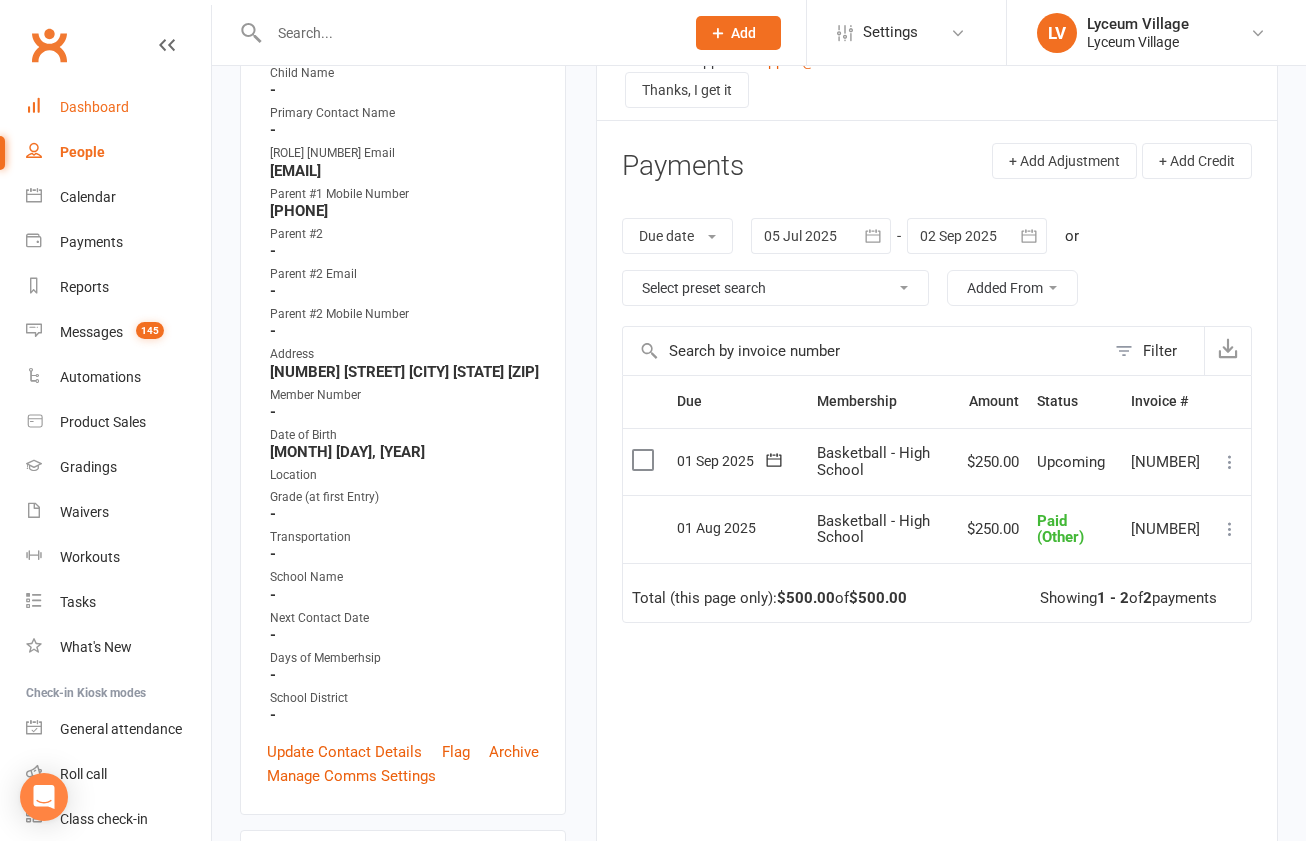 click on "Dashboard" at bounding box center (94, 107) 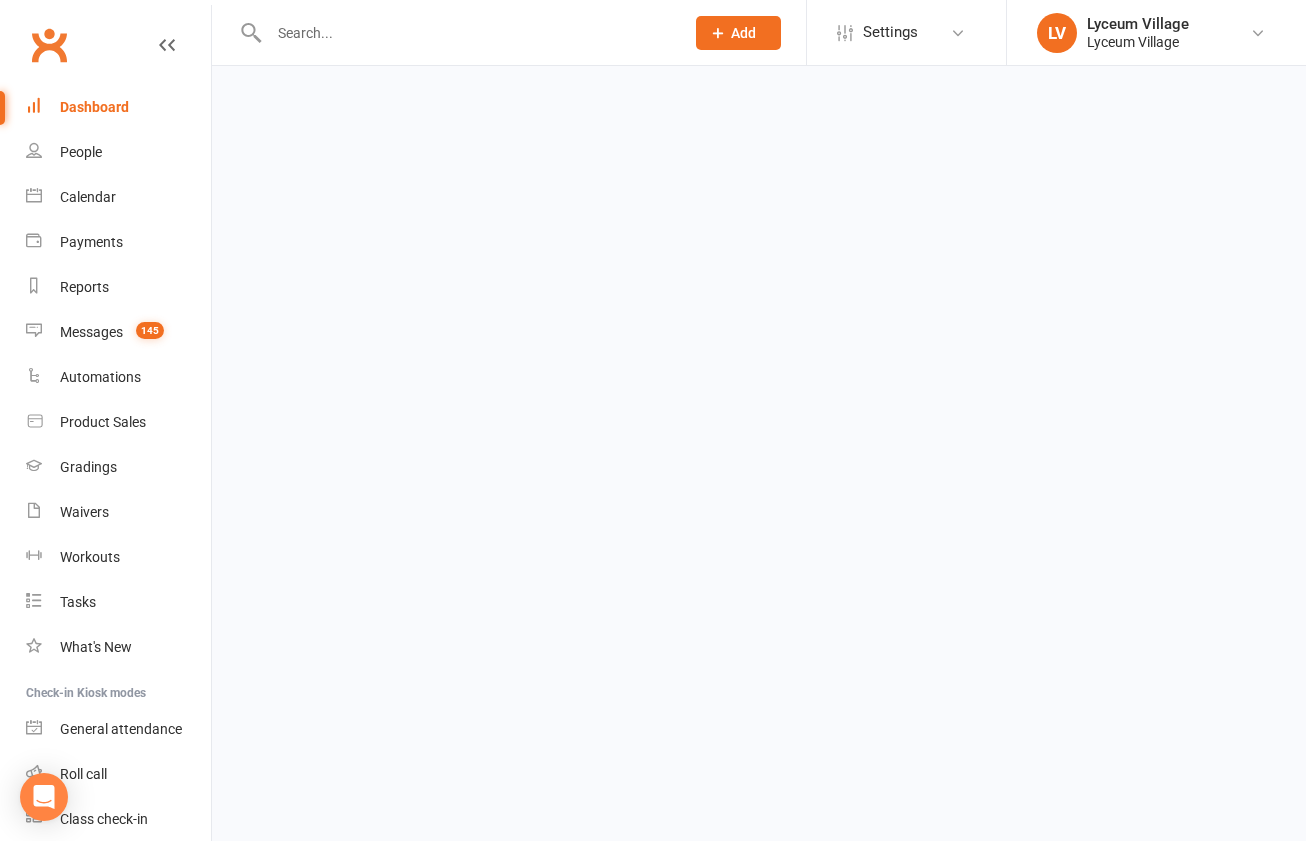 scroll, scrollTop: 0, scrollLeft: 0, axis: both 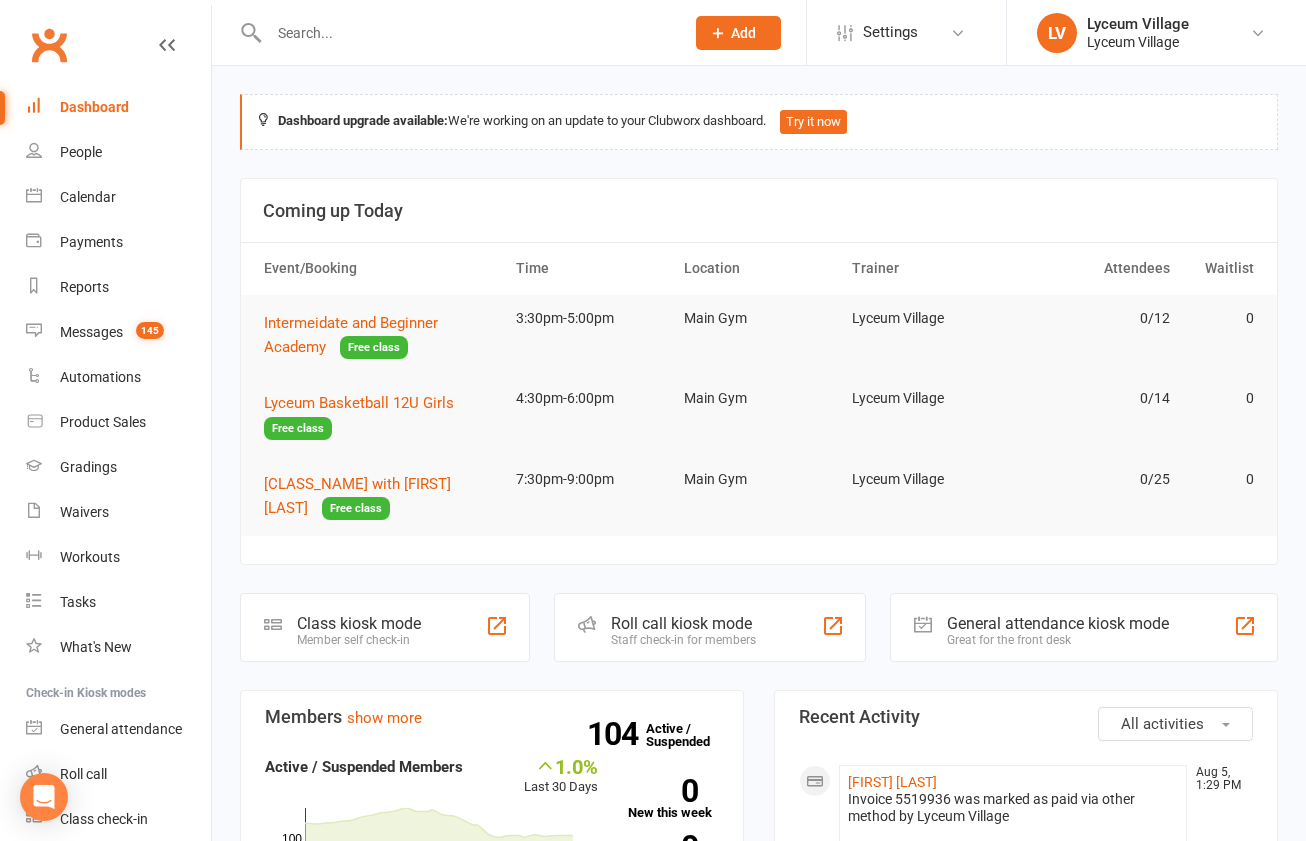 click at bounding box center [466, 33] 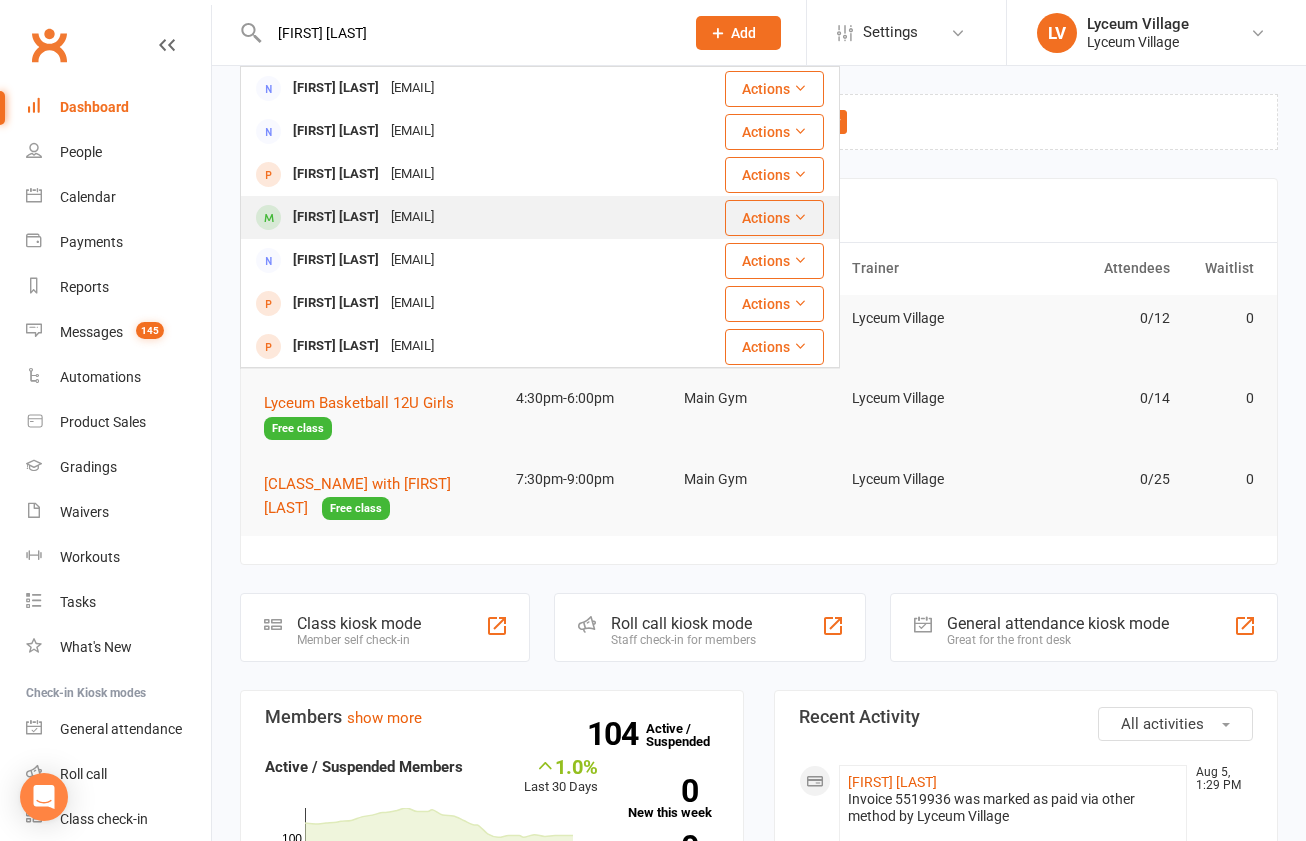 type on "[FIRST] [LAST]" 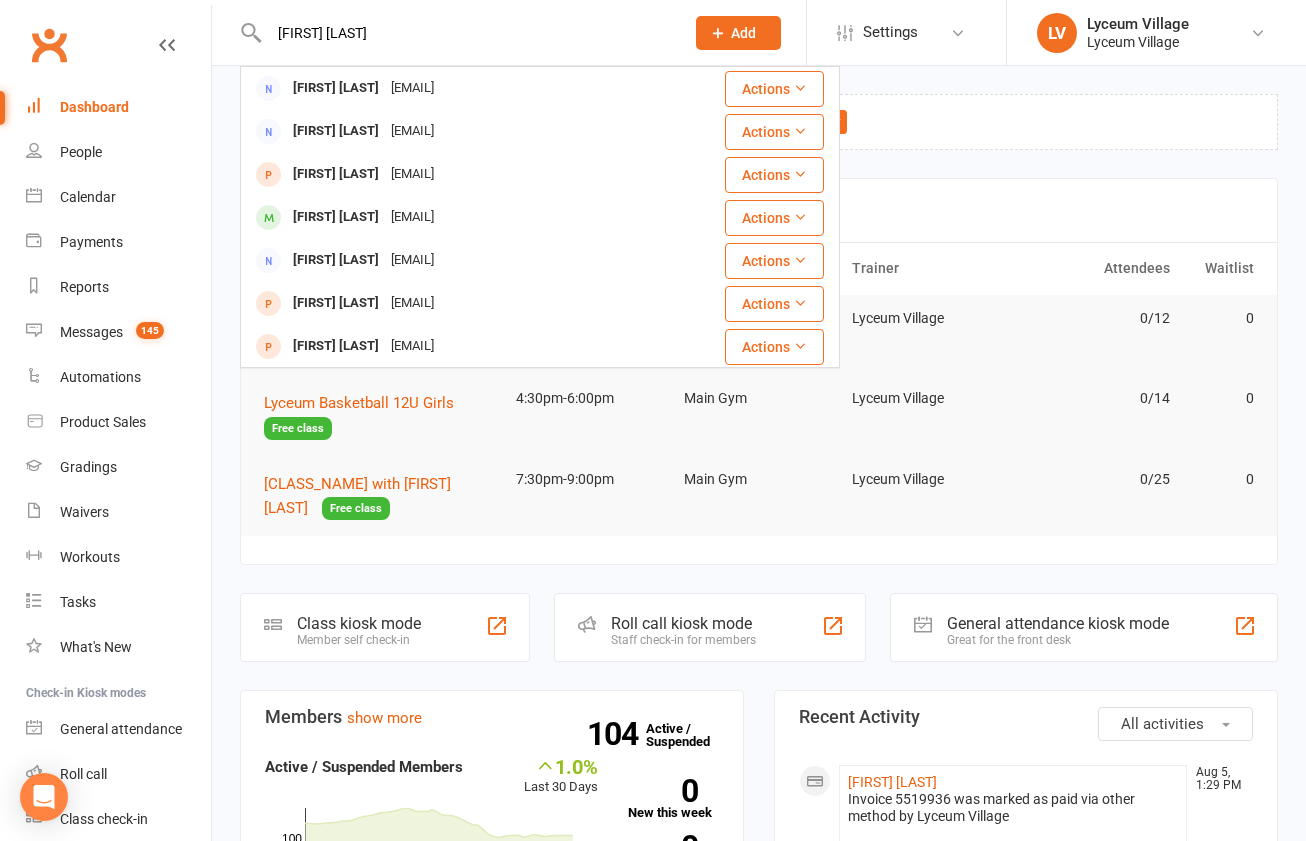 click on "[FIRST] [LAST]" at bounding box center [336, 217] 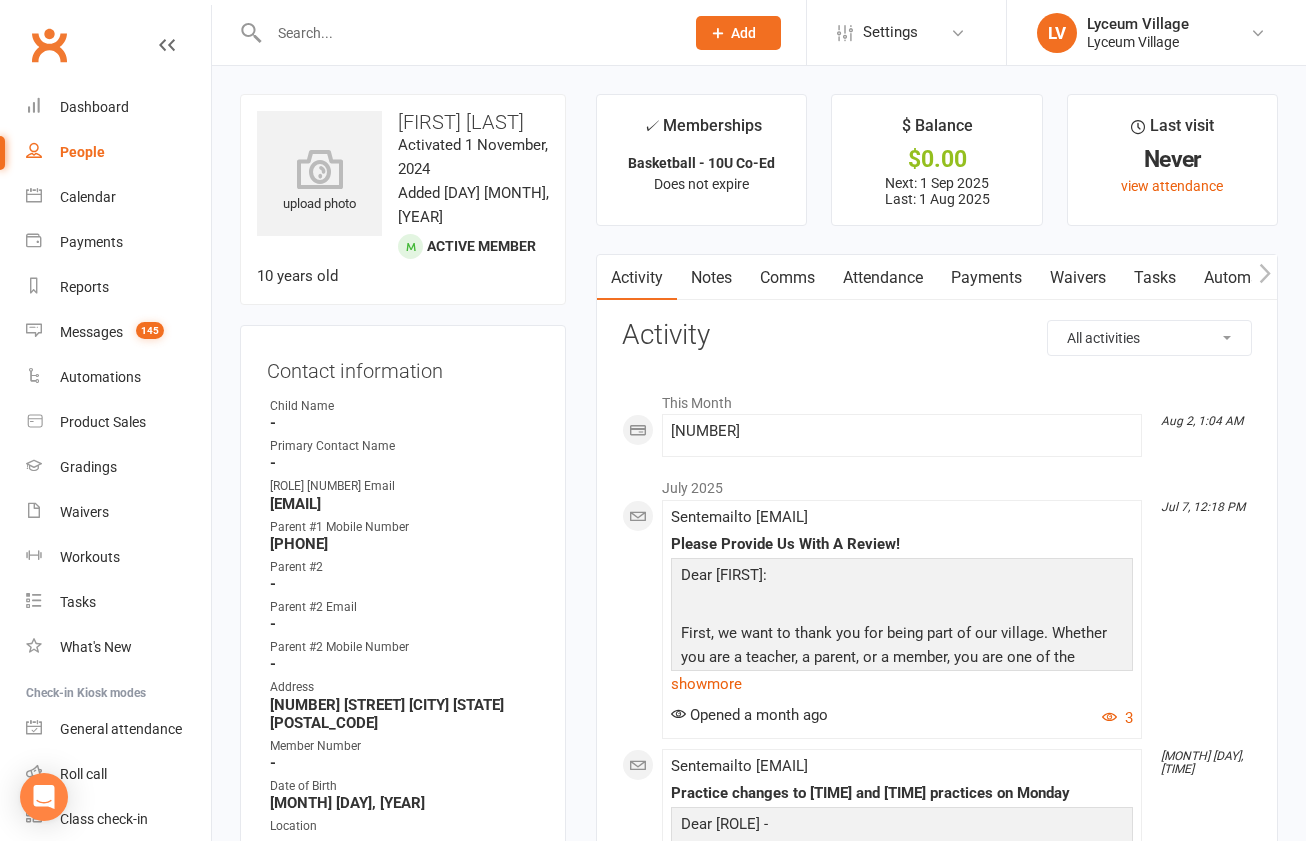 click on "Payments" at bounding box center [986, 278] 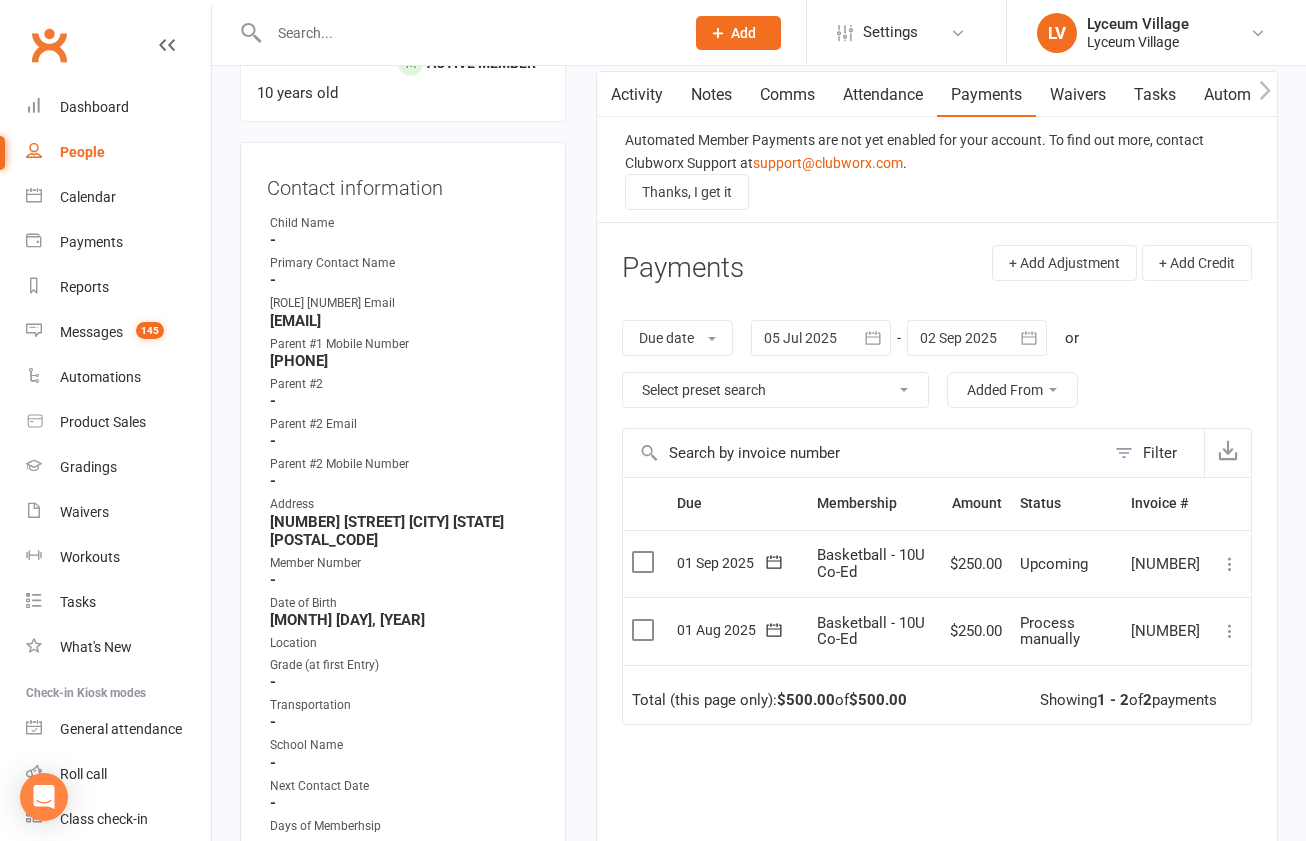 scroll, scrollTop: 223, scrollLeft: 0, axis: vertical 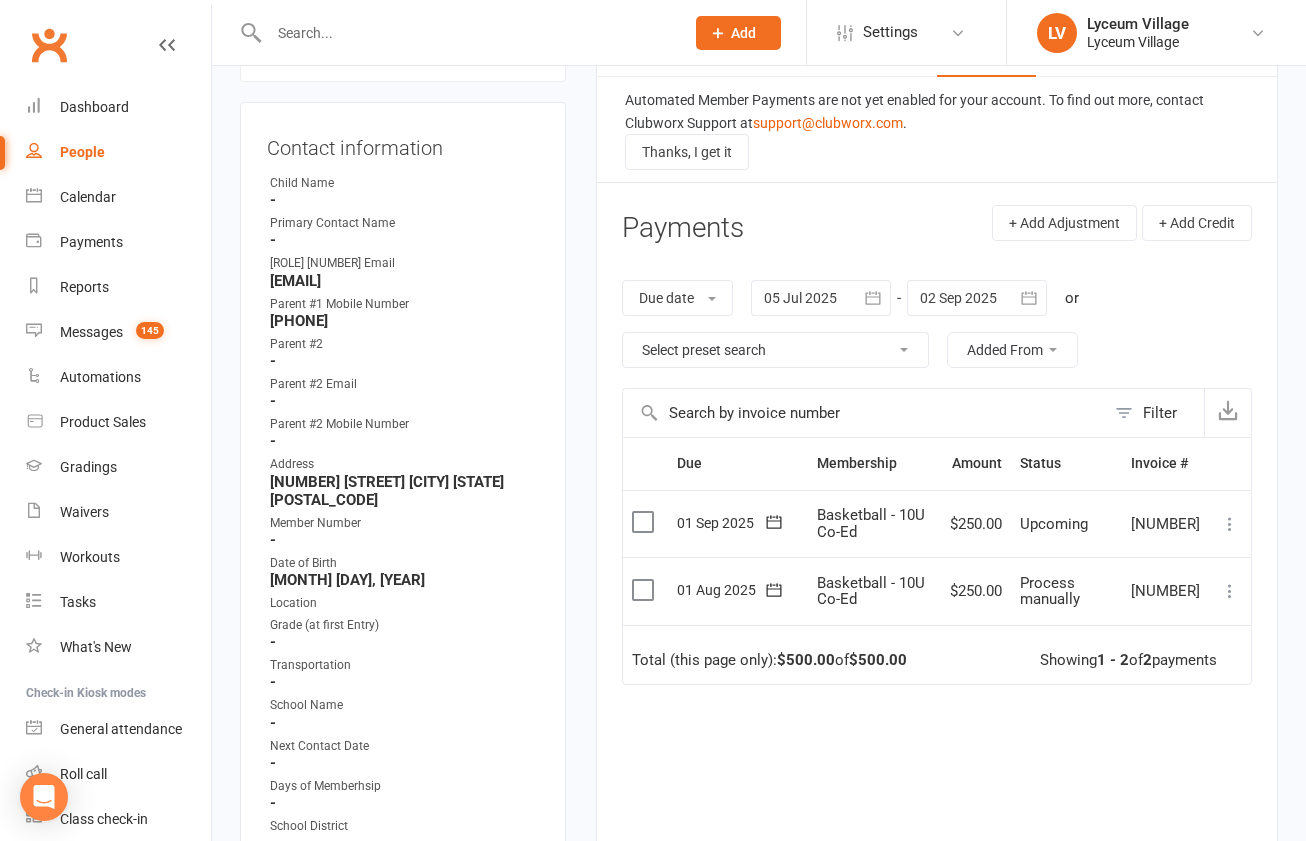 drag, startPoint x: 652, startPoint y: 588, endPoint x: 672, endPoint y: 613, distance: 32.01562 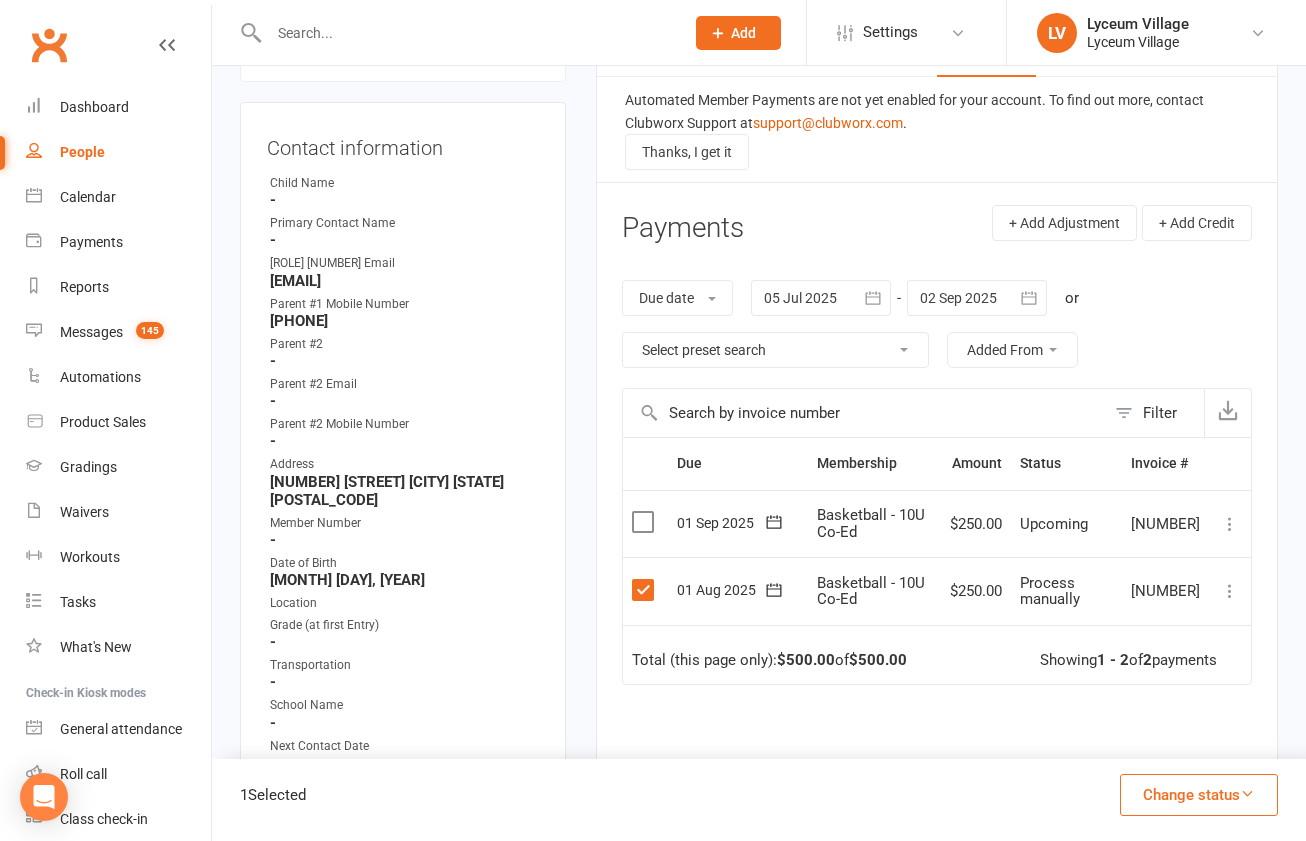 click on "Change status" at bounding box center [1199, 795] 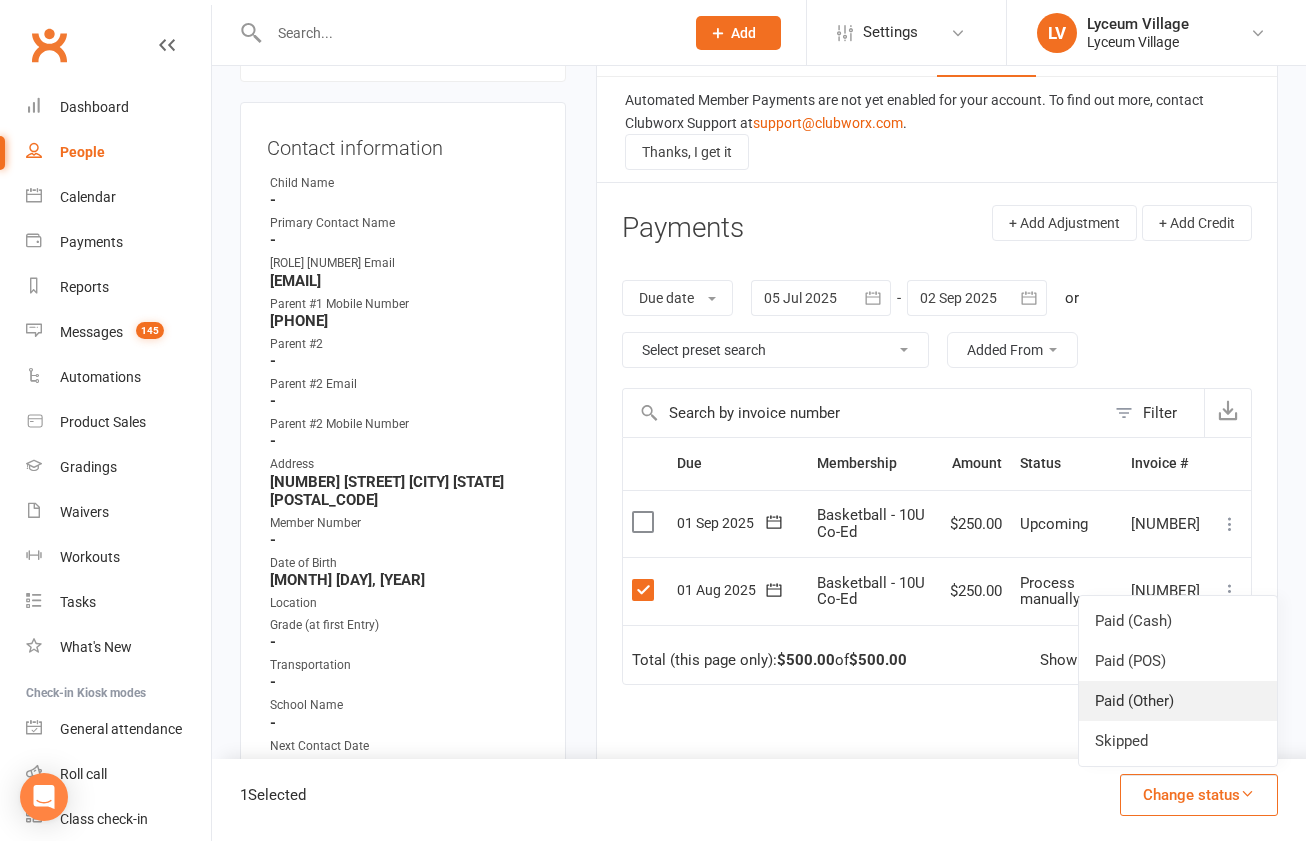 click on "Paid (Other)" at bounding box center (1178, 701) 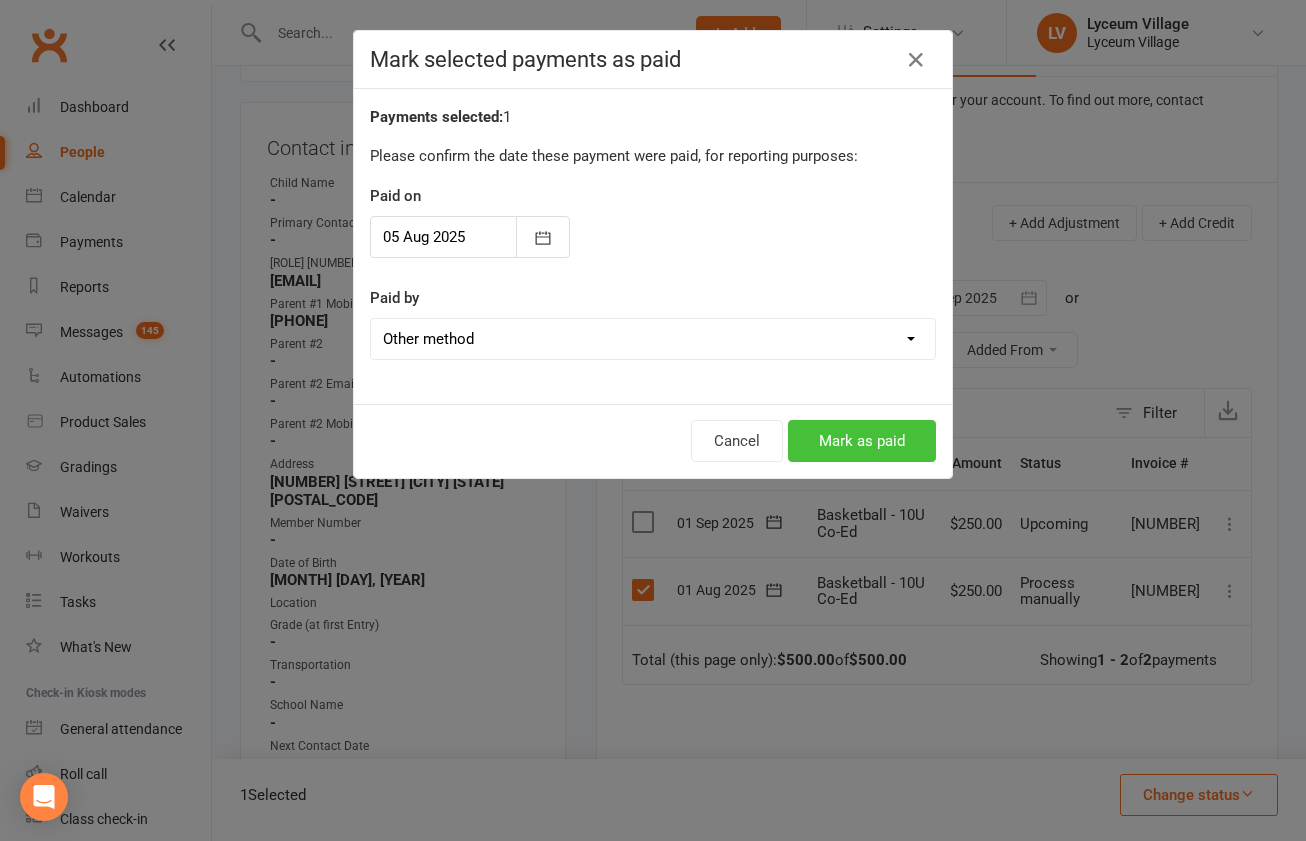 click on "Mark as paid" at bounding box center [862, 441] 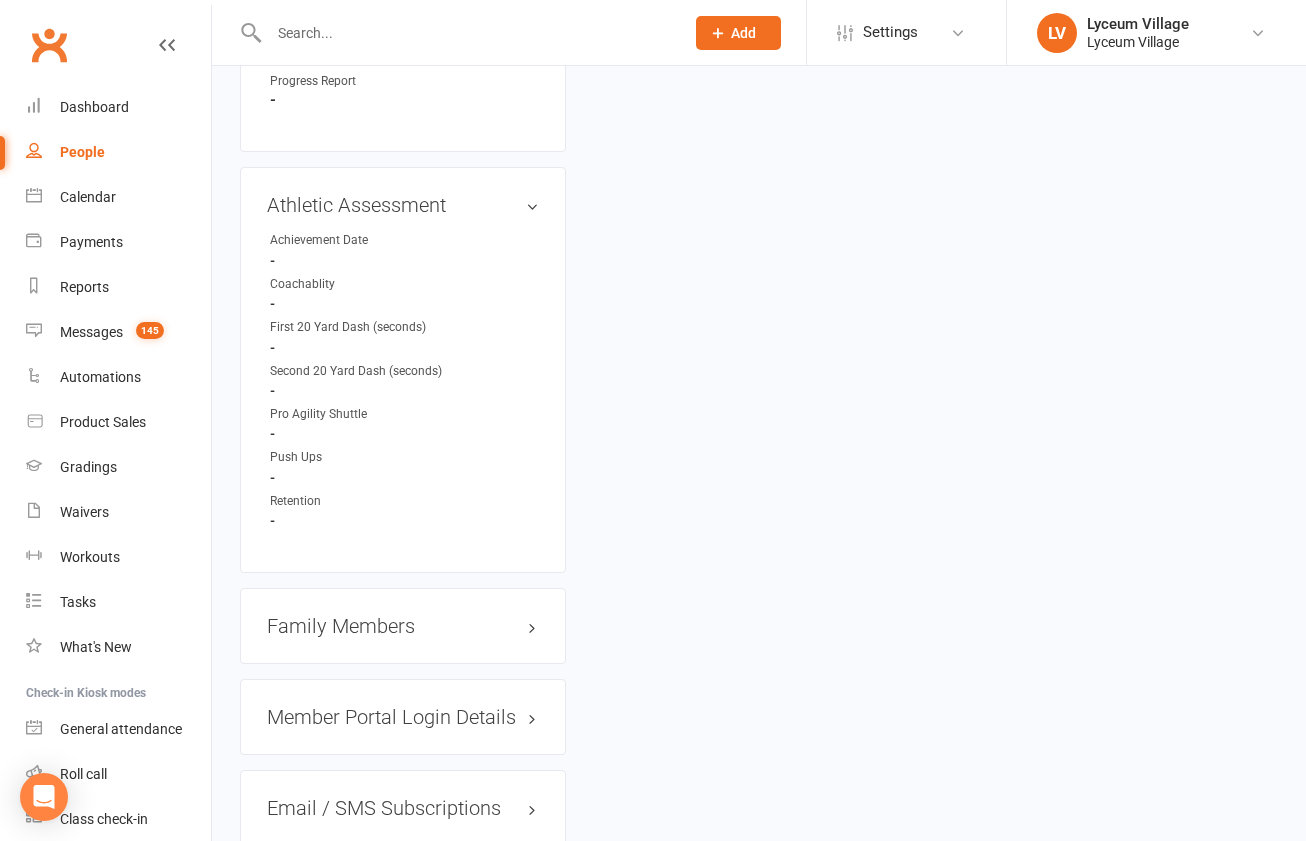 scroll, scrollTop: 1969, scrollLeft: 0, axis: vertical 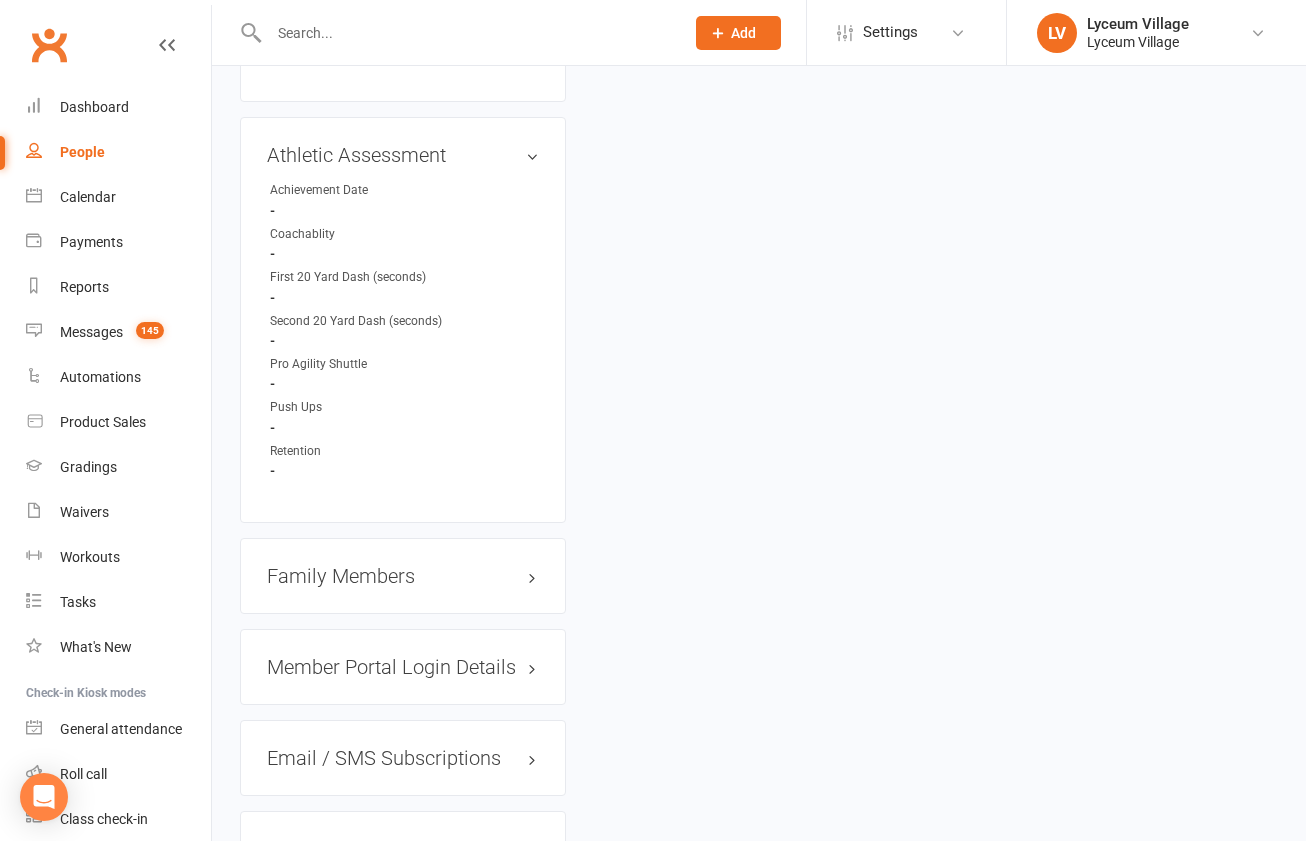 click on "Family Members" at bounding box center [403, 576] 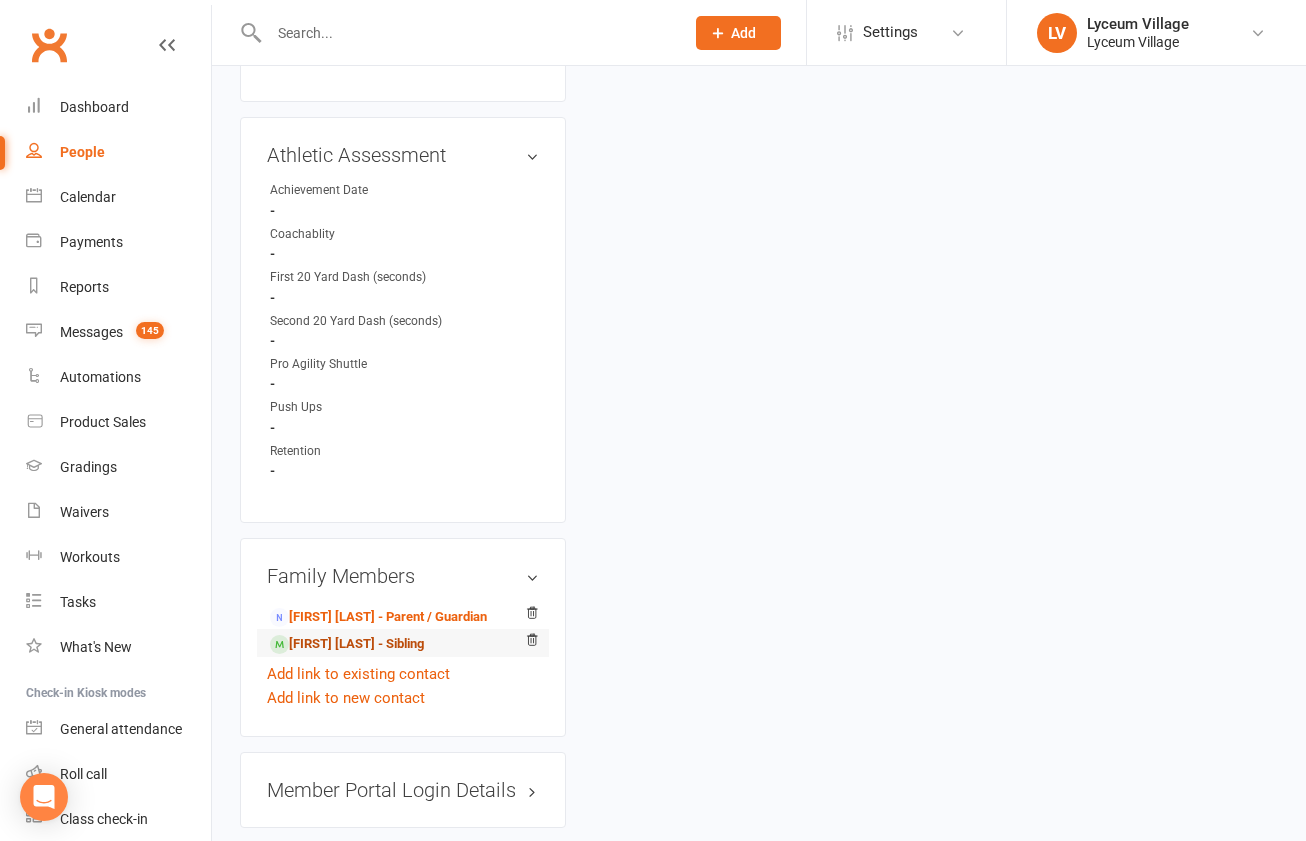click on "[FIRST] [LAST] - Sibling" at bounding box center (347, 644) 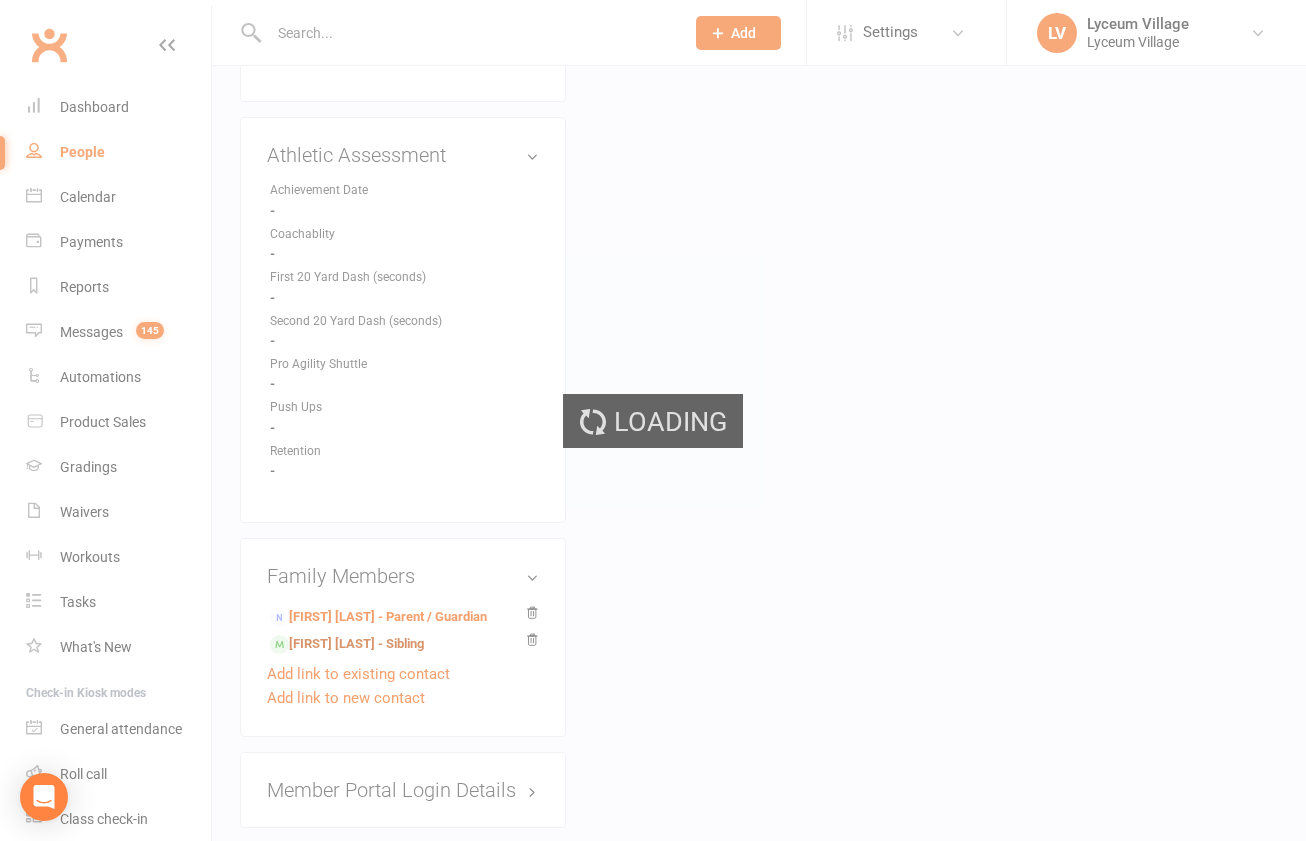 scroll, scrollTop: 0, scrollLeft: 0, axis: both 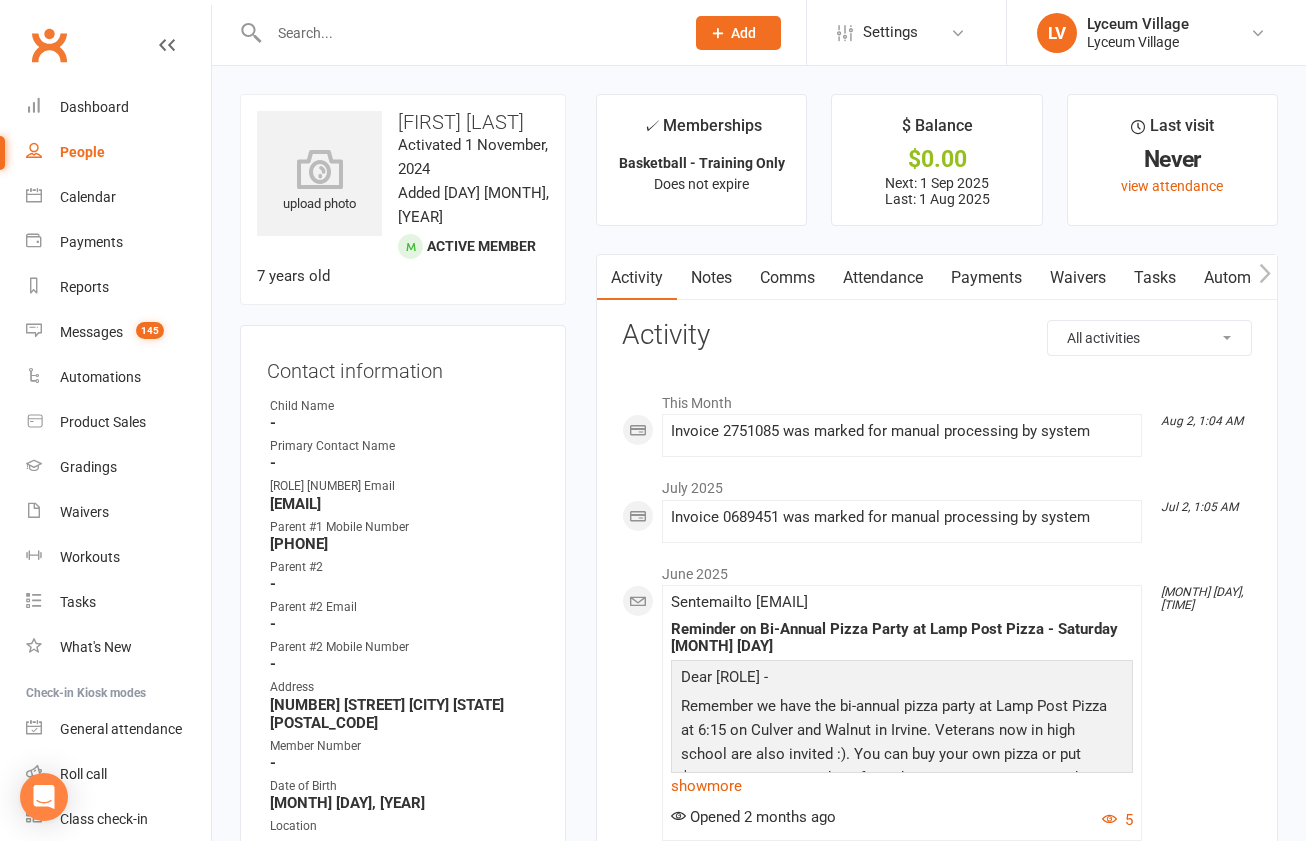 click on "Payments" at bounding box center (986, 278) 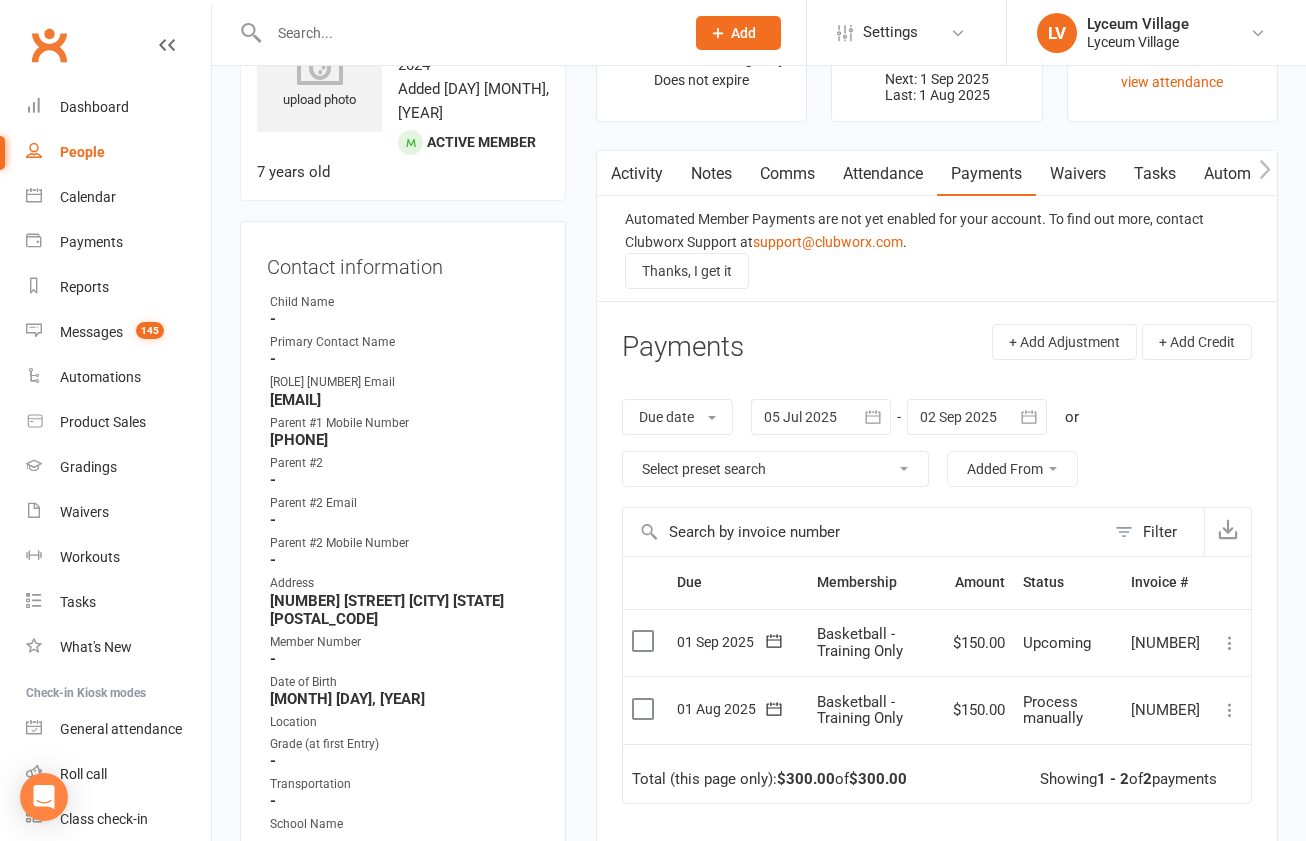 scroll, scrollTop: 161, scrollLeft: 0, axis: vertical 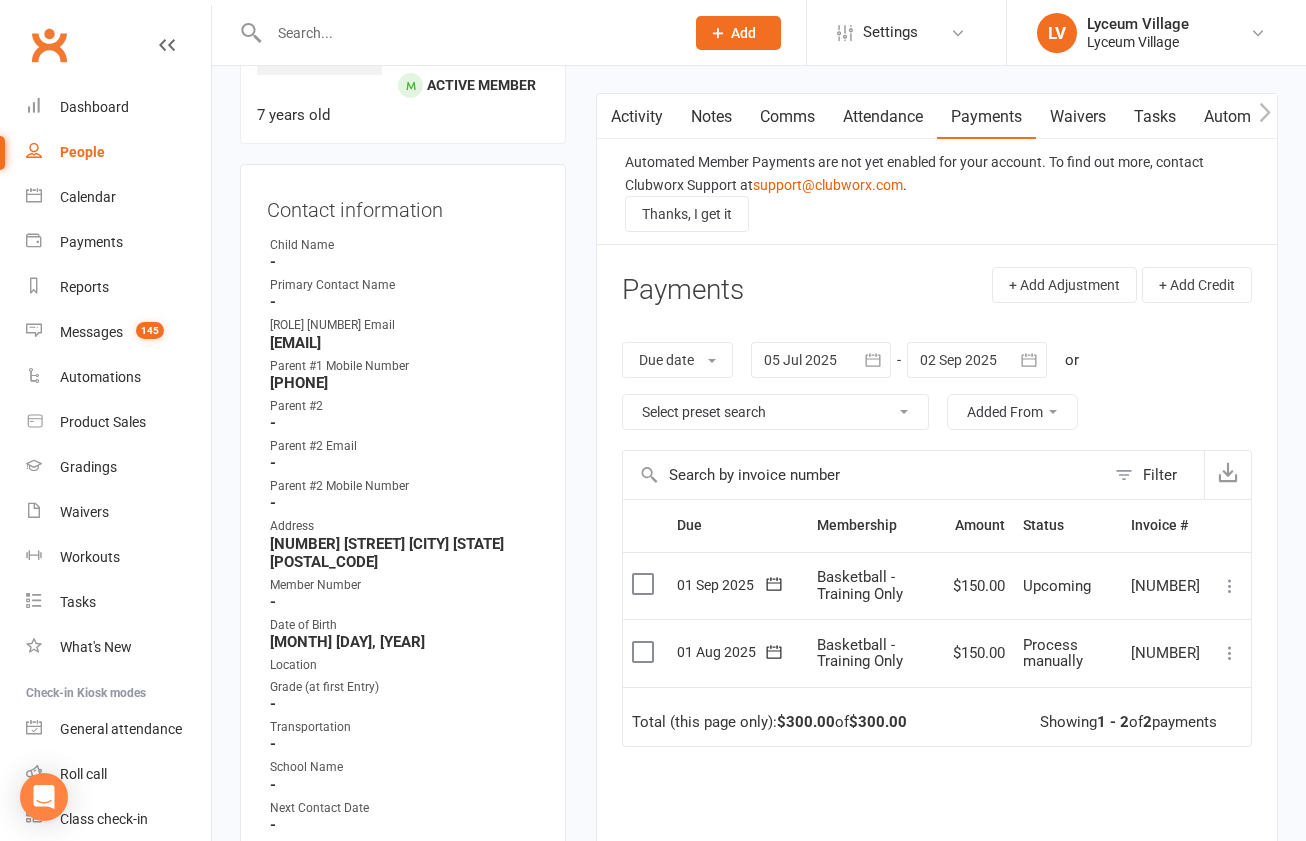 click at bounding box center (645, 652) 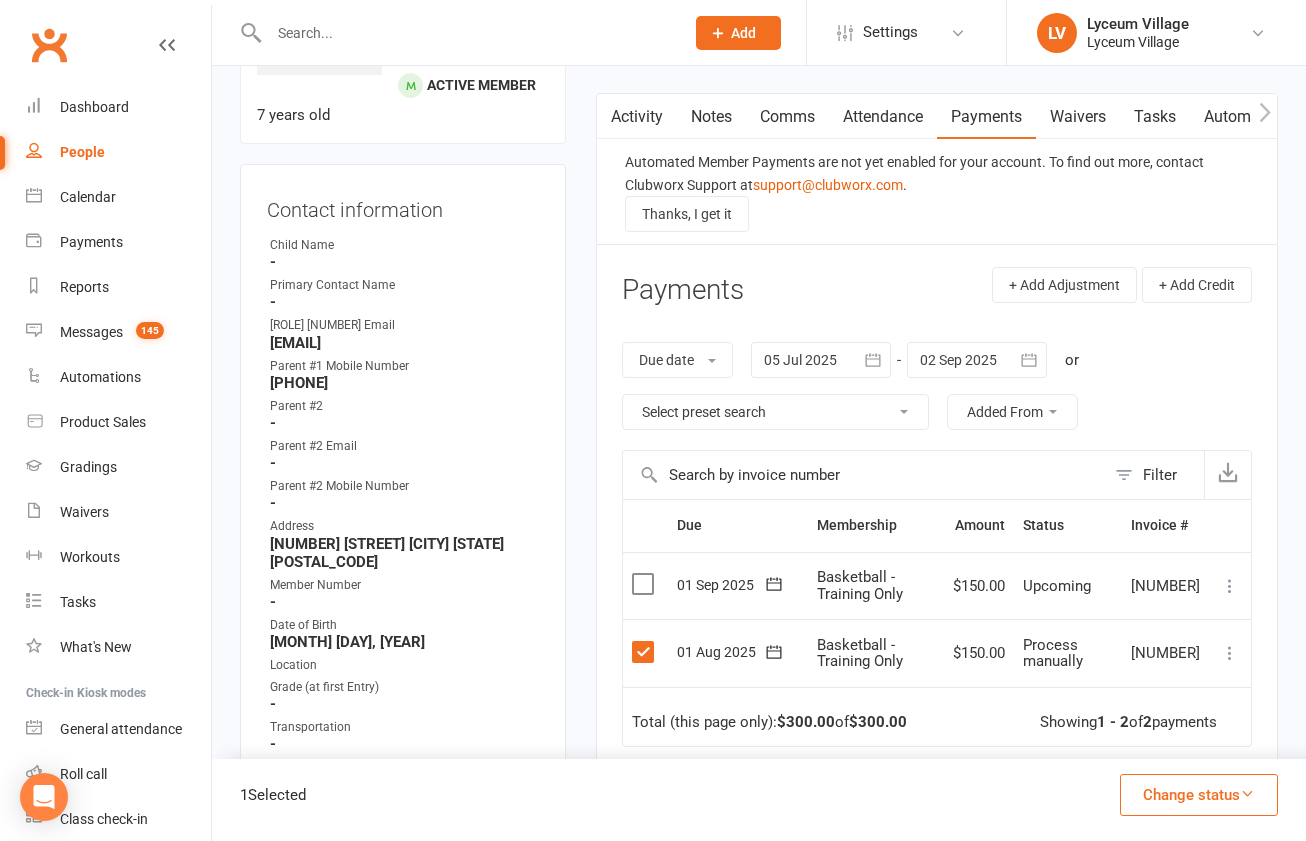 click on "Change status" at bounding box center (1199, 795) 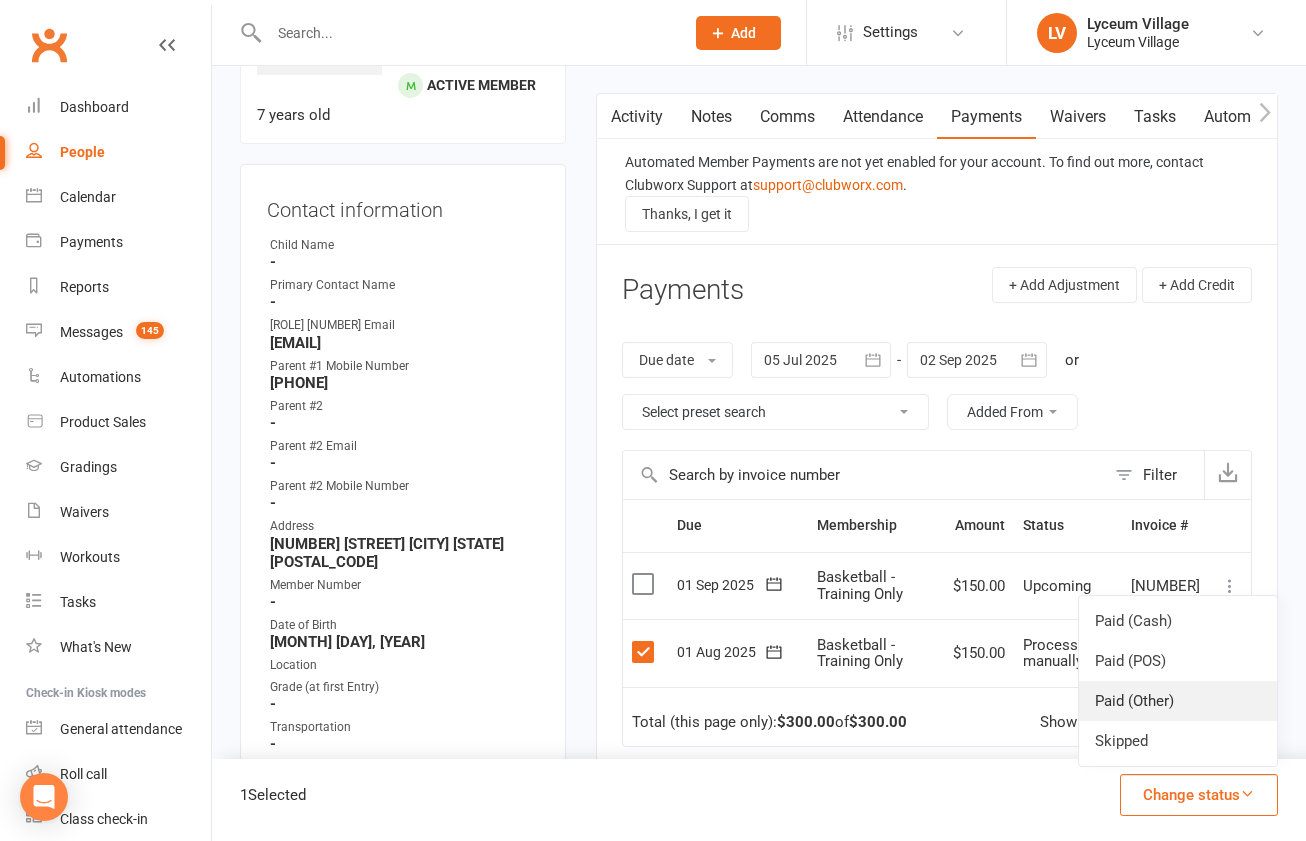 click on "Paid (Other)" at bounding box center (1178, 701) 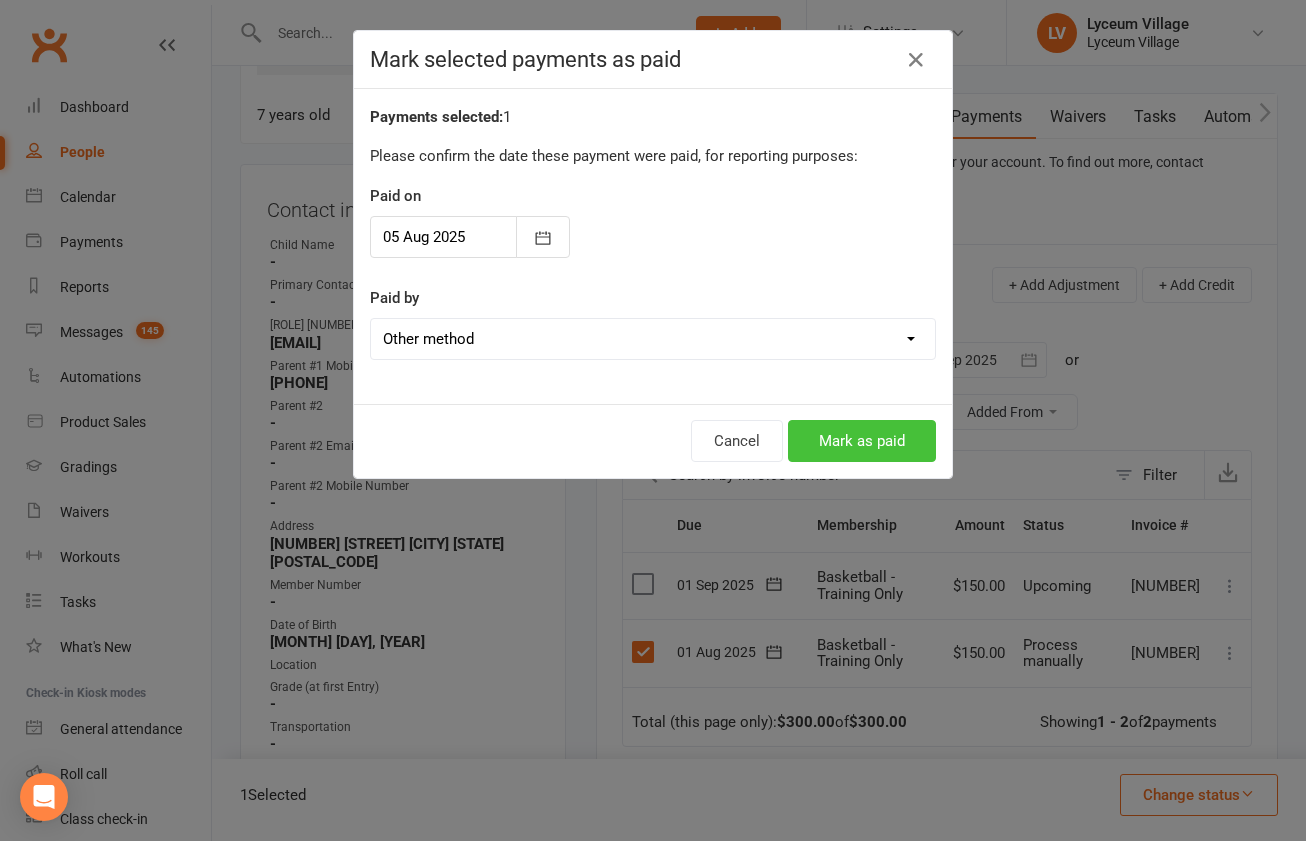 click on "Mark as paid" at bounding box center (862, 441) 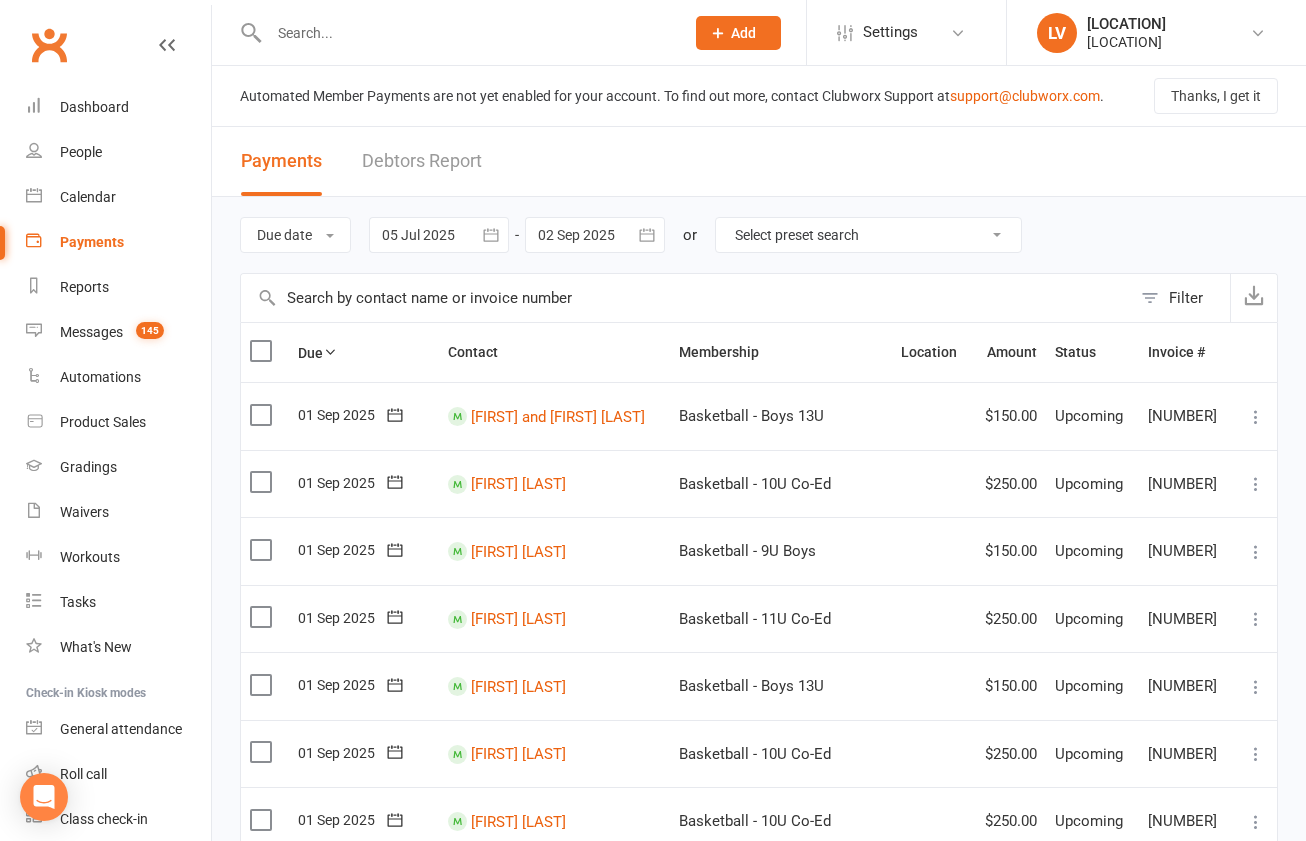 scroll, scrollTop: 0, scrollLeft: 0, axis: both 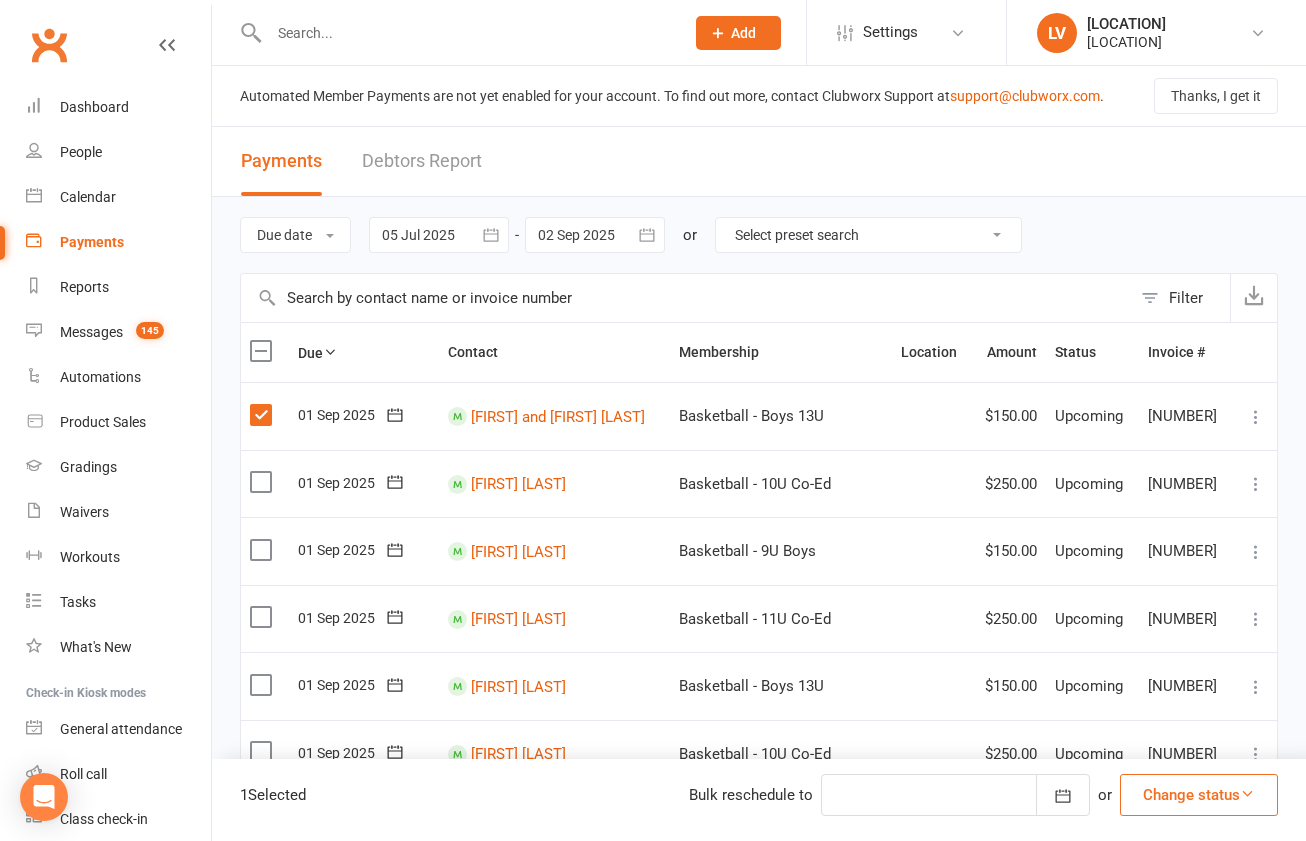 click on "Change status" at bounding box center (1199, 795) 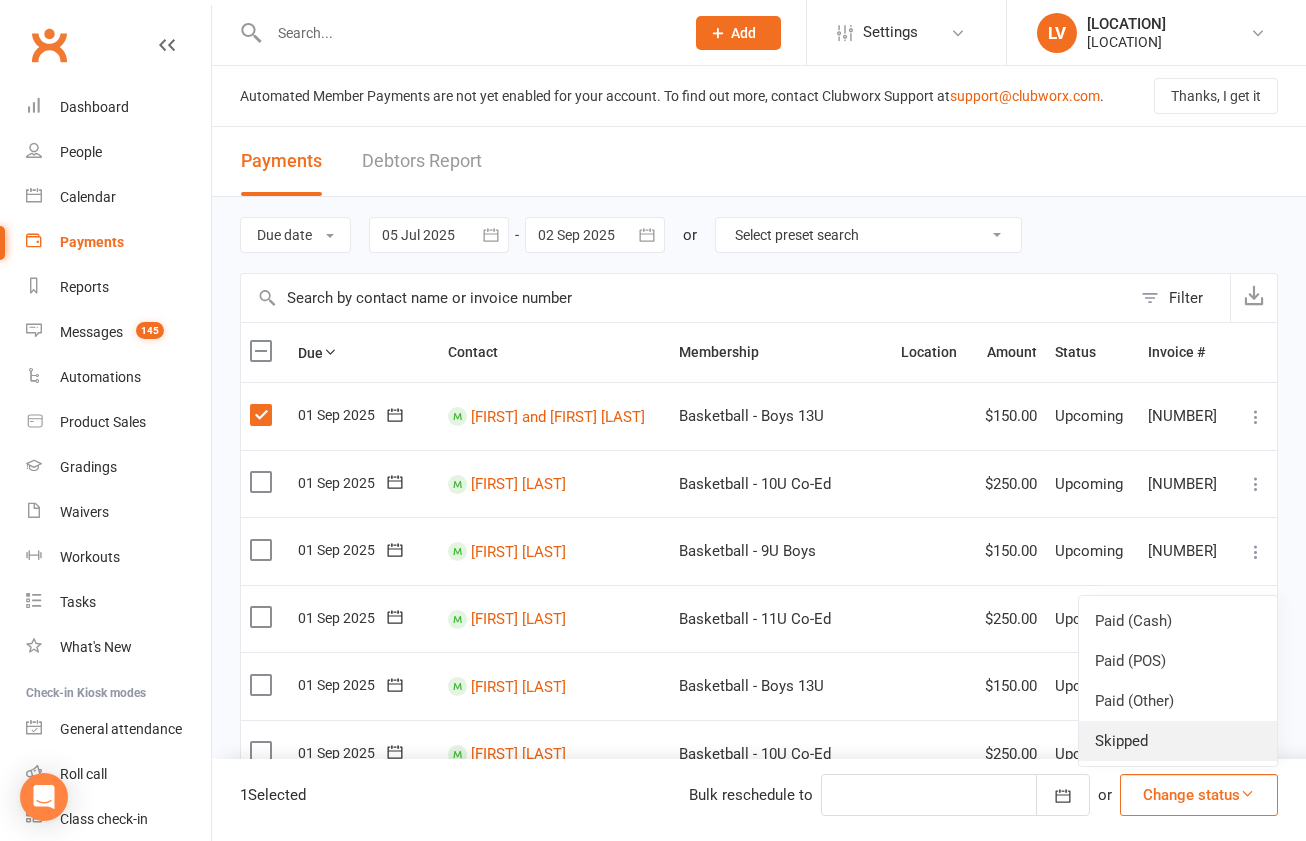 click on "Skipped" at bounding box center [1178, 741] 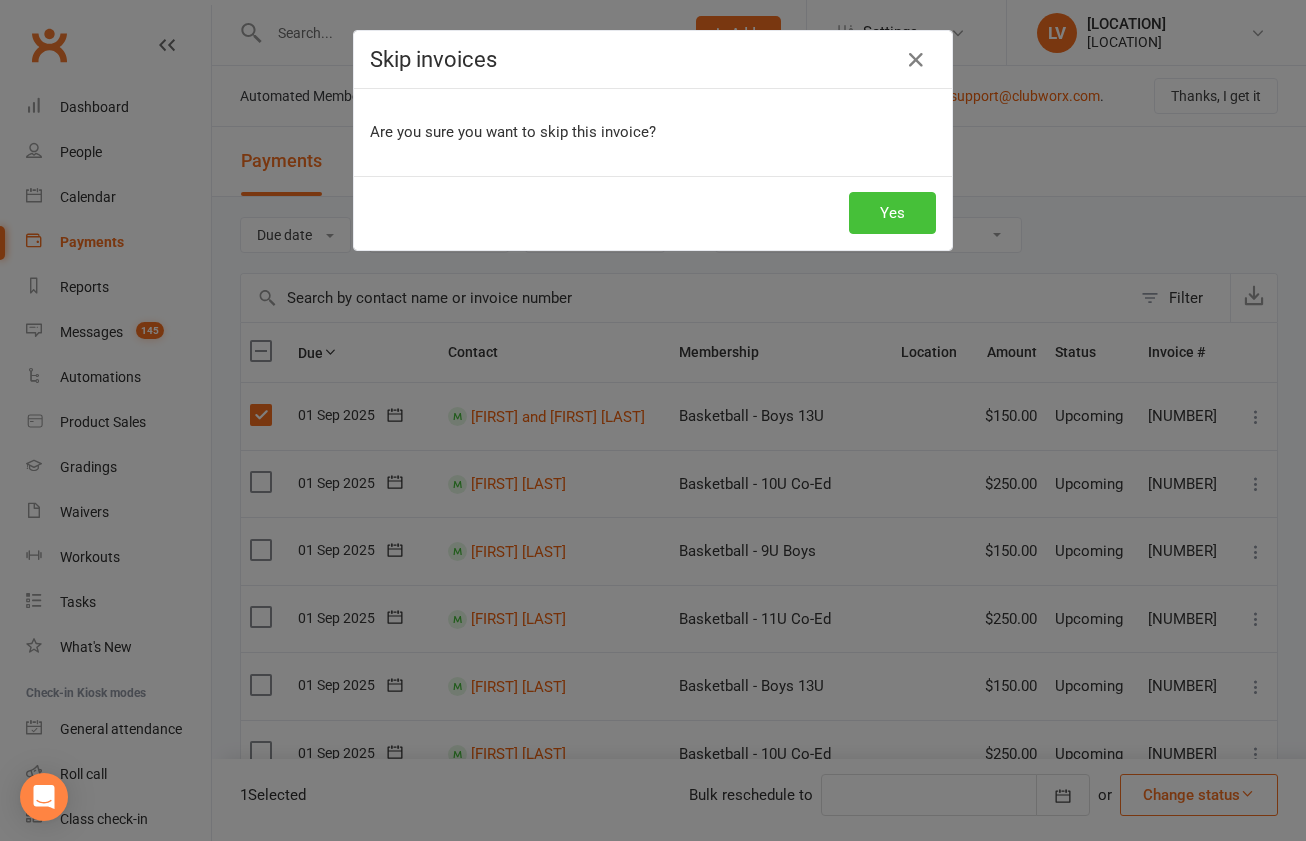 click on "Yes" at bounding box center (892, 213) 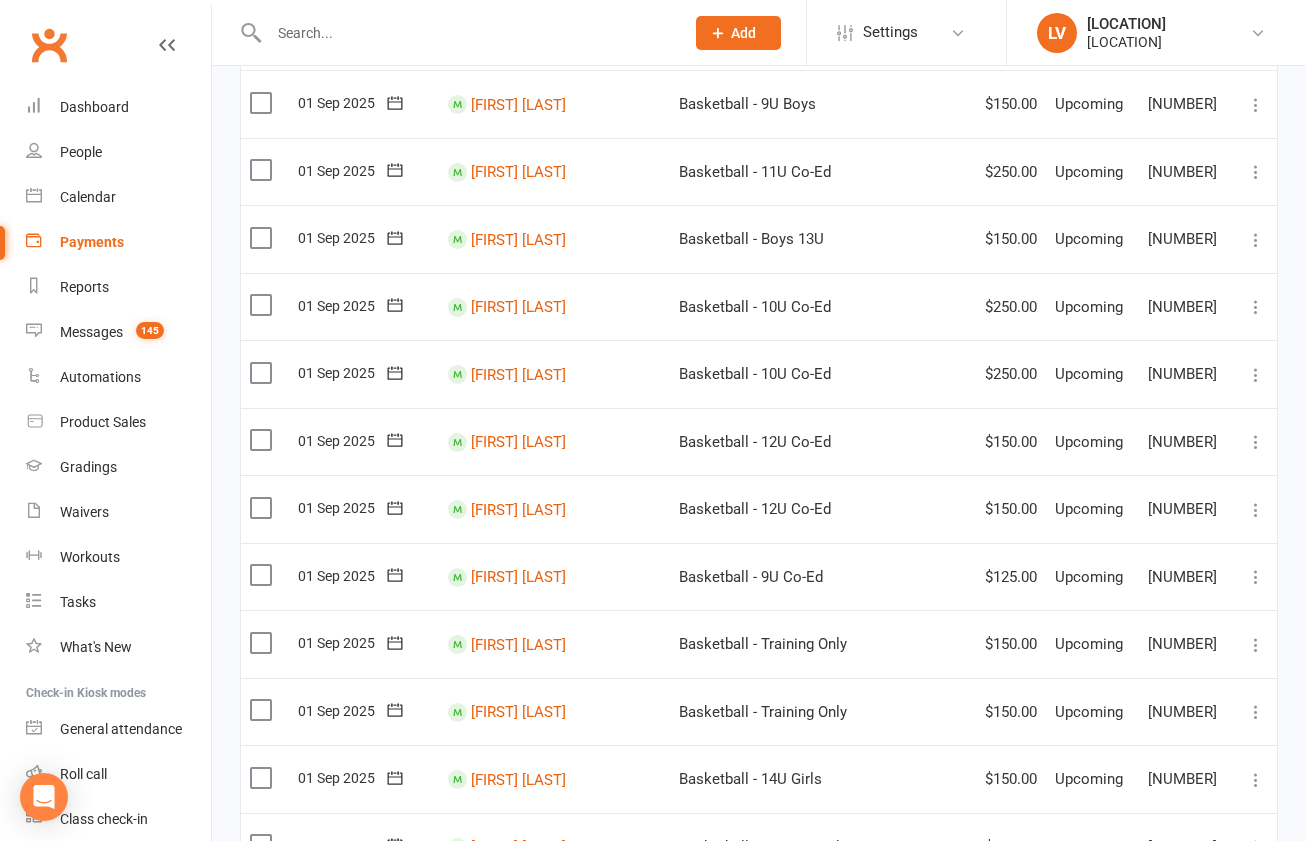 scroll, scrollTop: 0, scrollLeft: 0, axis: both 